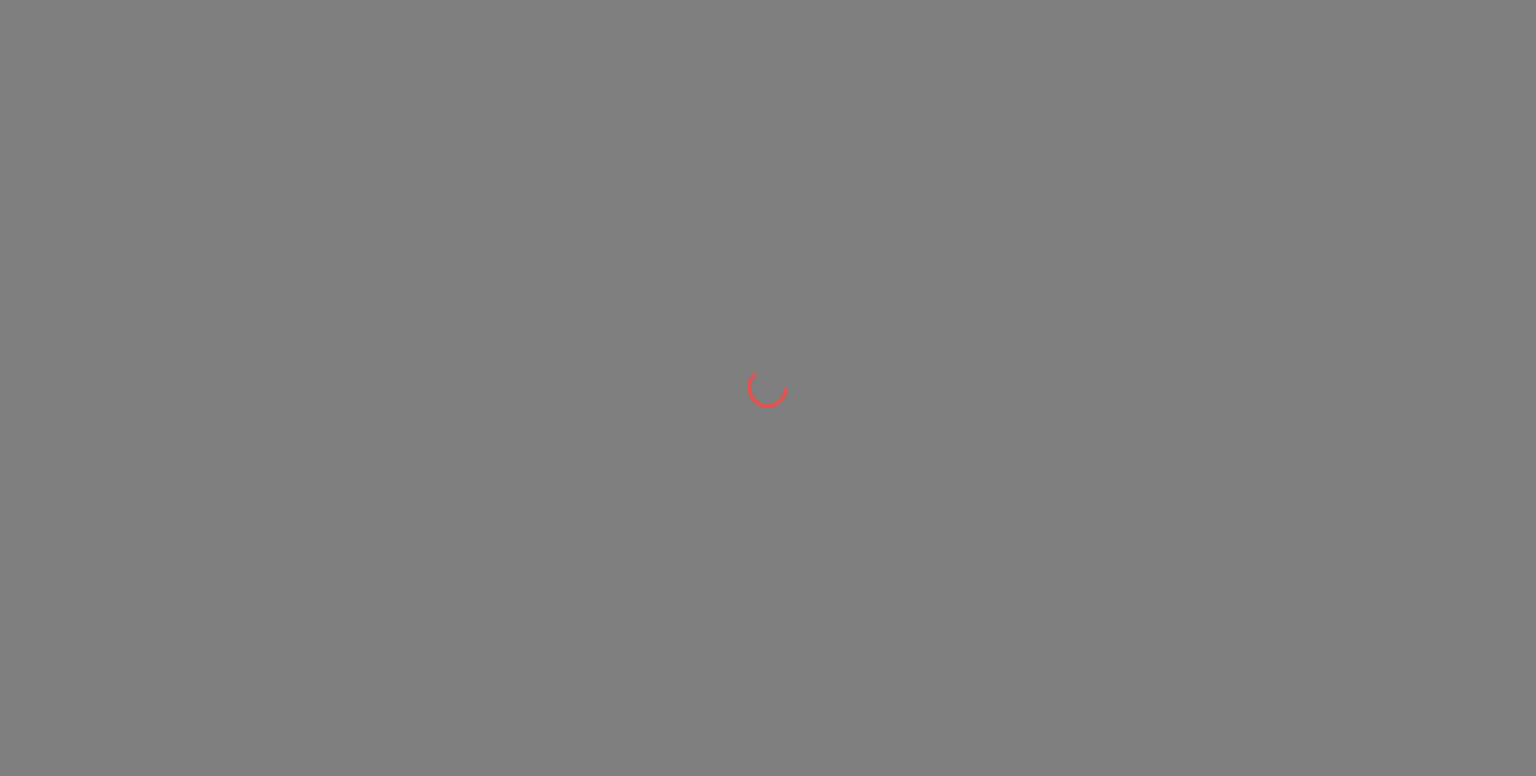 scroll, scrollTop: 0, scrollLeft: 0, axis: both 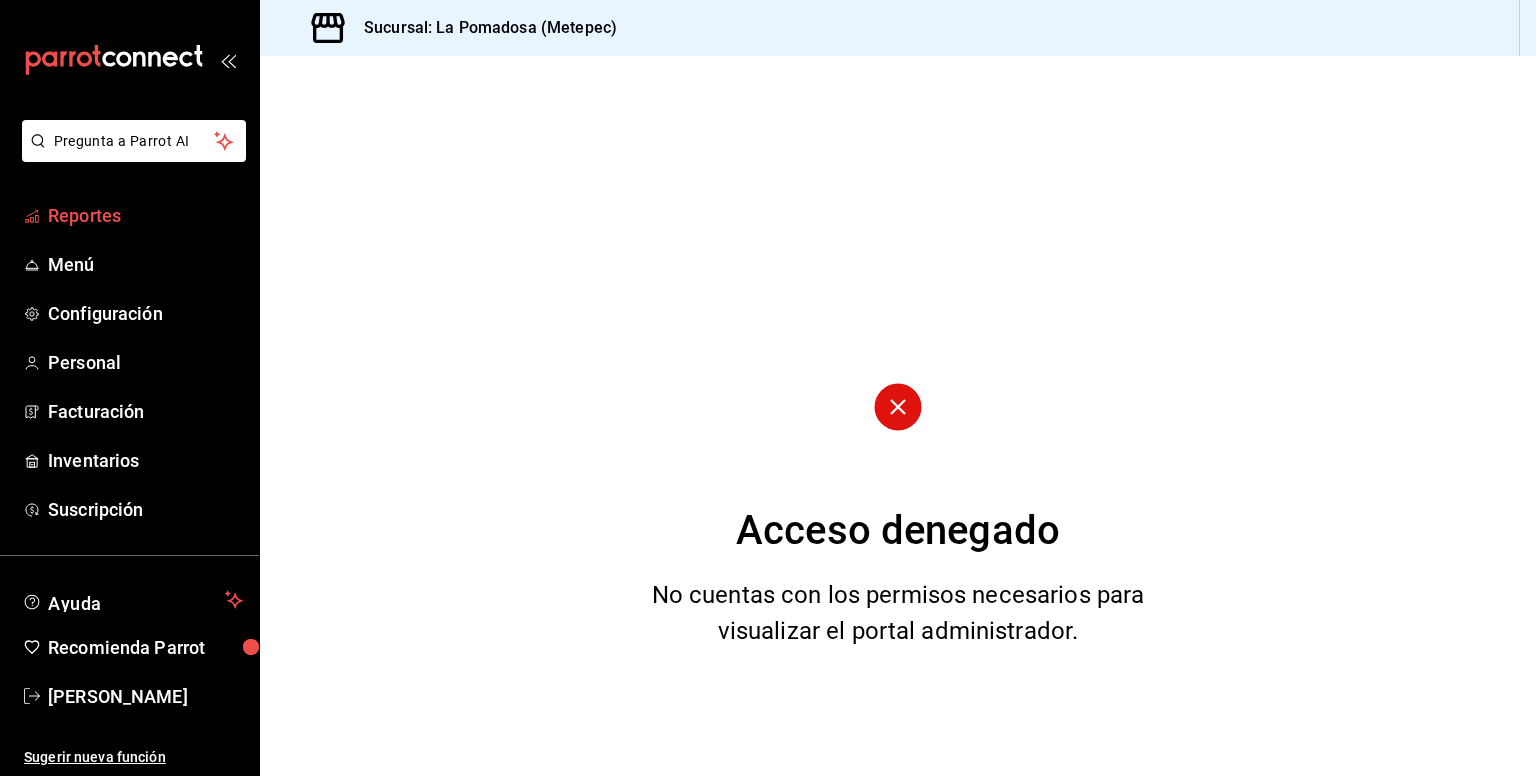 click on "Reportes" at bounding box center [145, 215] 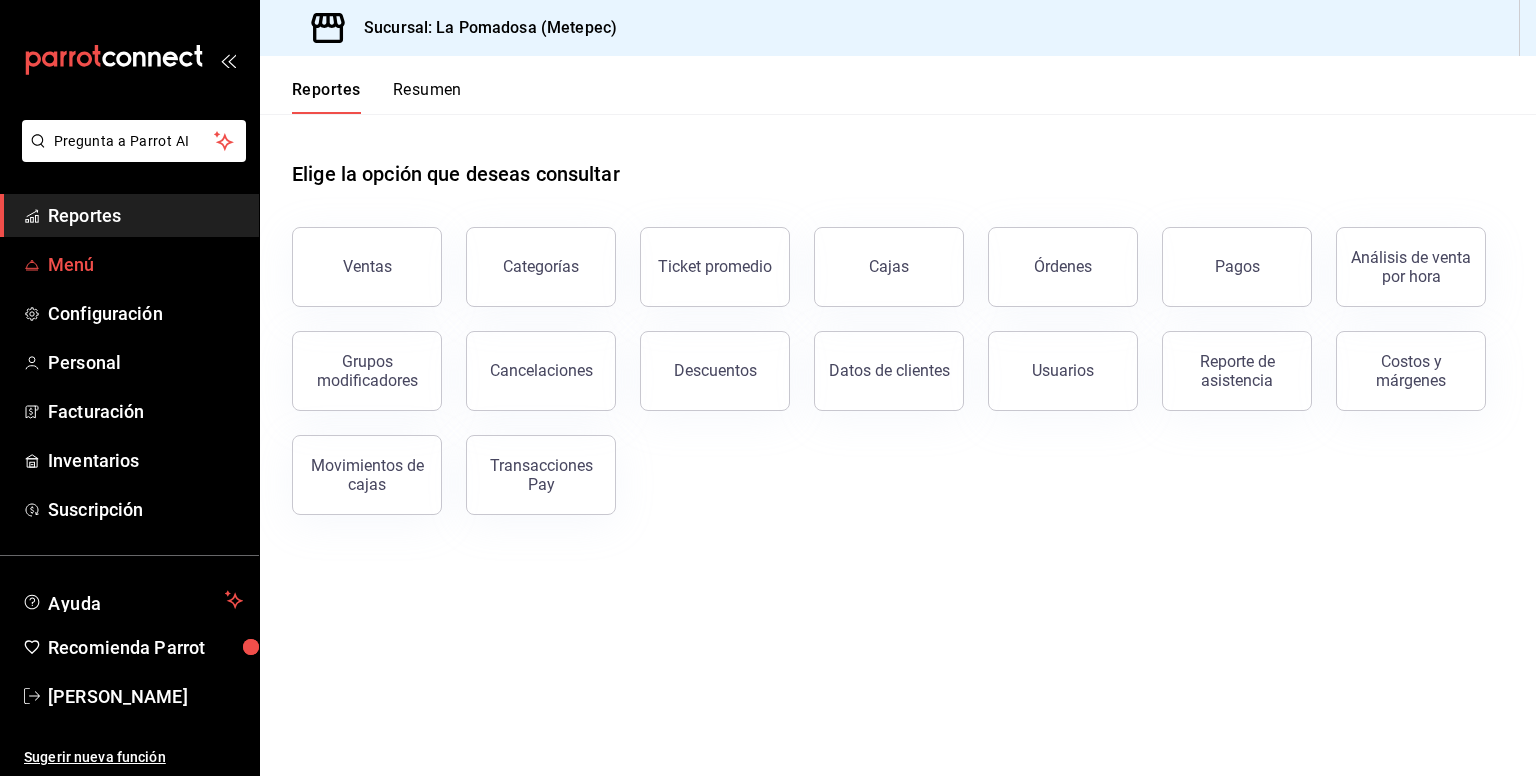 click on "Menú" at bounding box center (145, 264) 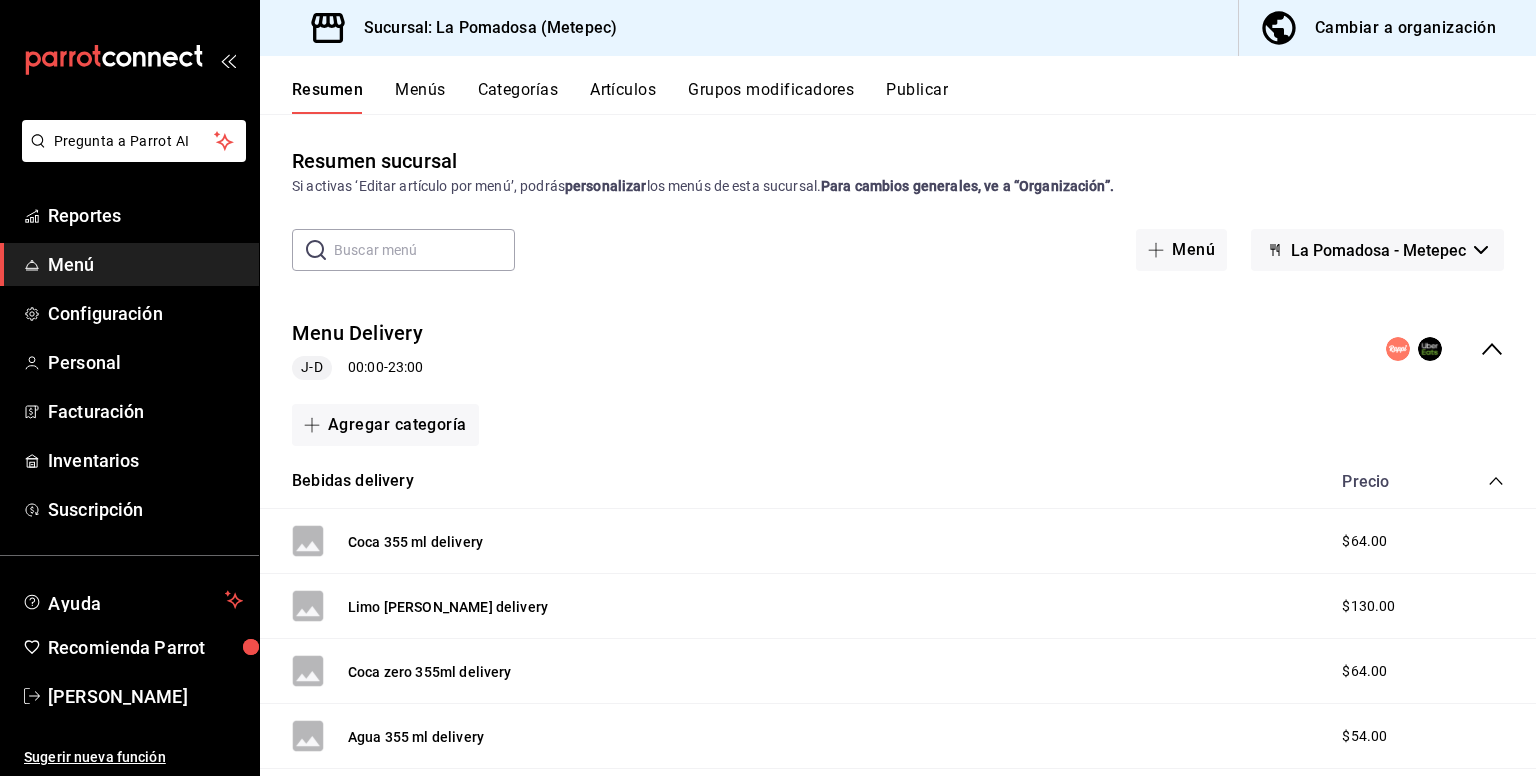 click on "Artículos" at bounding box center [623, 97] 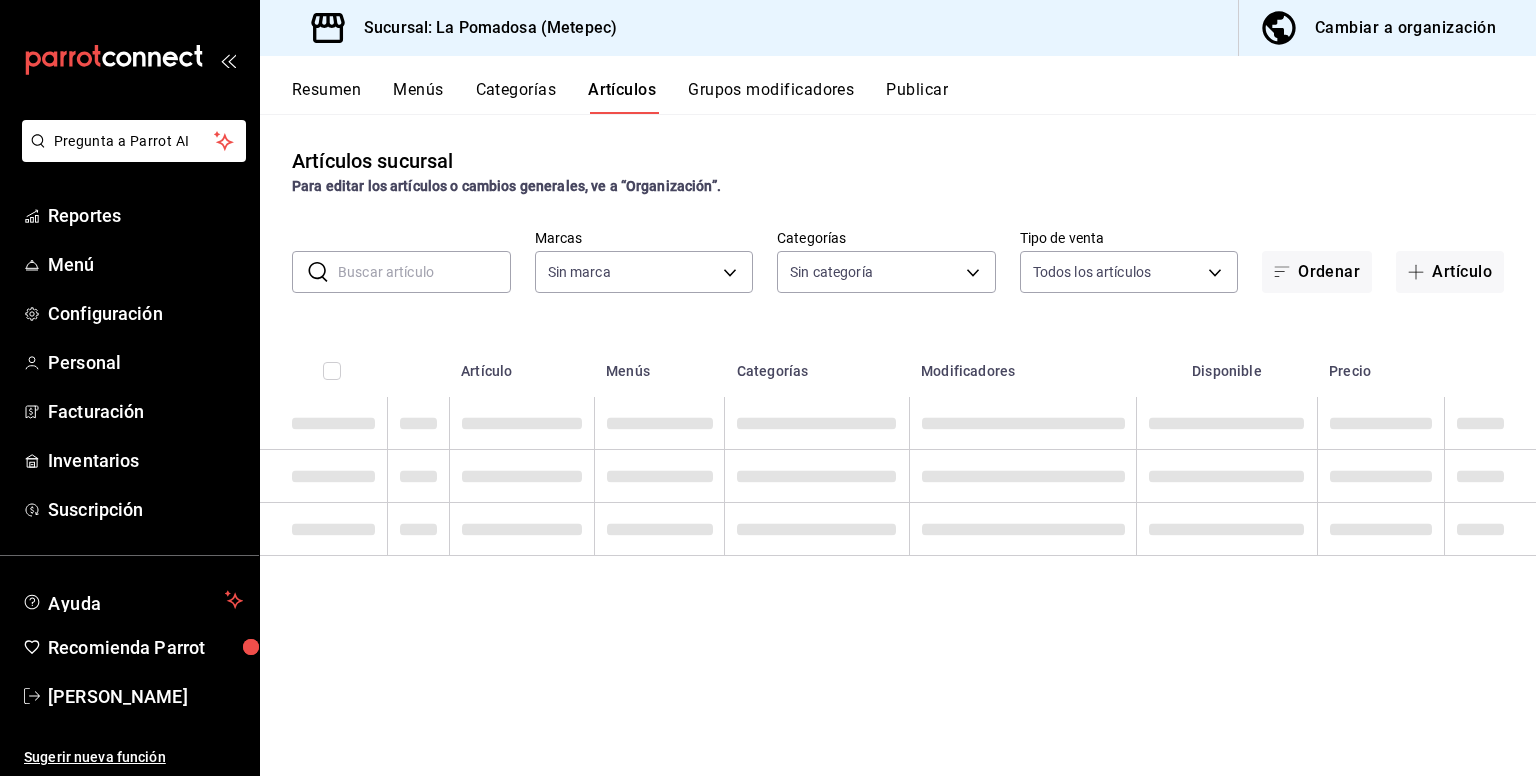 type on "26770a04-f713-4e61-b01c-a965f3f43d2a" 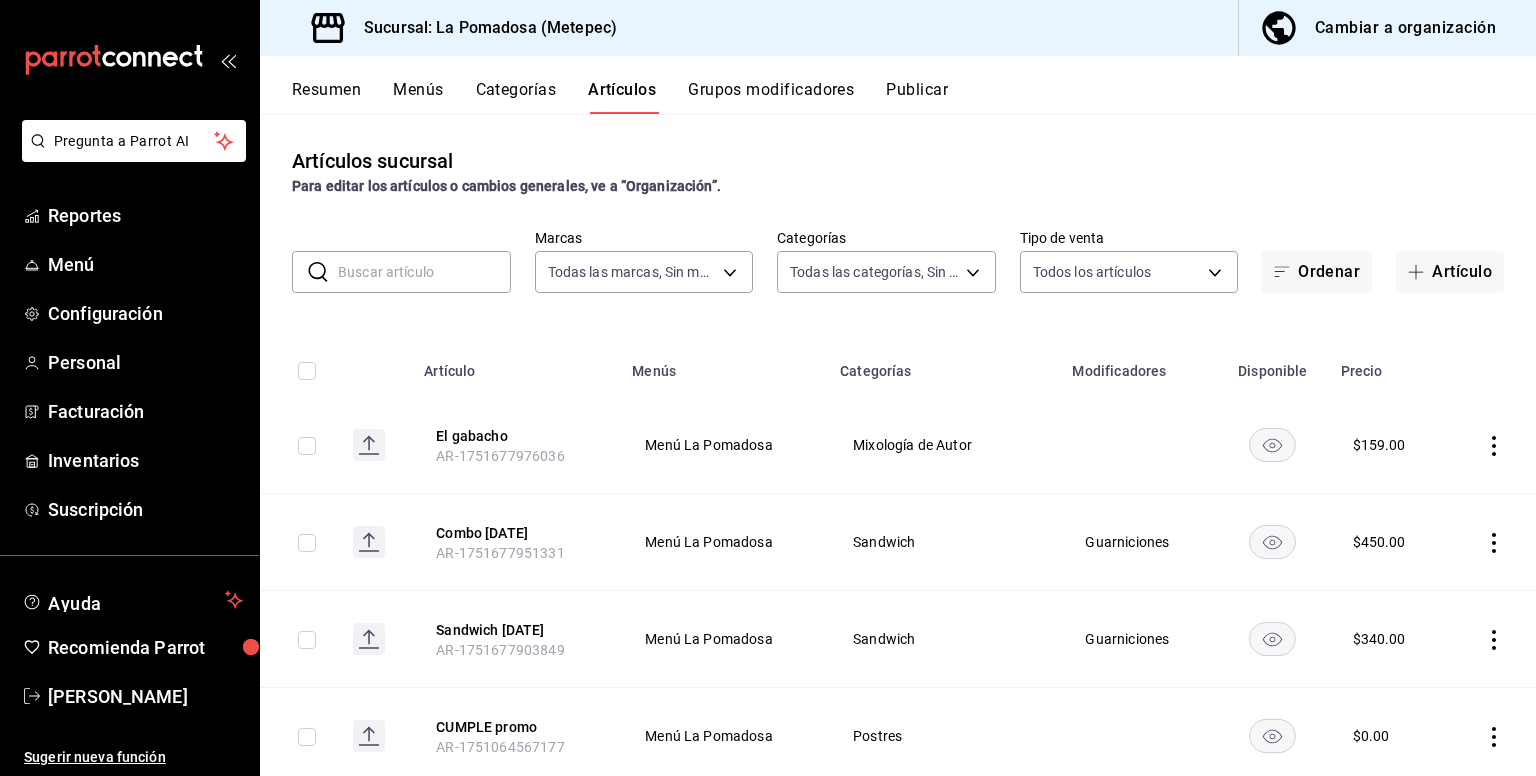 type on "d943e39c-3c76-416d-a752-8531798177b1,cac6379f-b581-4c4b-83ec-bcfc03b9aa83,1503492d-0032-4e96-a09f-94d0e2a6d22c,8aca06c2-ee5c-450d-8eee-99fad4588a6a,94c86e66-1f17-486c-8944-f73be3fd04ff,3b23f1ac-c1a0-4eea-967f-cdb8e97a3b38,59247a22-363e-427d-9238-cfc3a538c717,da0daed2-819f-436d-a386-3b2433e95dfe,4f16cf0c-d16a-4b4a-a628-c39116aefe94,15eac6ff-a020-4336-b26d-2041ed4c46bd,a76d515a-86c1-423a-aae4-4b36b32908c5,634e0f7f-cfb6-4fbe-9ea6-6b4ded3ef851,33cc39a1-84bd-459a-9eec-393565470ba2,caf07db6-db1a-4824-959e-c2d756b786a4,225c9204-15f4-4255-905d-0e79ebf81697,1df9fc45-0a56-48eb-87a2-f237a12cc424,855d4474-8b58-43b5-aa5a-5be46fe8d518,1fe5e05a-1637-4b87-b217-ee5f3bdf9378,8f07e0a1-5d23-4c71-8f79-280af01fcef2,8eee8ce2-1471-4acc-b642-bbb2d3153ff6,cf142e99-bd8b-4c21-be74-9e55ec7584ec,185590e8-63ae-4c46-886a-d7b22d59c809,41c746cf-7c4c-4b58-97c6-5a83c21af82f,a21b2911-b115-459e-8438-4e908a6bab98,548b0ee3-7ca1-458f-984e-c0da2fe095cb,557b4e6d-42c8-4ae4-a288-21f05fde9b83,8e33ee0d-62dd-4a3f-940e-28eb71907b16,7b1defc8-a4bc-47bd-bad..." 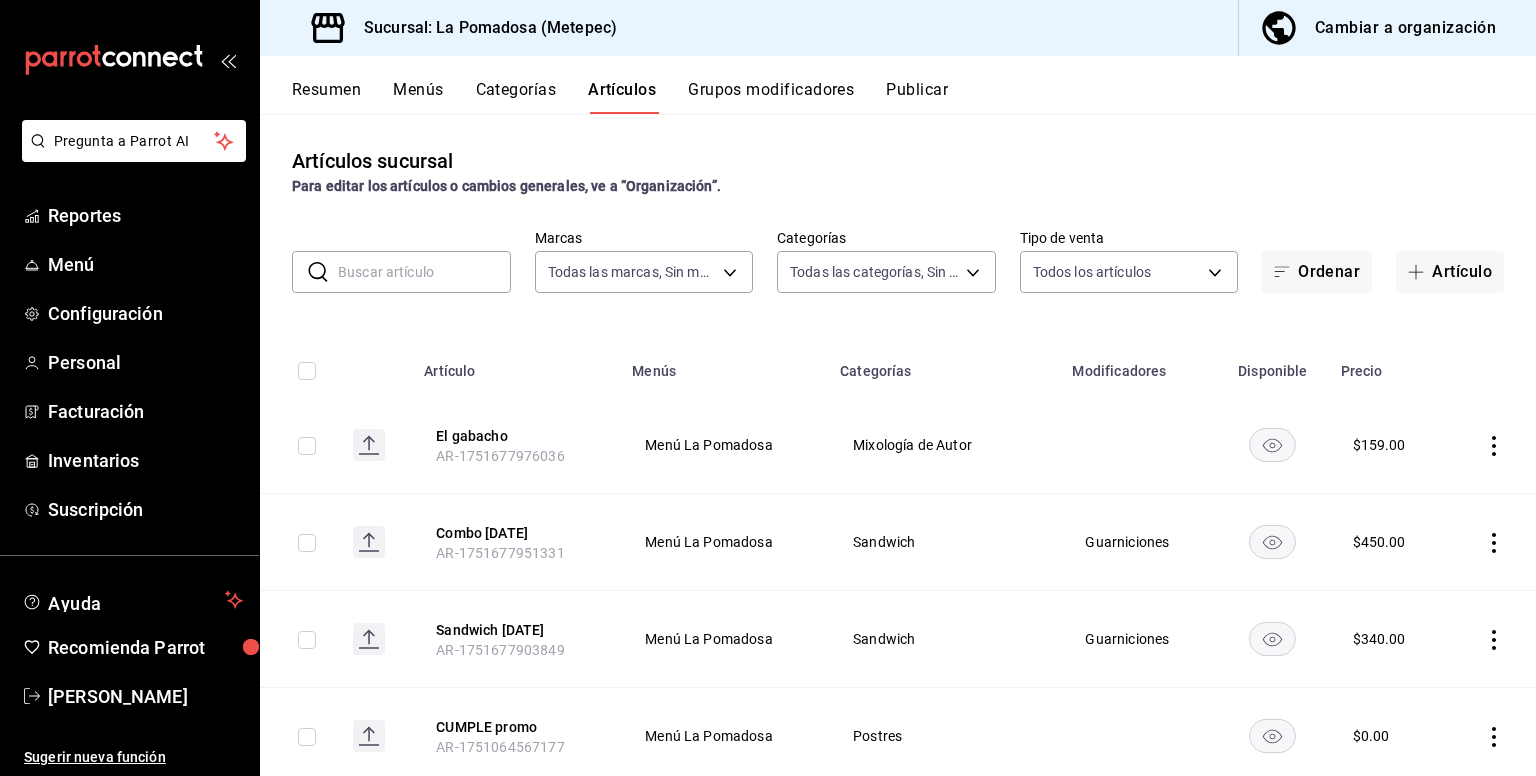 click at bounding box center [424, 272] 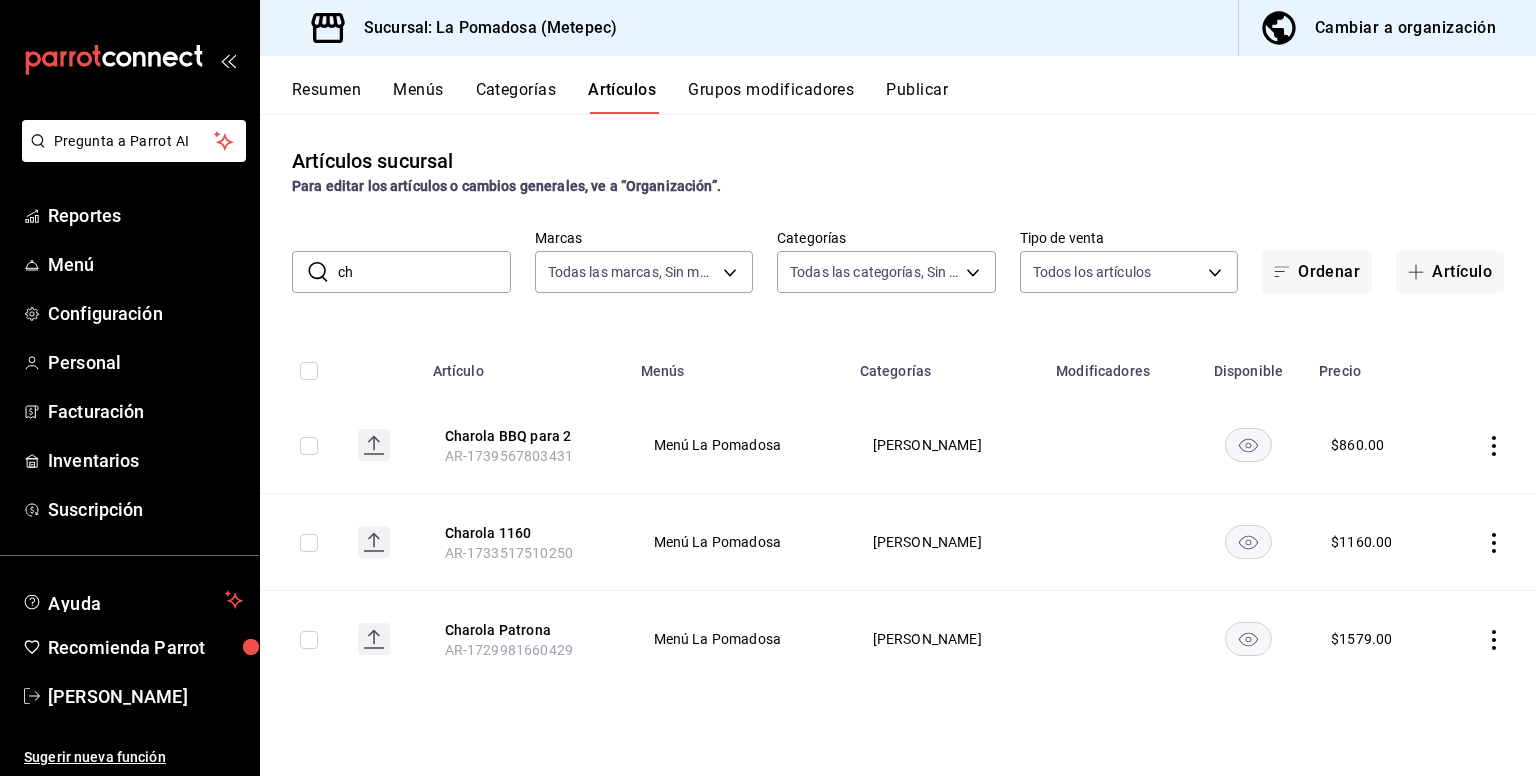 type on "c" 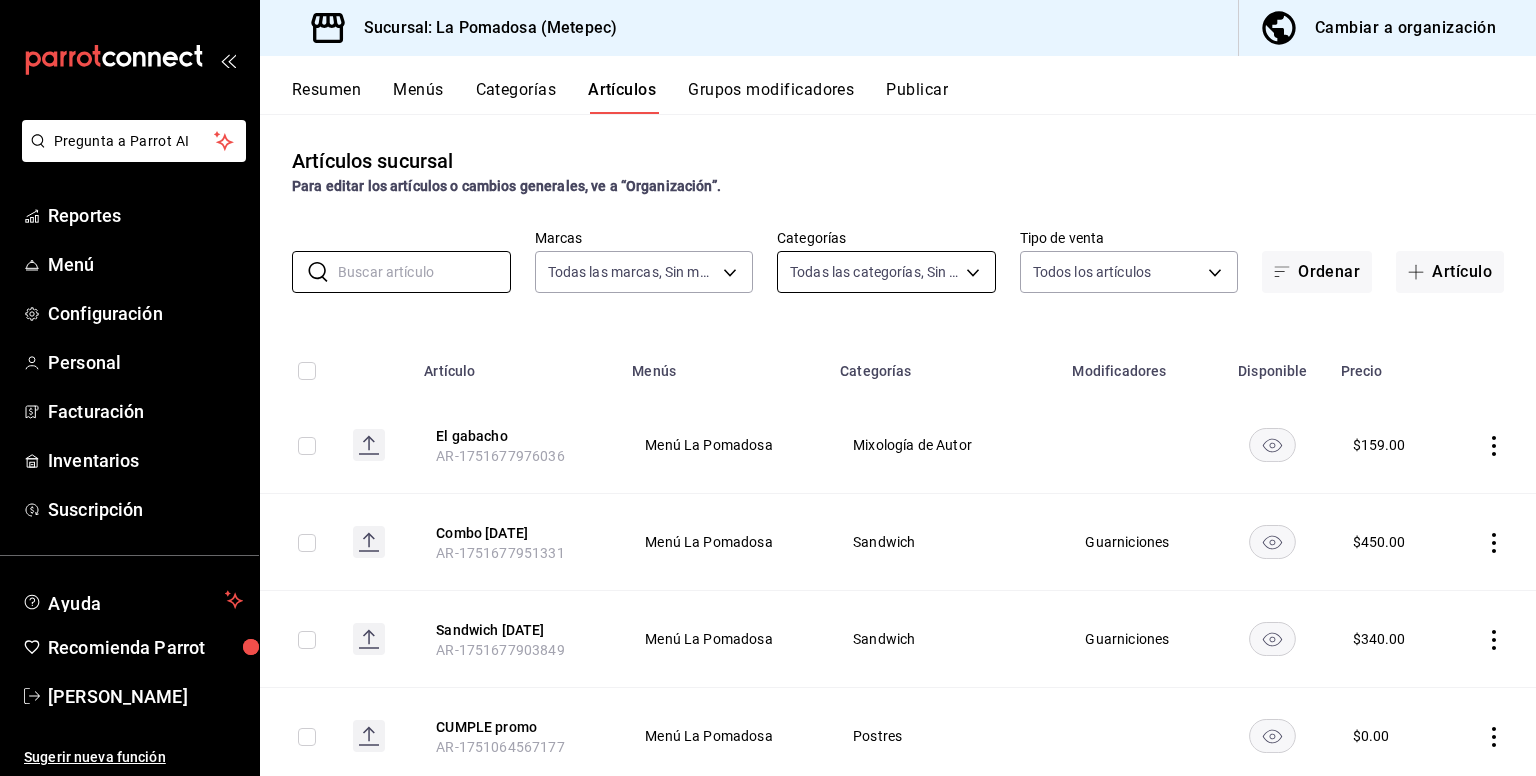 type 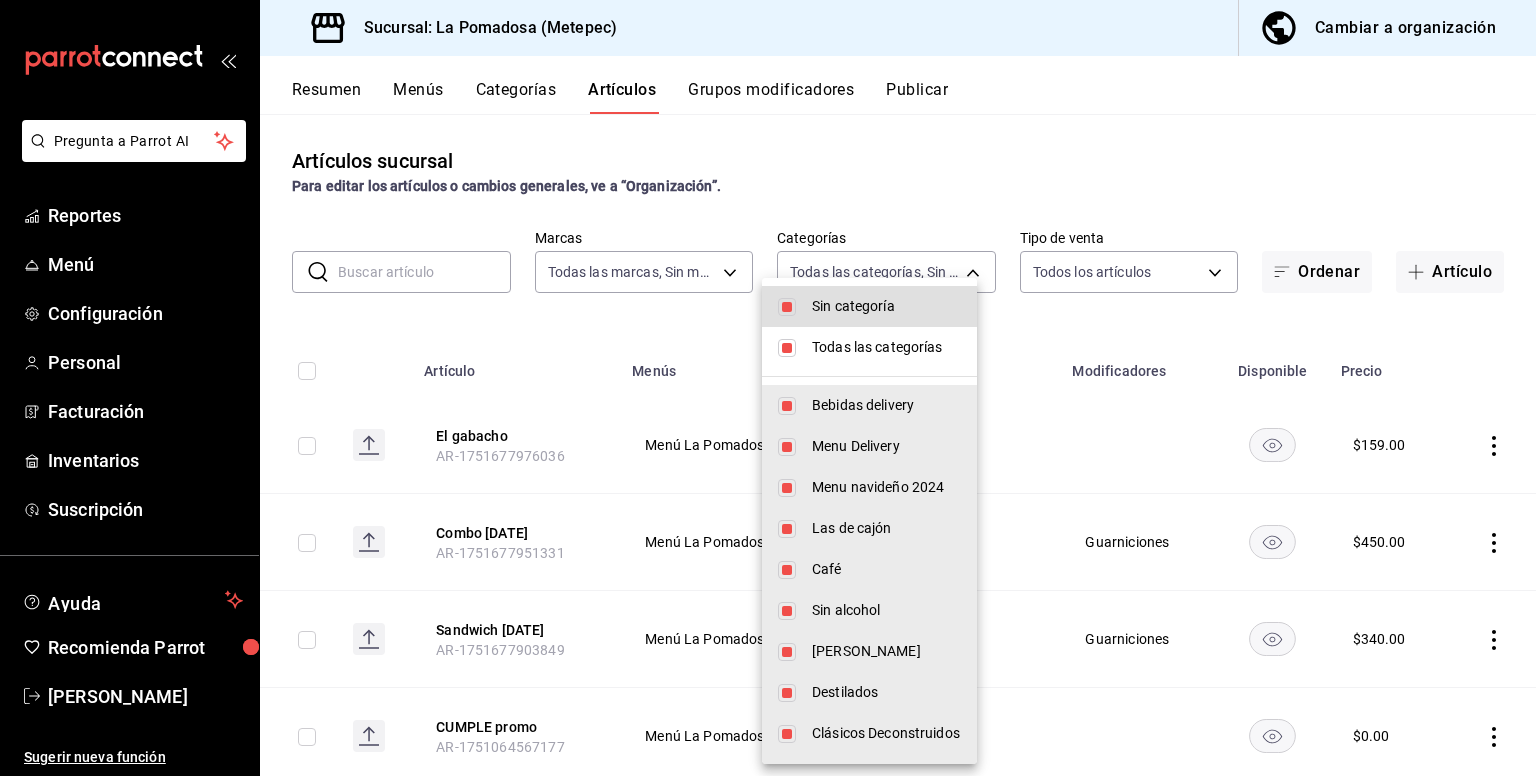 click on "Todas las categorías" at bounding box center [869, 347] 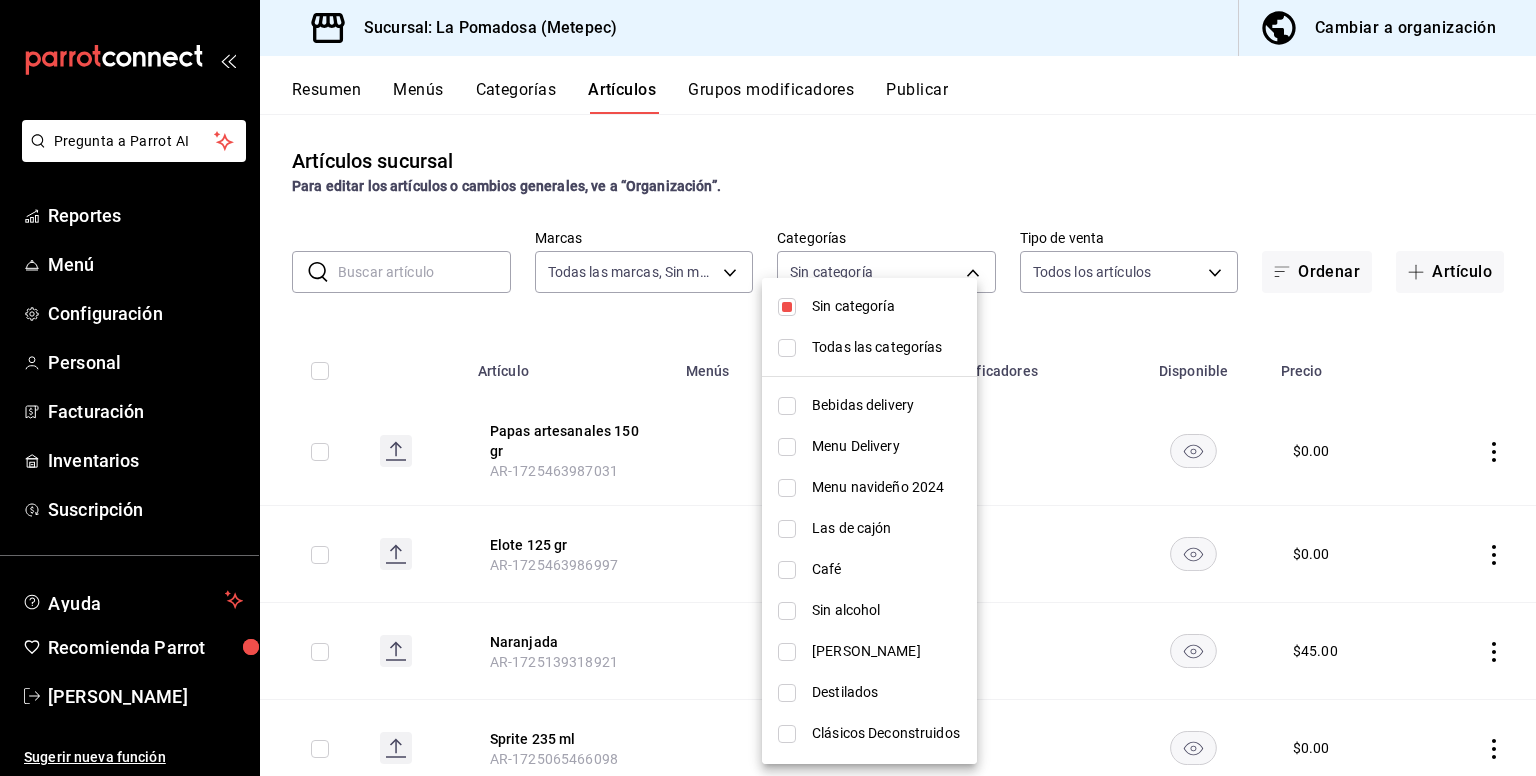 click at bounding box center (768, 388) 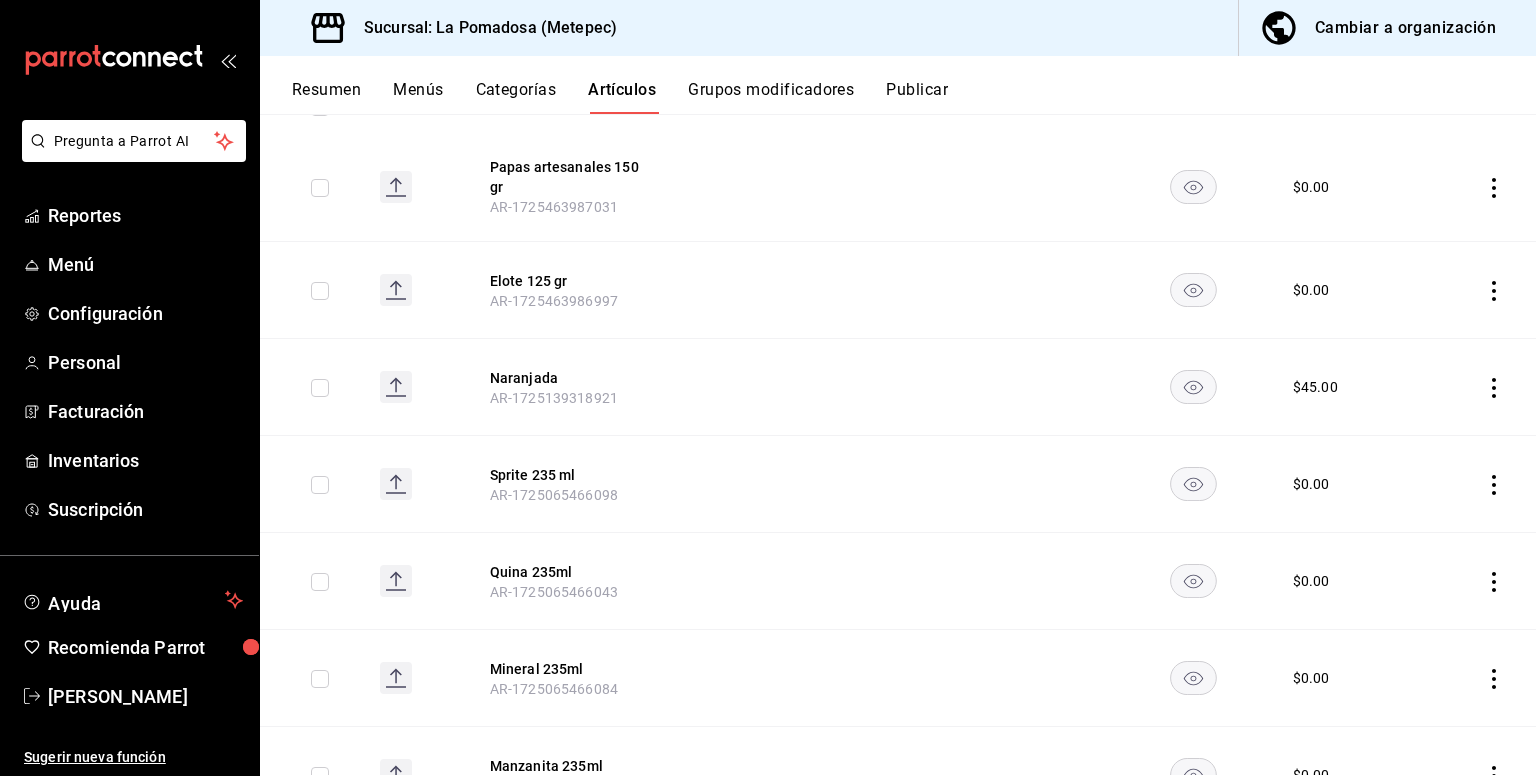 scroll, scrollTop: 291, scrollLeft: 0, axis: vertical 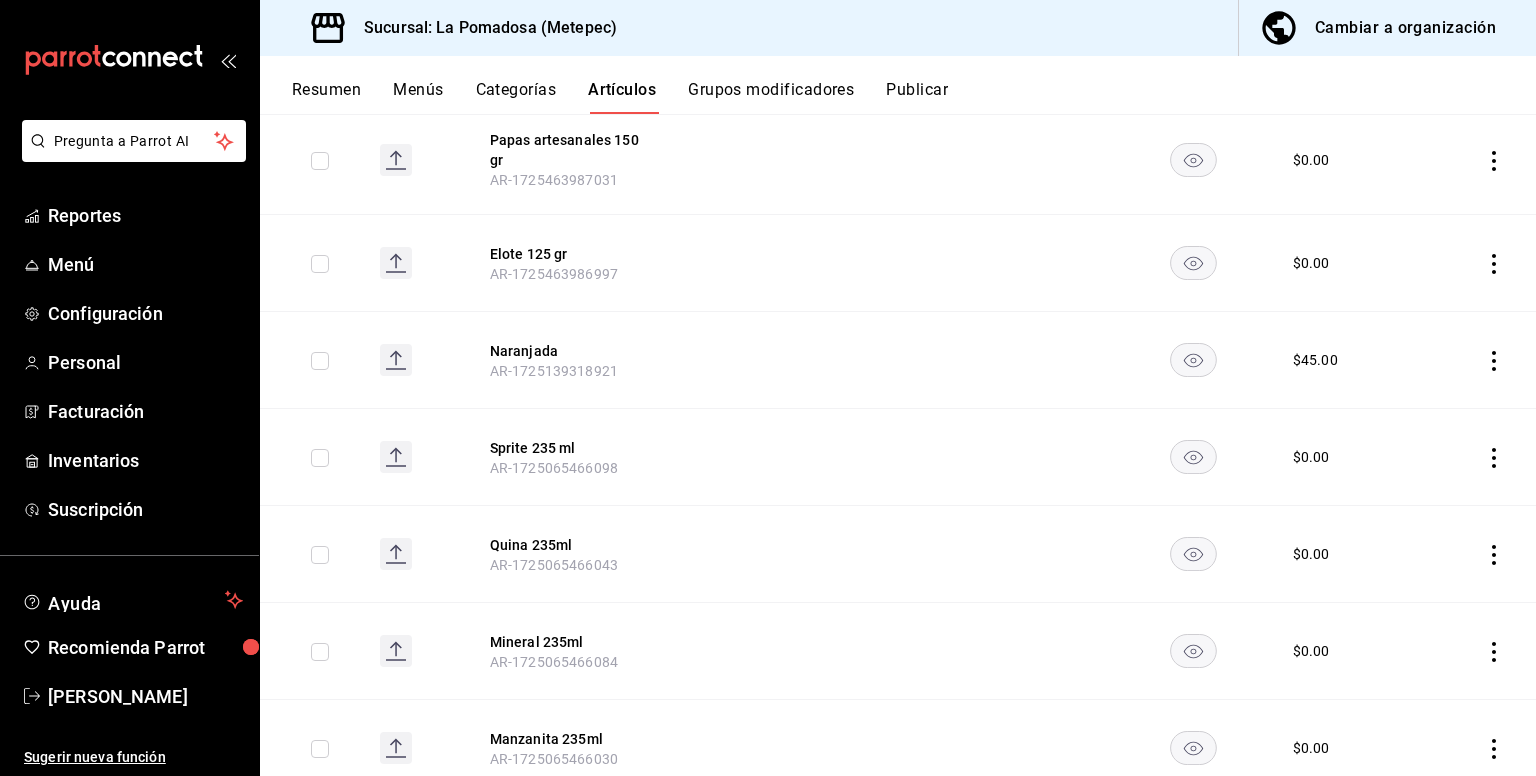 click at bounding box center [1476, 360] 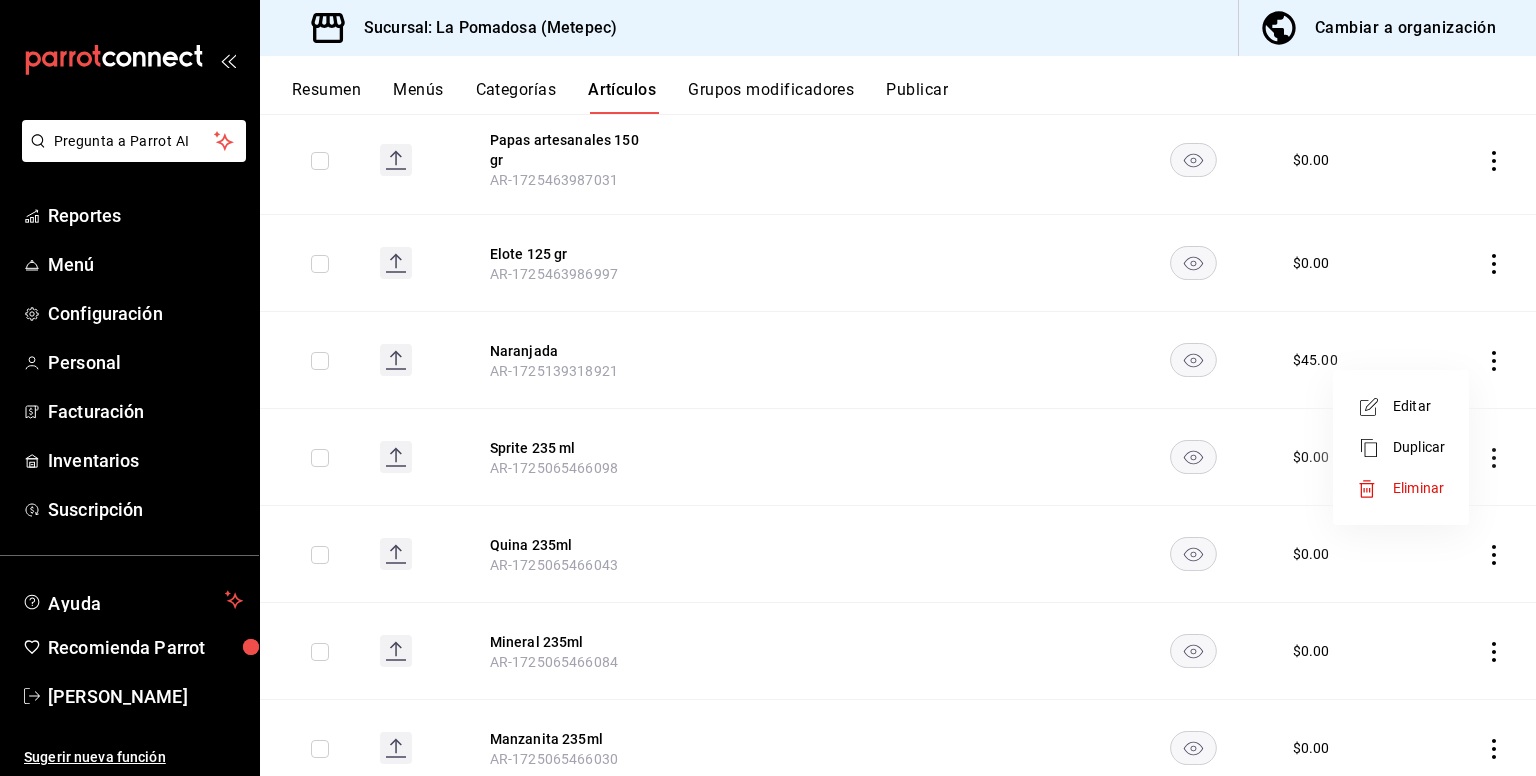 click on "Editar" at bounding box center (1401, 406) 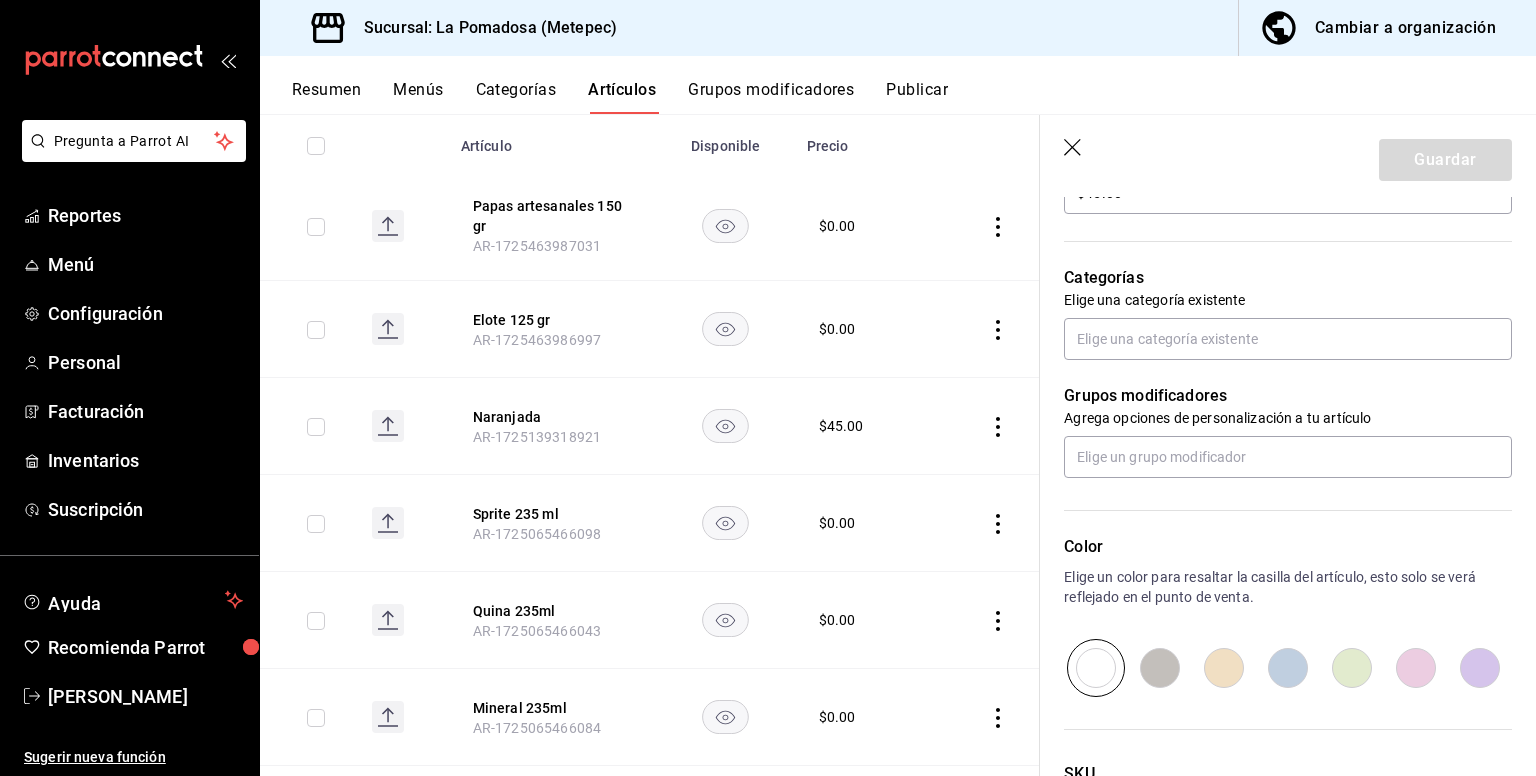 scroll, scrollTop: 654, scrollLeft: 0, axis: vertical 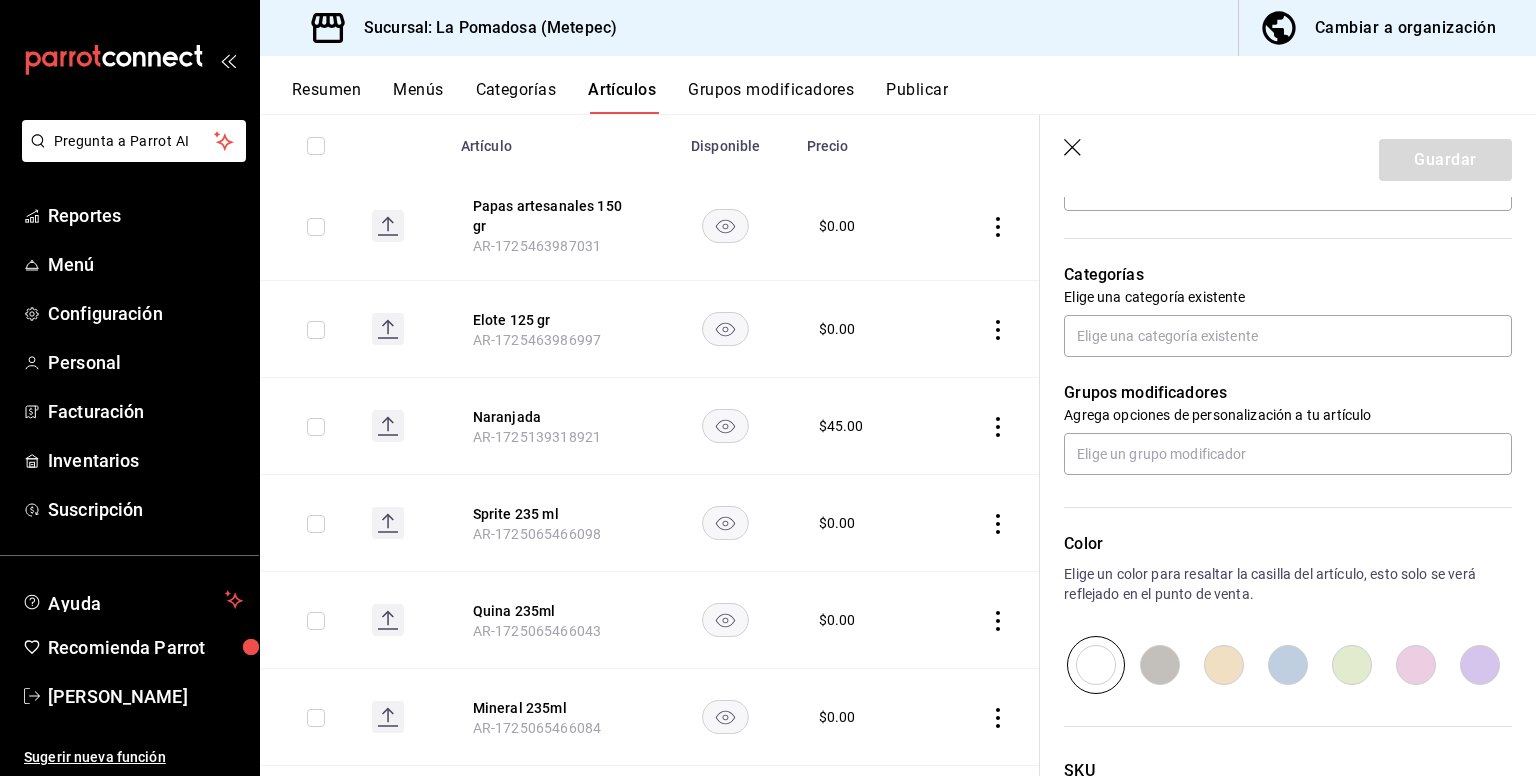 click 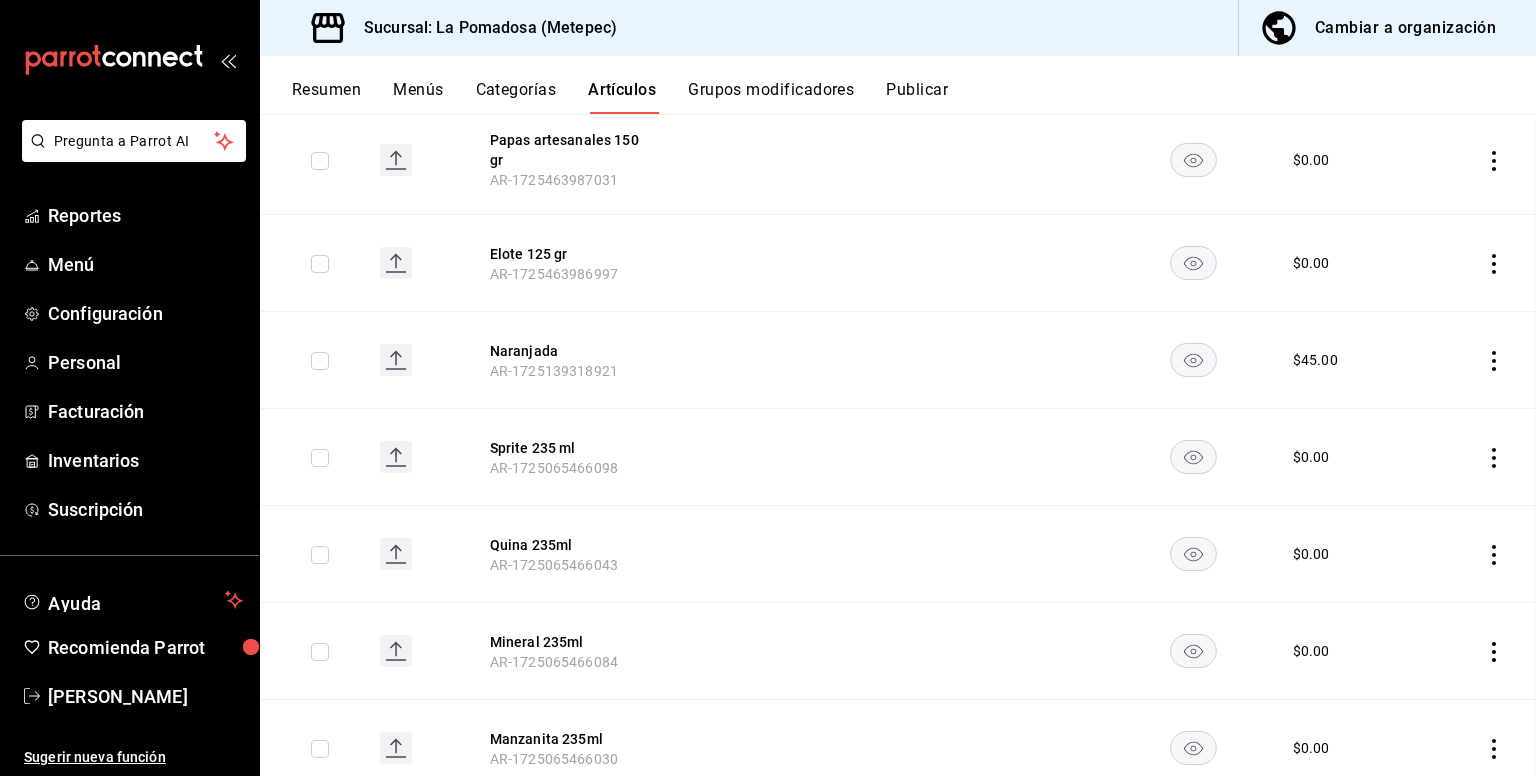 scroll, scrollTop: 225, scrollLeft: 0, axis: vertical 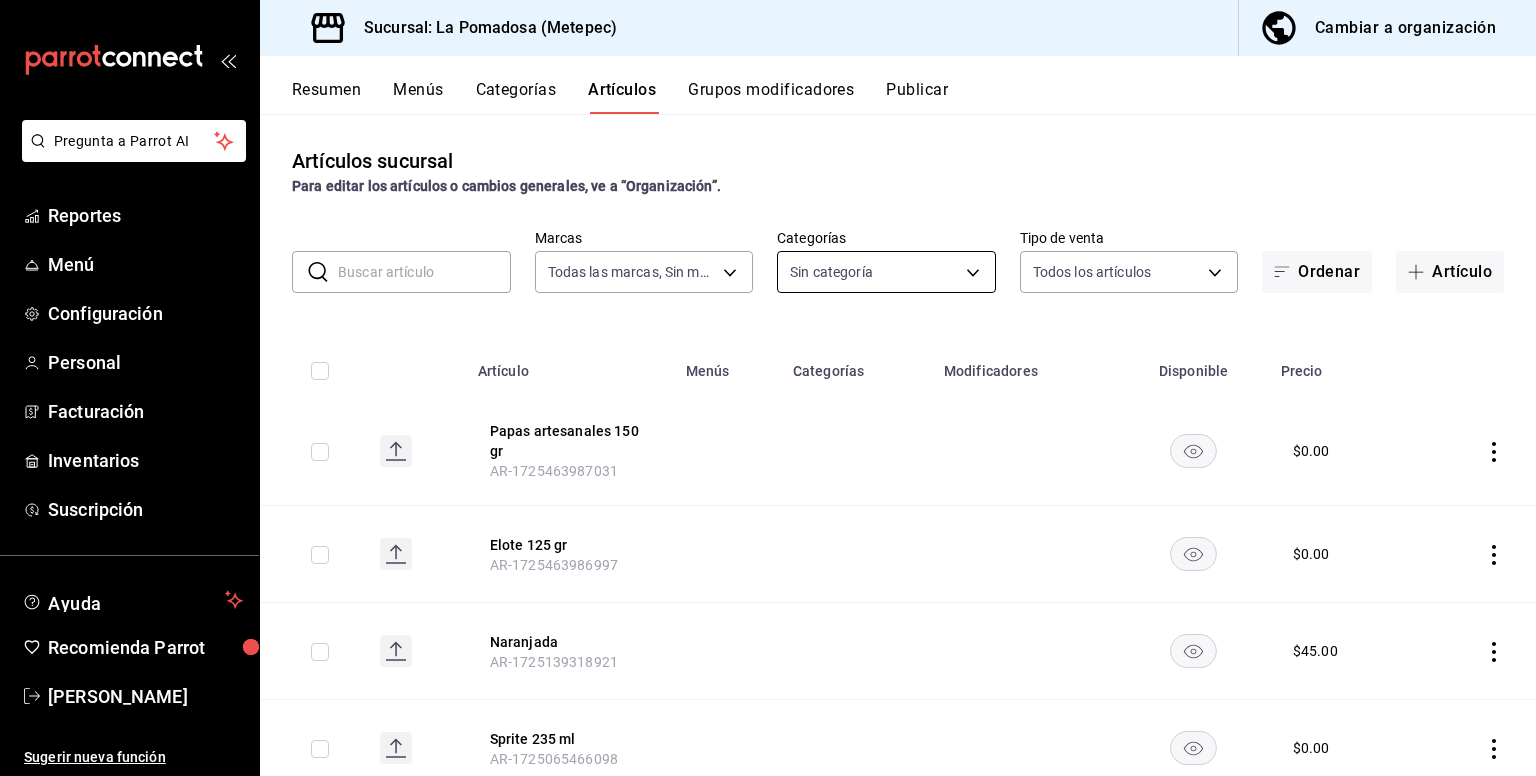 click on "Pregunta a Parrot AI Reportes   Menú   Configuración   Personal   Facturación   Inventarios   Suscripción   Ayuda Recomienda Parrot   [PERSON_NAME]   Sugerir nueva función   Sucursal: La Pomadosa (Metepec) Cambiar a organización Resumen Menús Categorías Artículos Grupos modificadores Publicar Artículos sucursal Para editar los artículos o cambios generales, ve a “Organización”. ​ ​ Marcas Todas las marcas, Sin marca 26770a04-f713-4e61-b01c-a965f3f43d2a Categorías Sin categoría Tipo de venta Todos los artículos ALL Ordenar Artículo Artículo Menús Categorías Modificadores Disponible Precio Papas artesanales 150 gr AR-1725463987031 $ 0.00 Elote 125 gr AR-1725463986997 $ 0.00 Naranjada AR-1725139318921 $ 45.00 Sprite 235 ml AR-1725065466098 $ 0.00 Quina 235ml AR-1725065466043 $ 0.00 Mineral 235ml AR-1725065466084 $ 0.00 Manzanita 235ml AR-1725065466030 $ 0.00 Jugo de toronja 8oz AR-1725065466164 $ 0.00 [PERSON_NAME] 8oz AR-1725065466137 $ 0.00 Jugo de naranja 8oz $ 0.00" at bounding box center [768, 388] 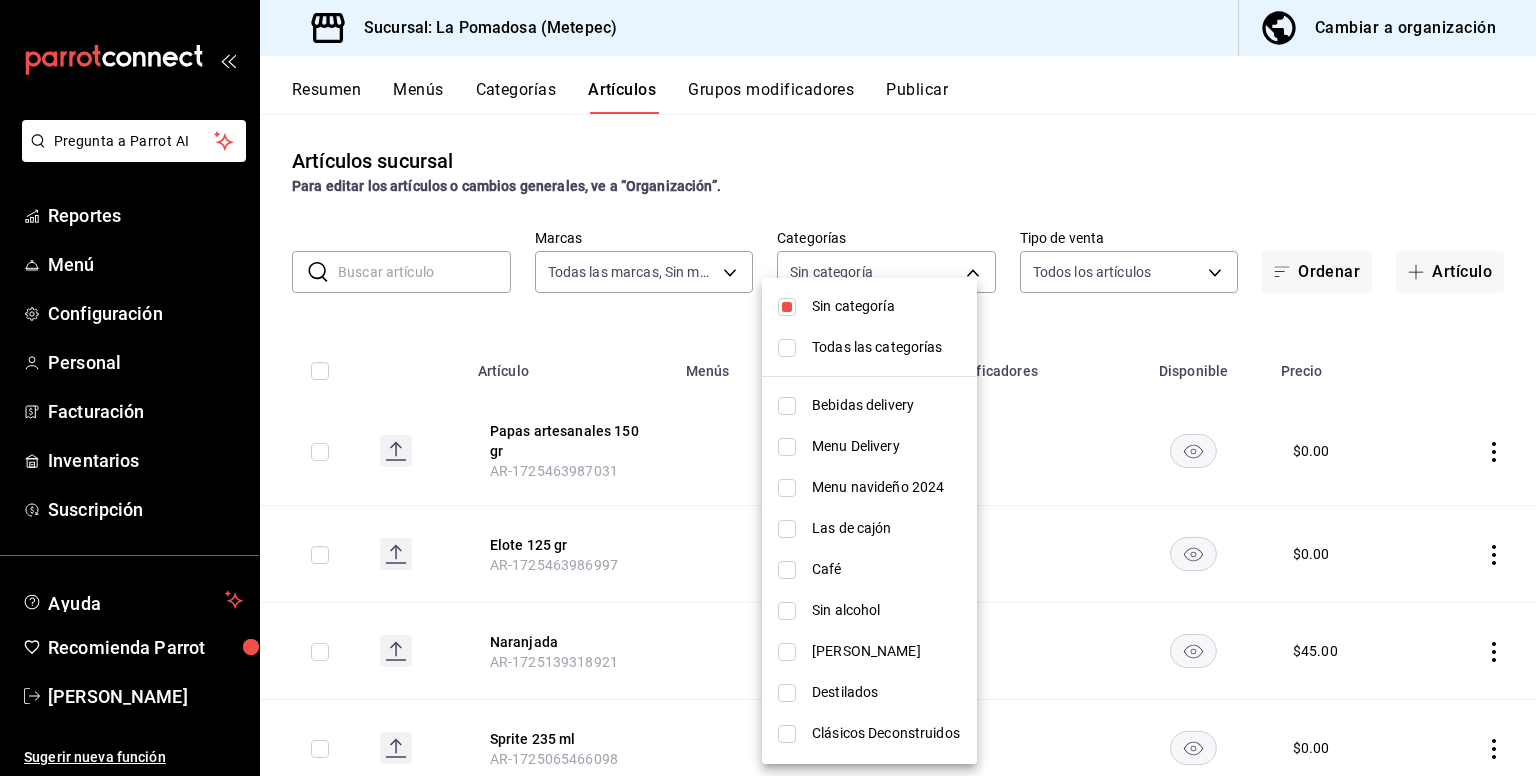 click at bounding box center [787, 307] 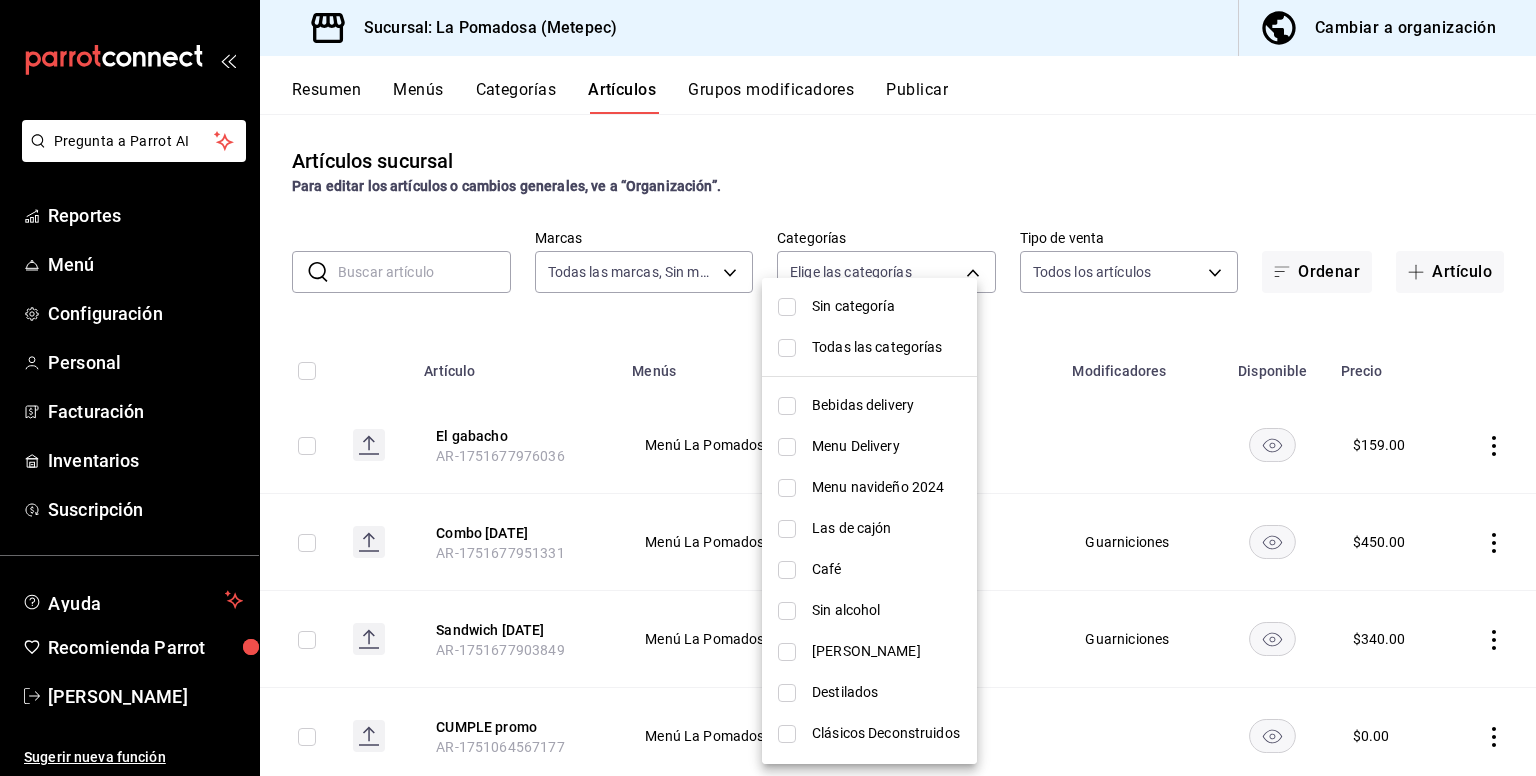 click at bounding box center (768, 388) 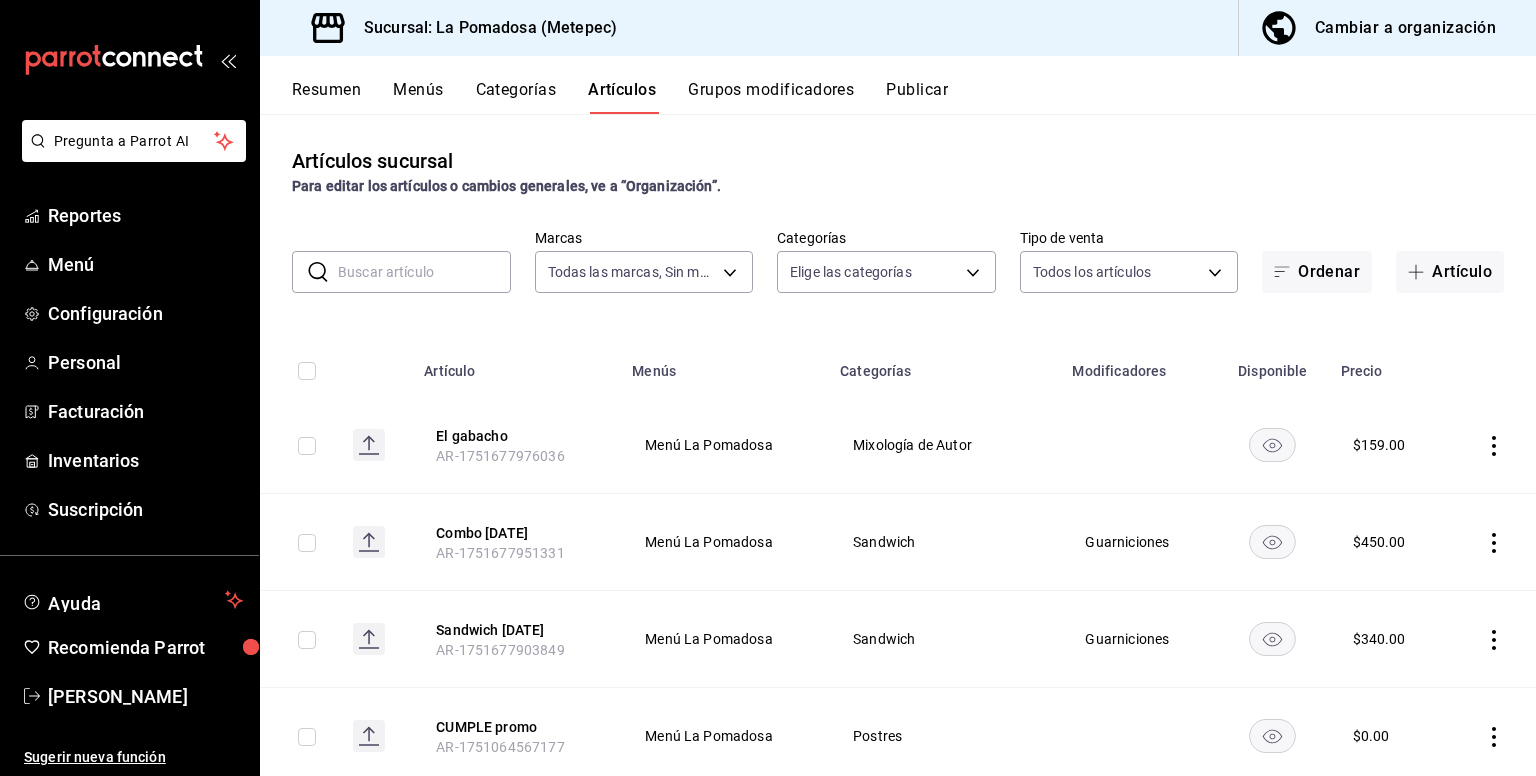 click at bounding box center (424, 272) 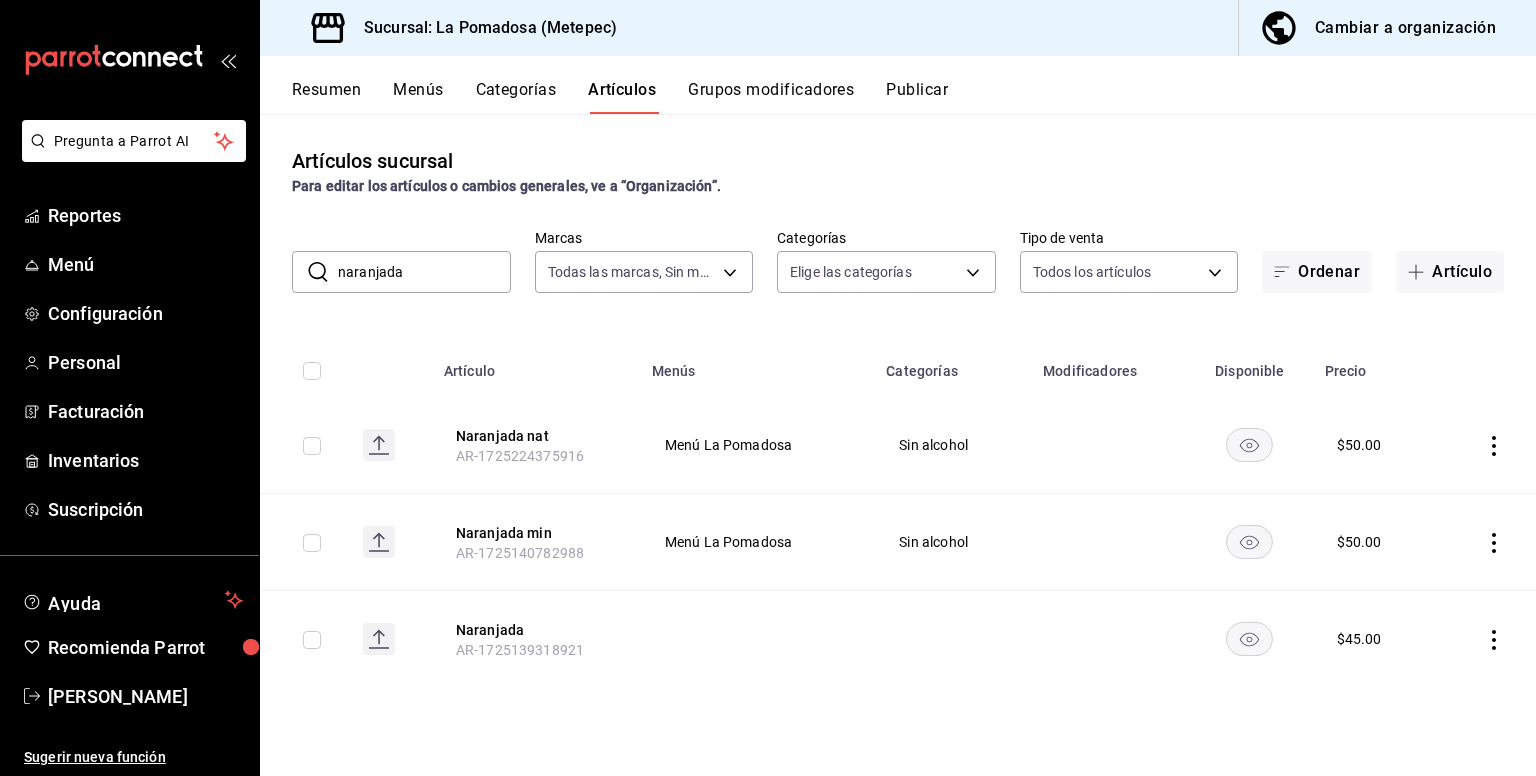 click 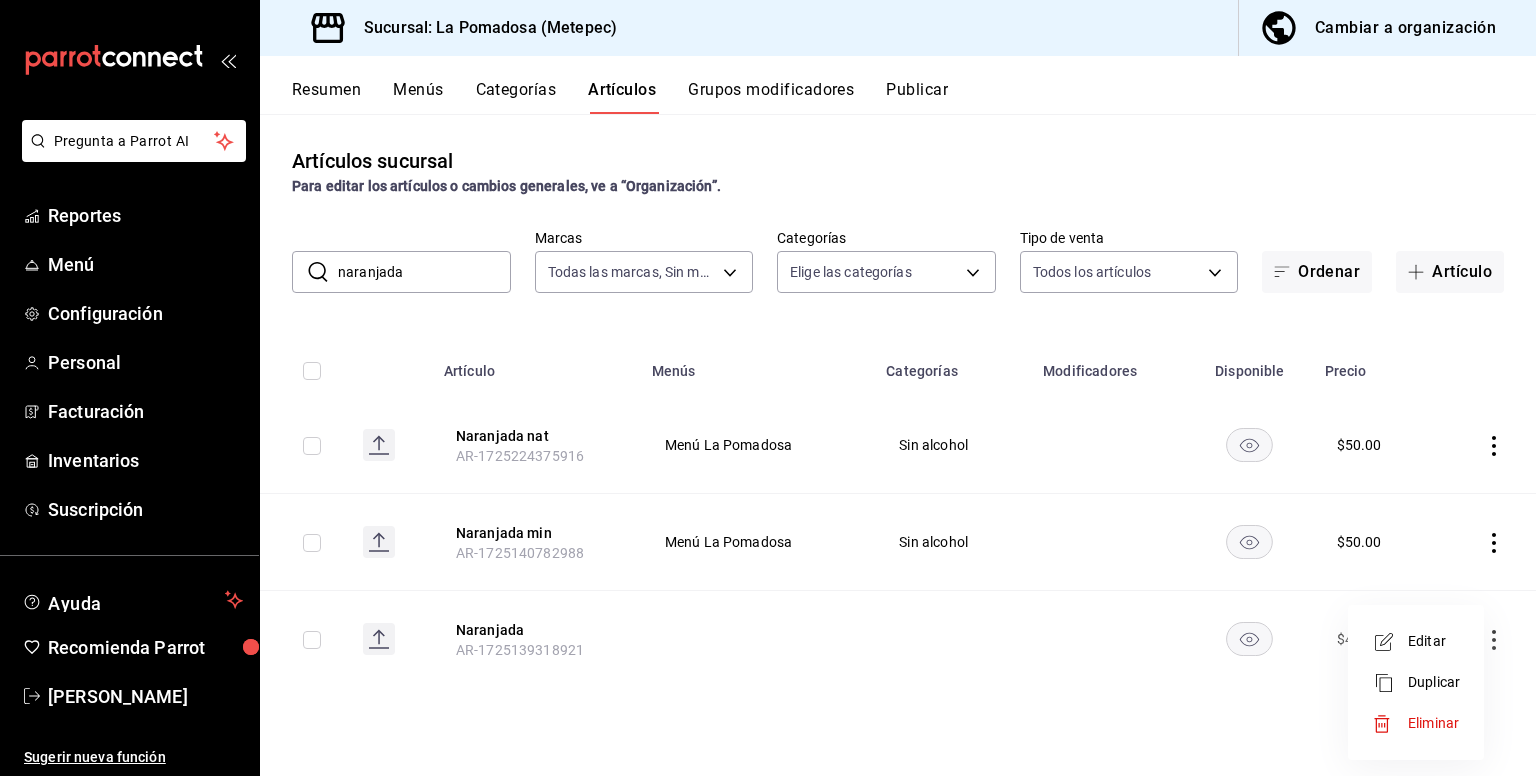 click at bounding box center (768, 388) 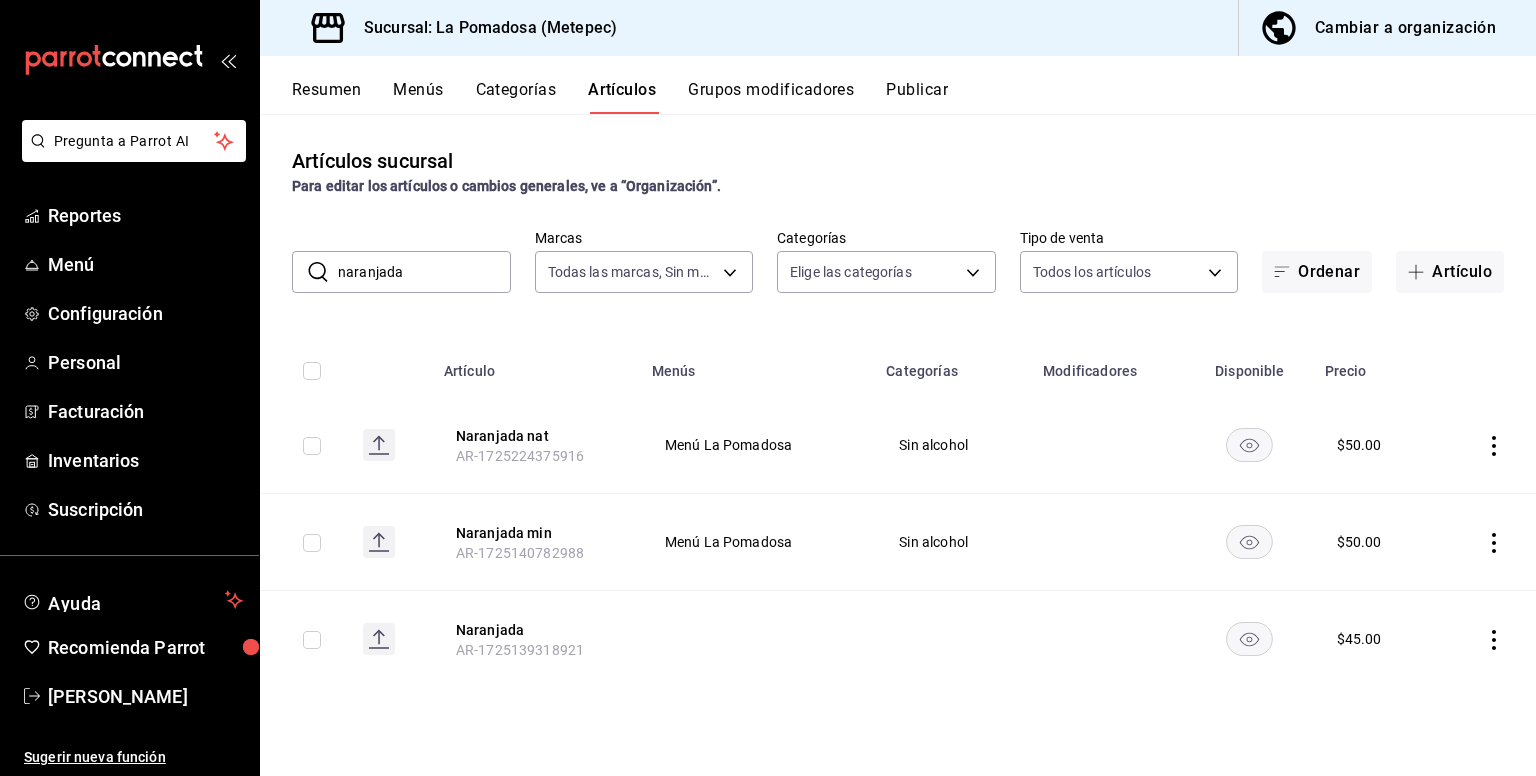 click 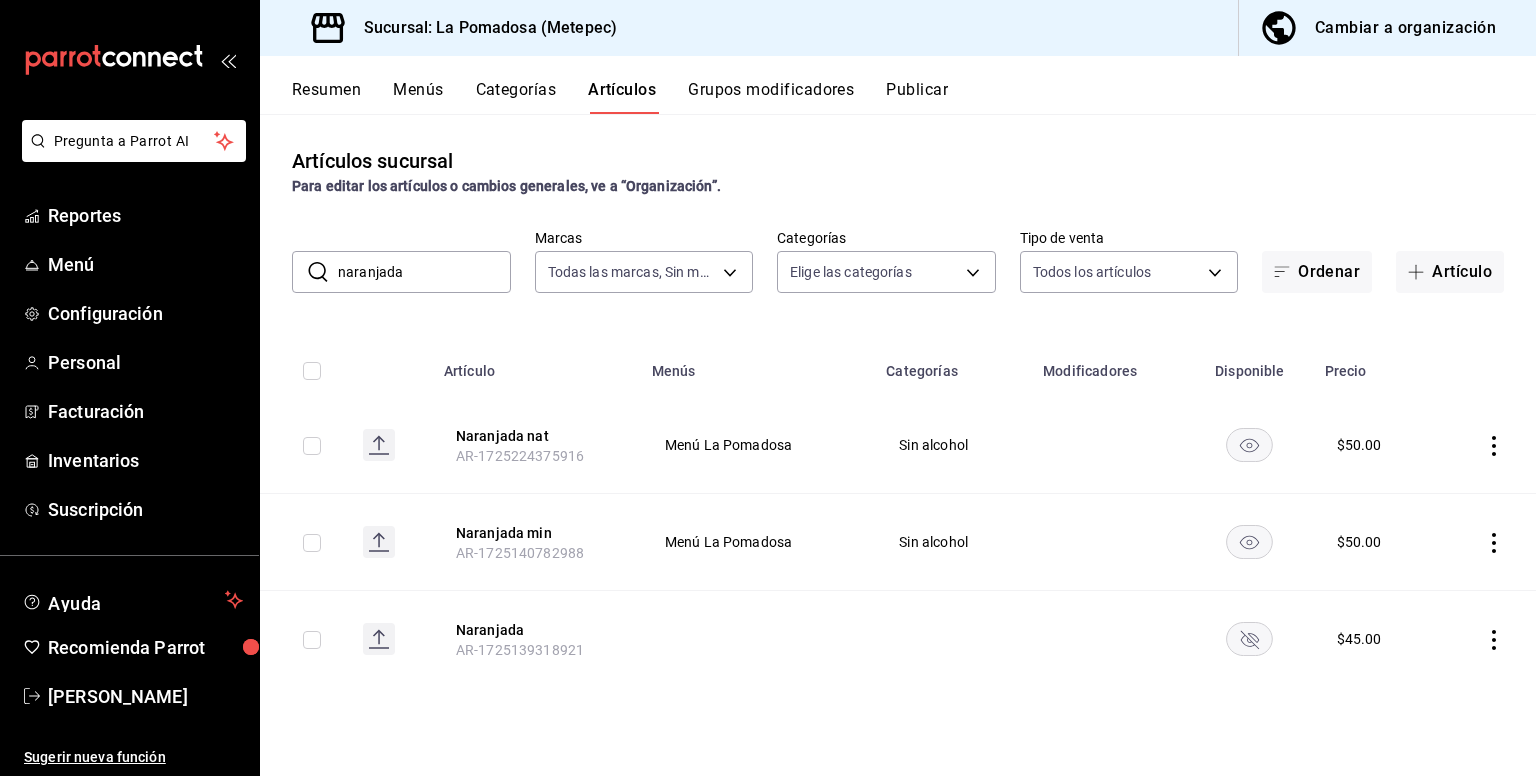 click 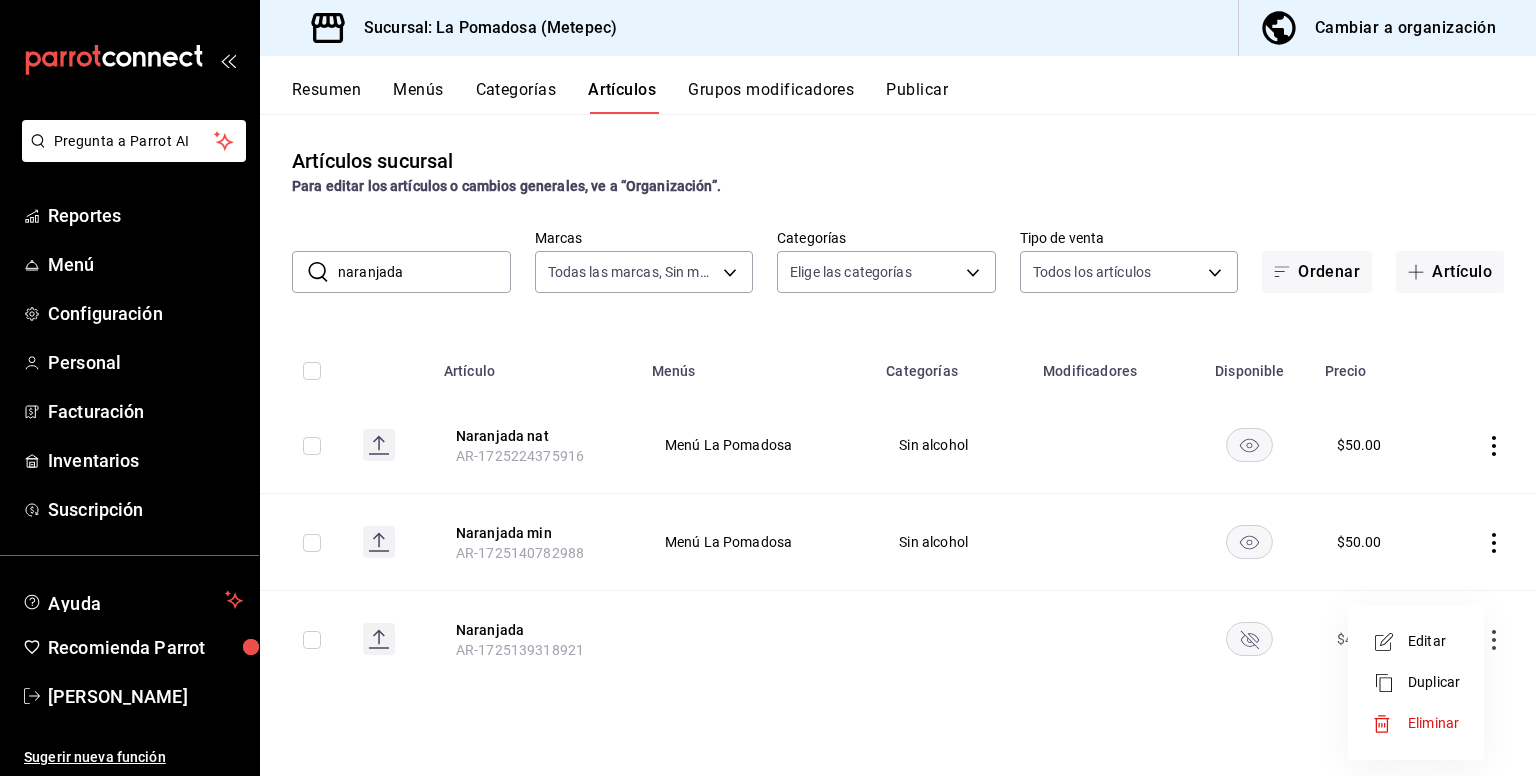 click at bounding box center [768, 388] 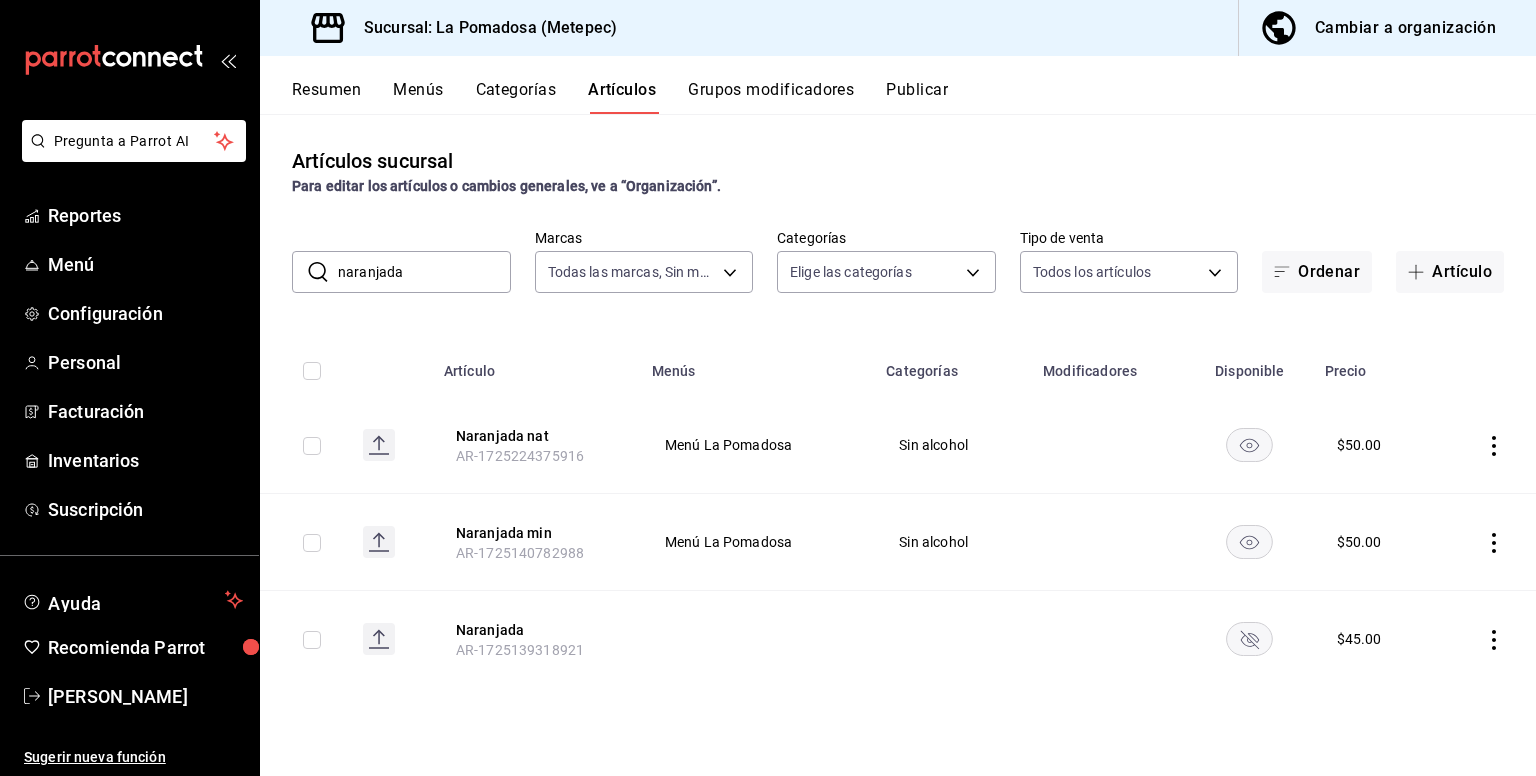 click on "naranjada" at bounding box center [424, 272] 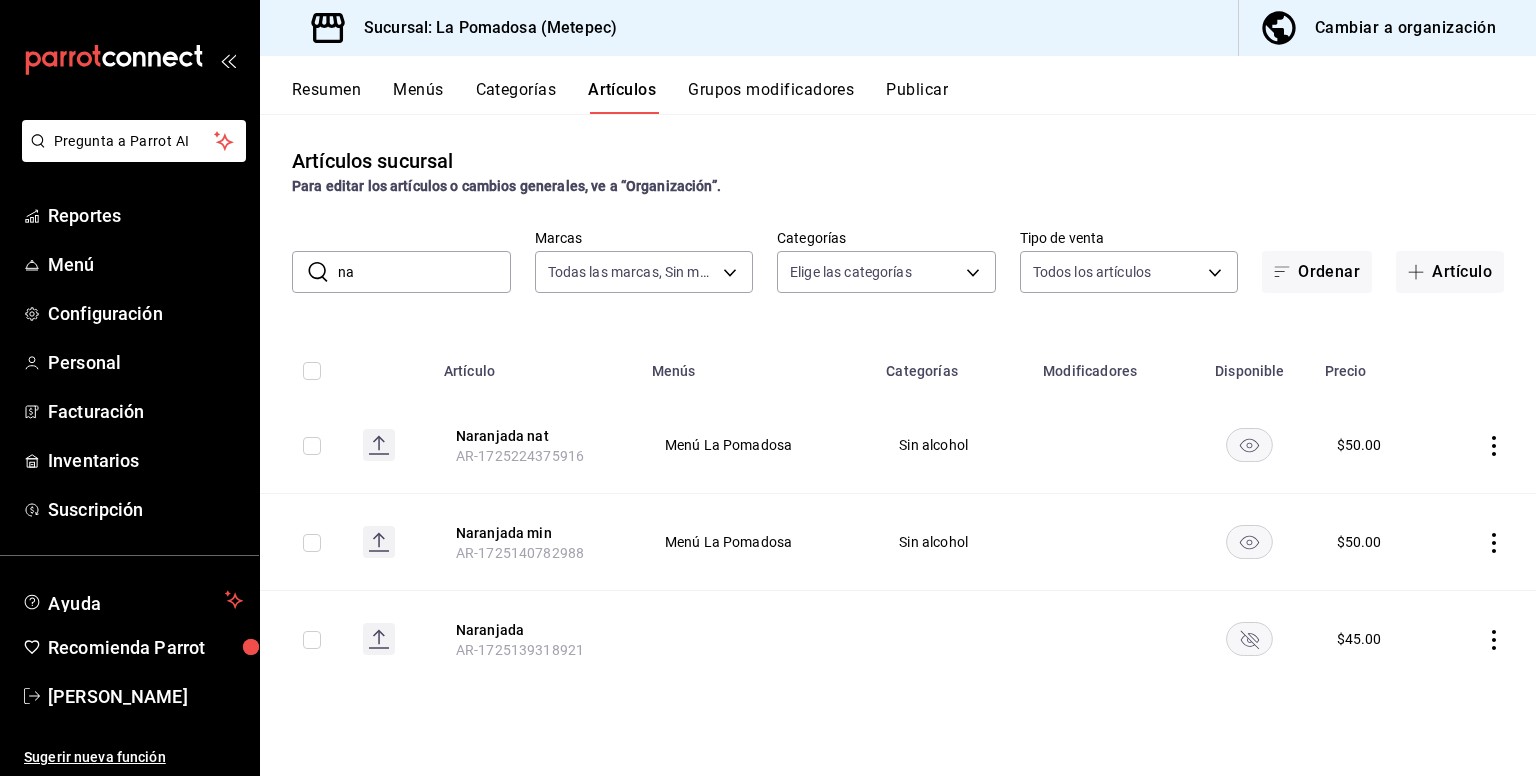 type on "n" 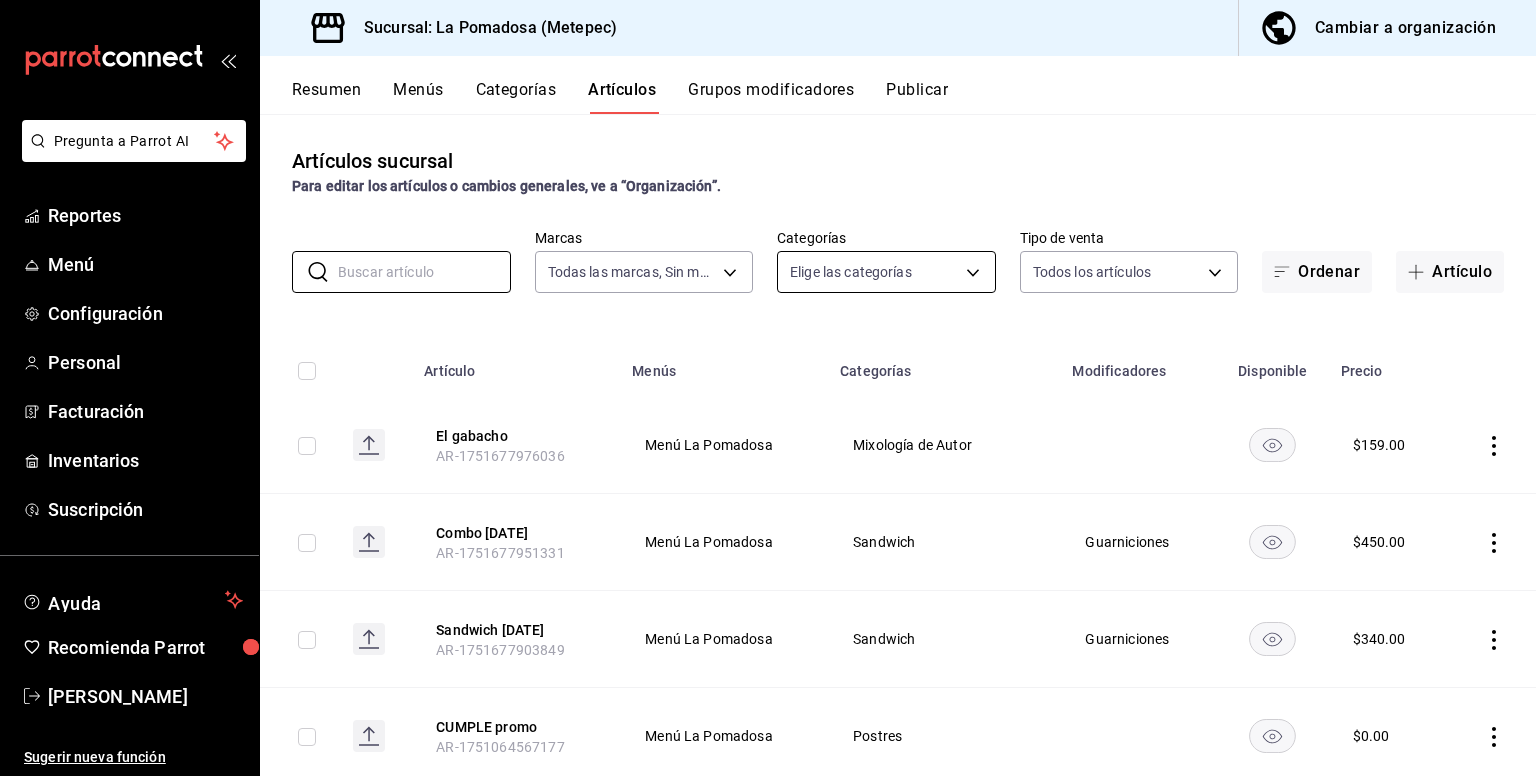 type 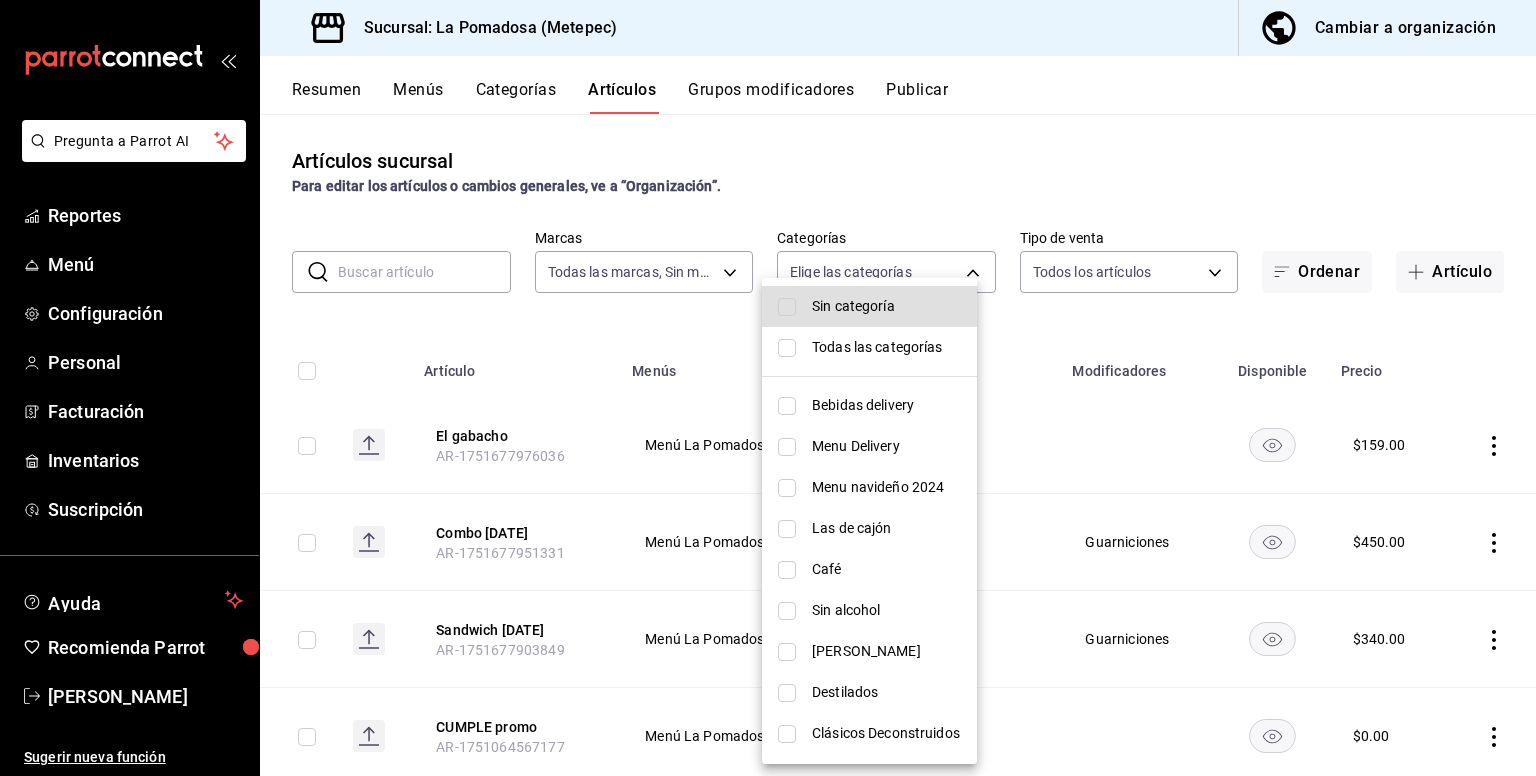 click at bounding box center [787, 307] 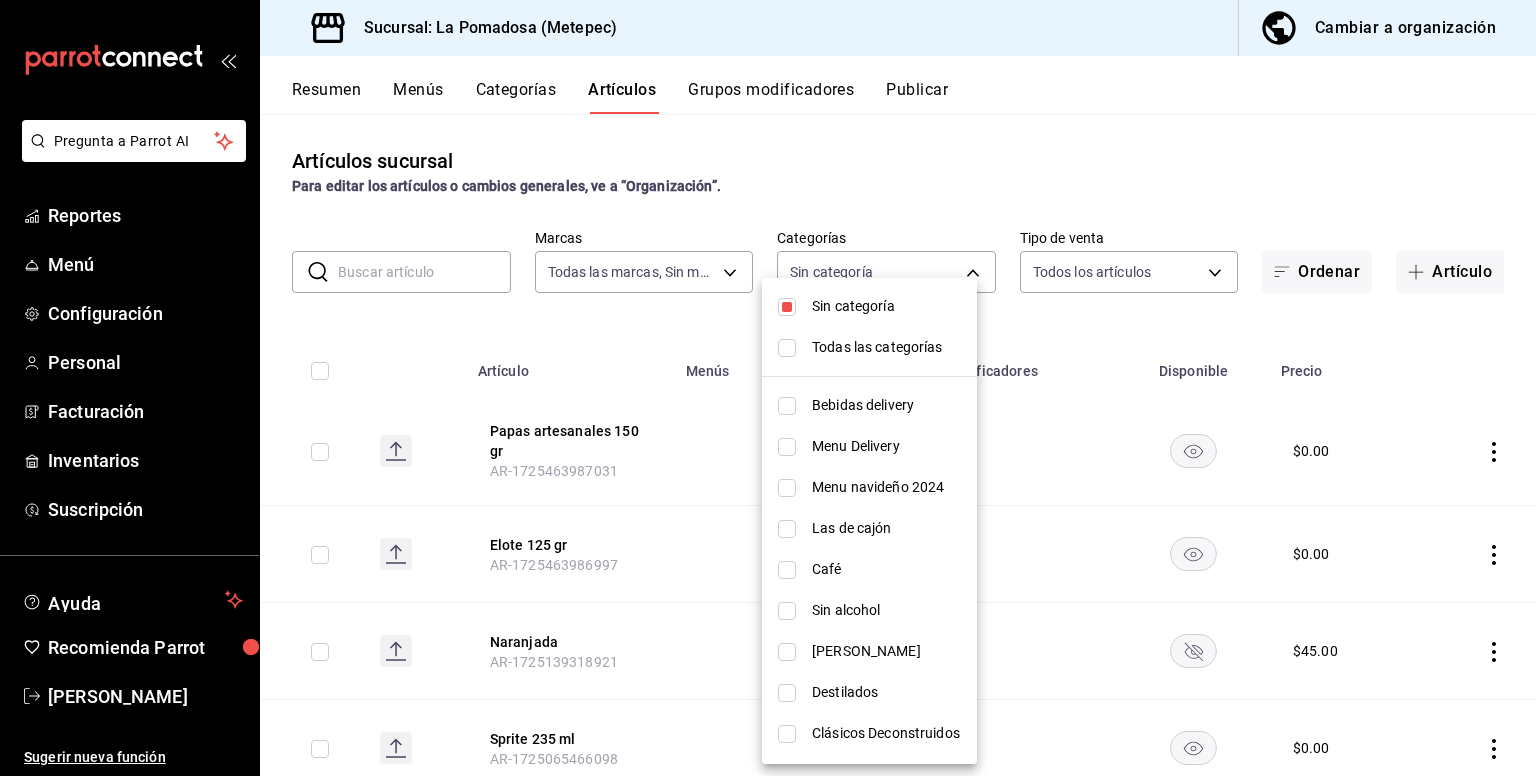 click at bounding box center (768, 388) 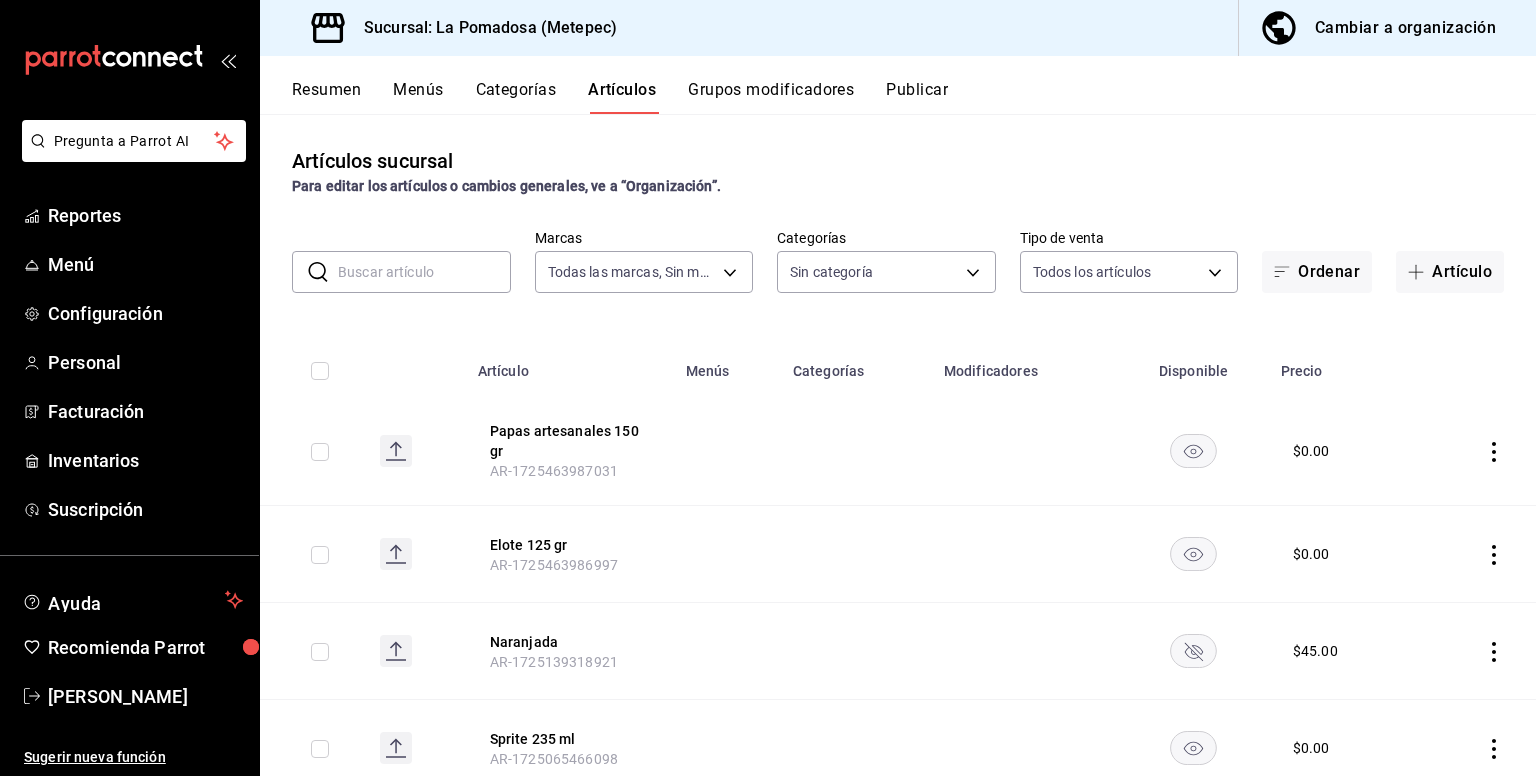 click at bounding box center (1476, 451) 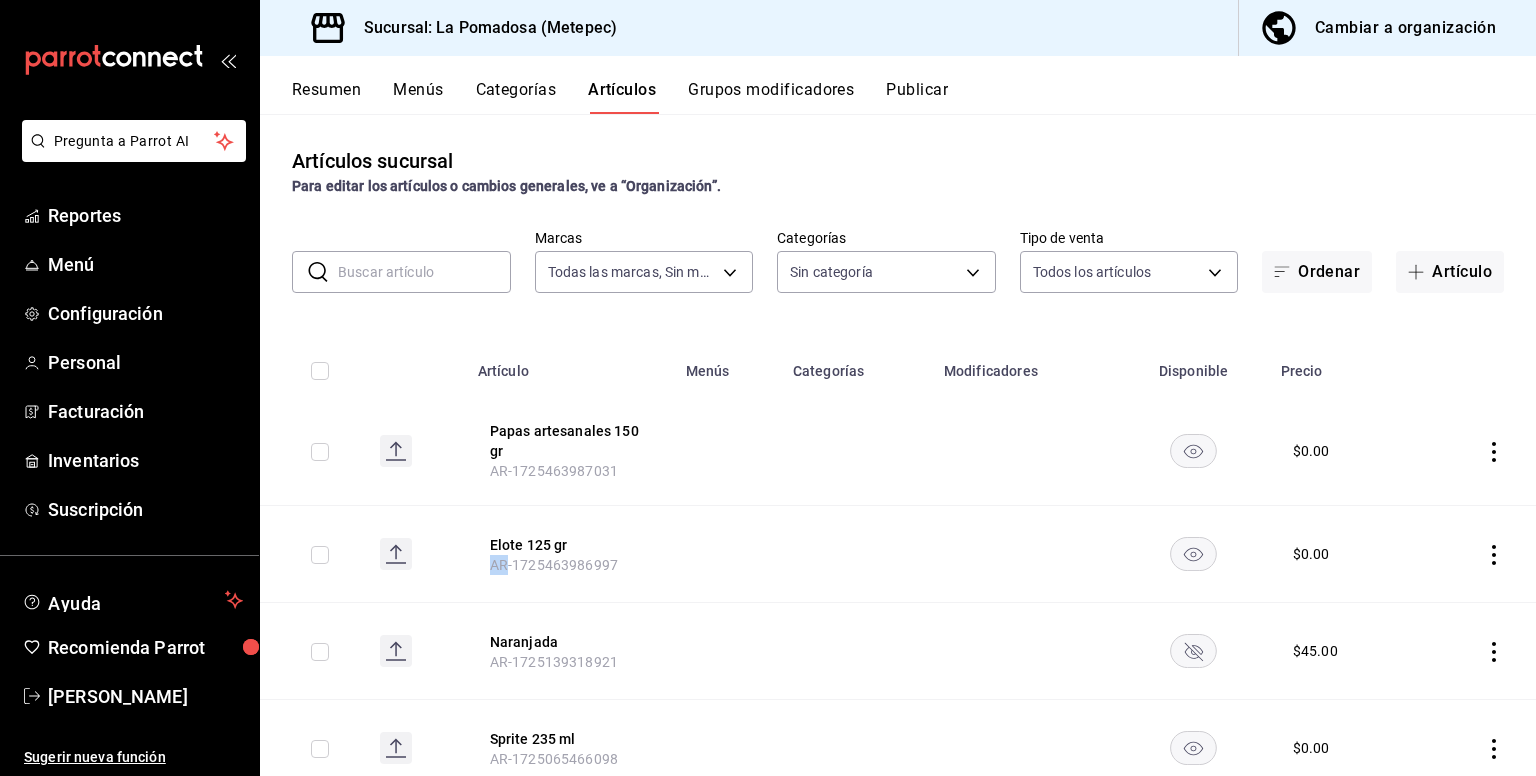 click at bounding box center (1476, 451) 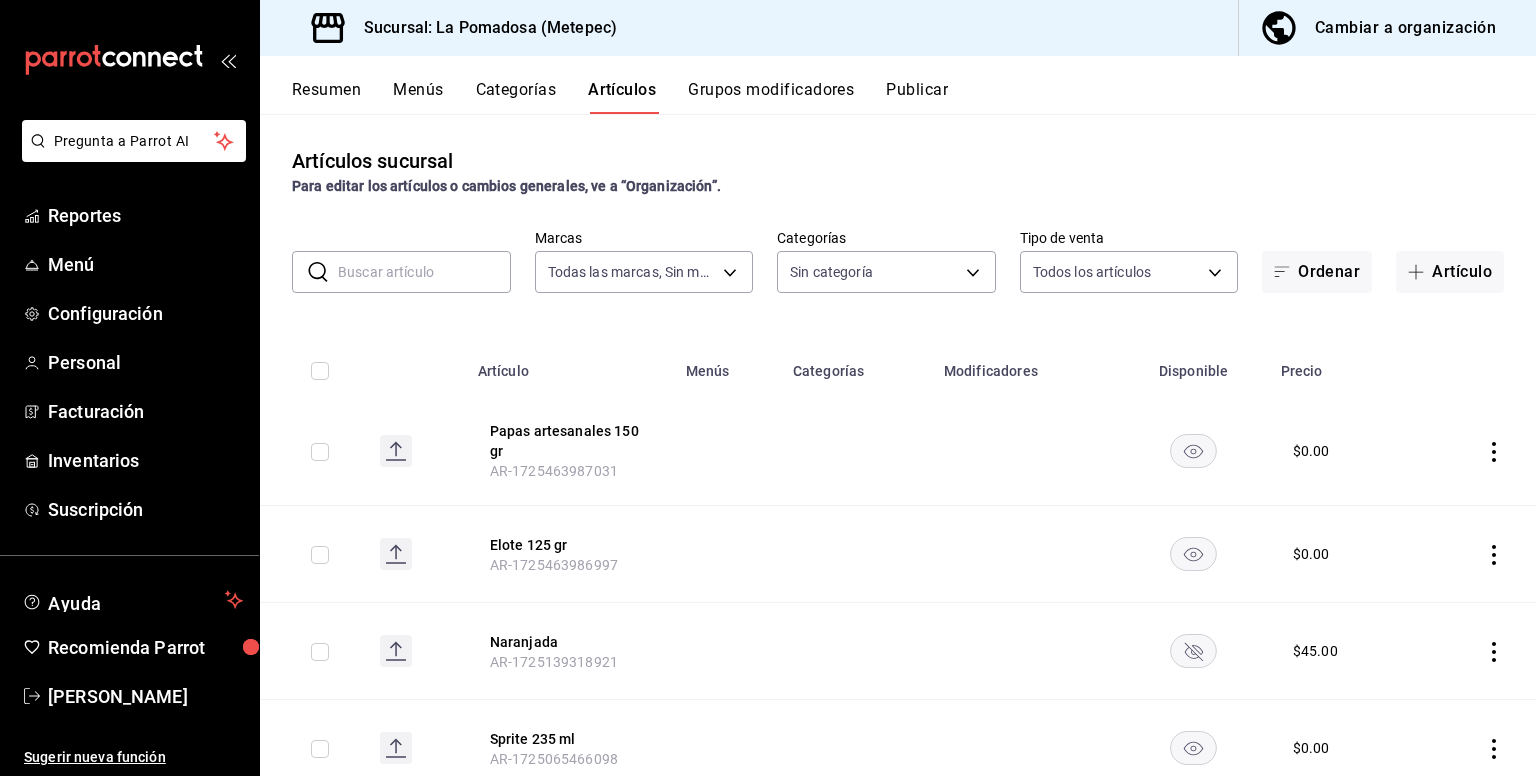 click on "Modificadores" at bounding box center (1025, 365) 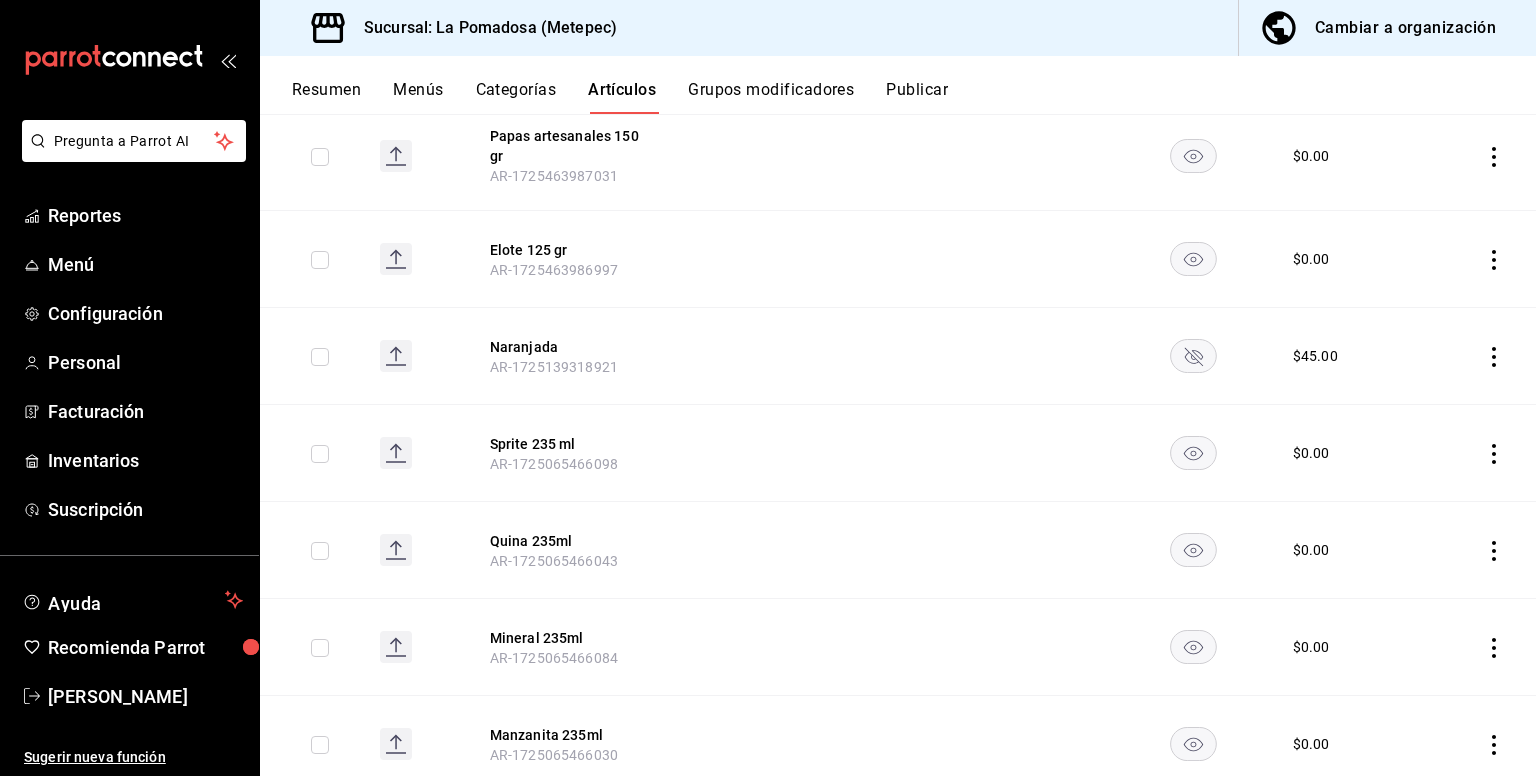 scroll, scrollTop: 316, scrollLeft: 0, axis: vertical 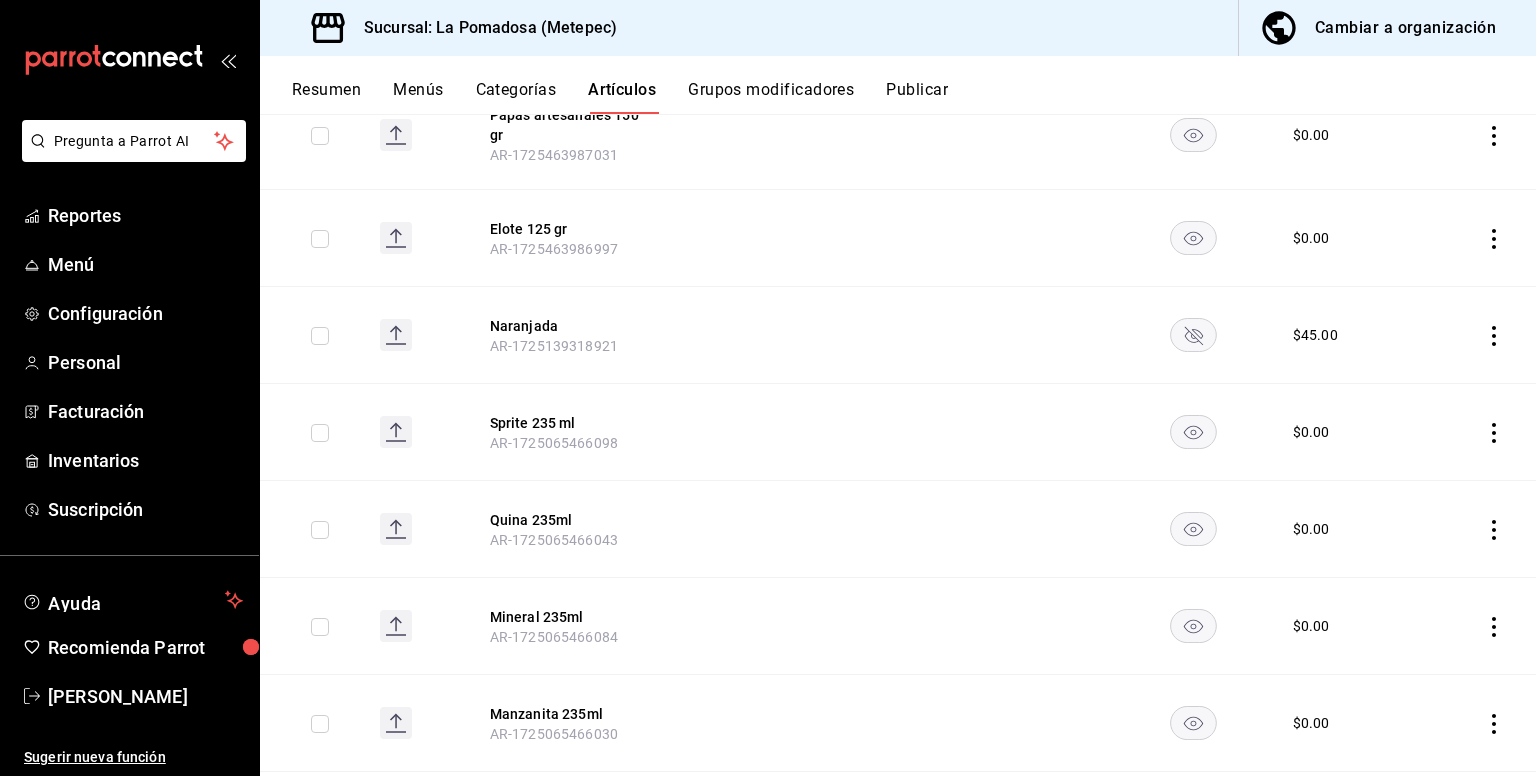 click 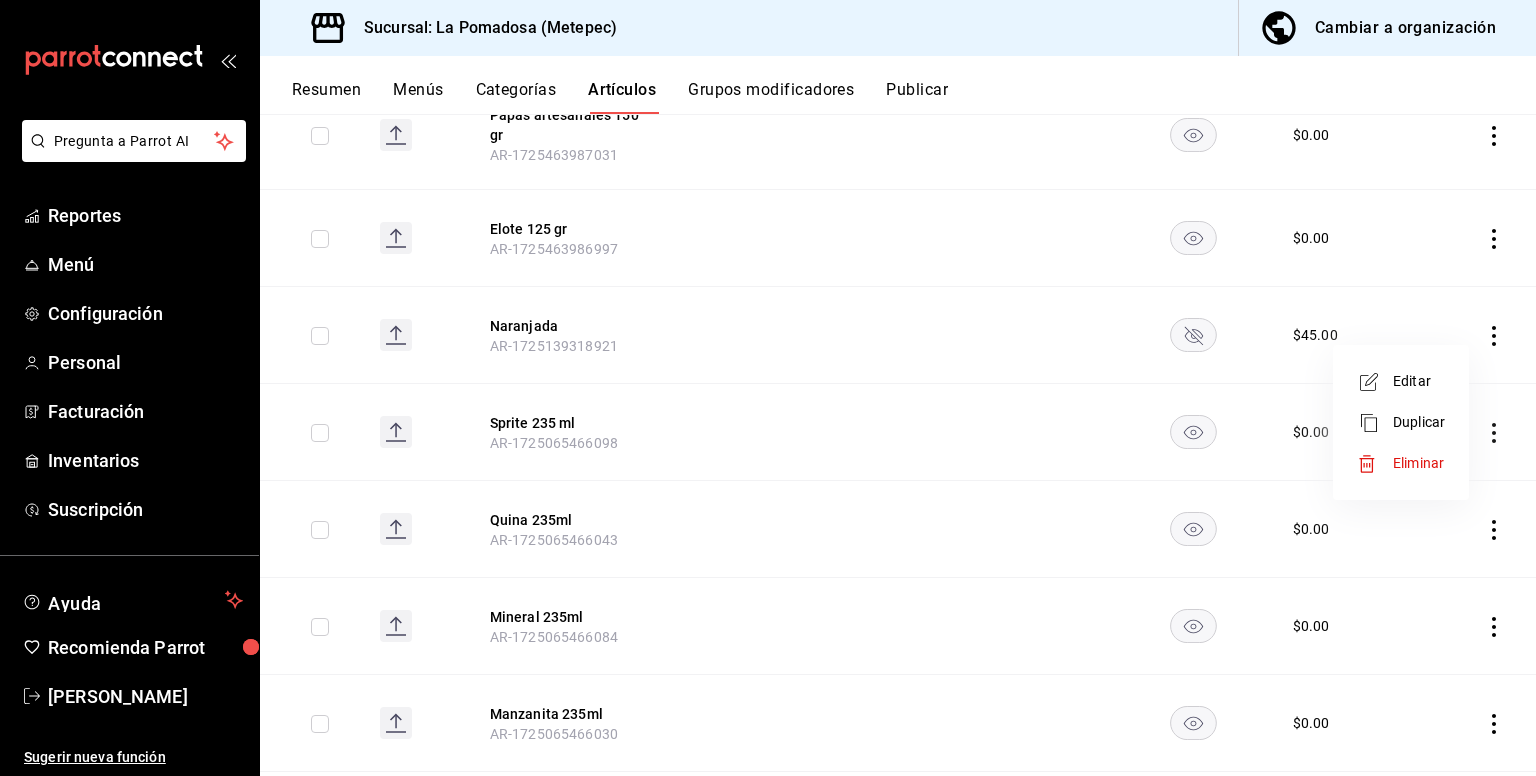 click on "Editar" at bounding box center [1419, 381] 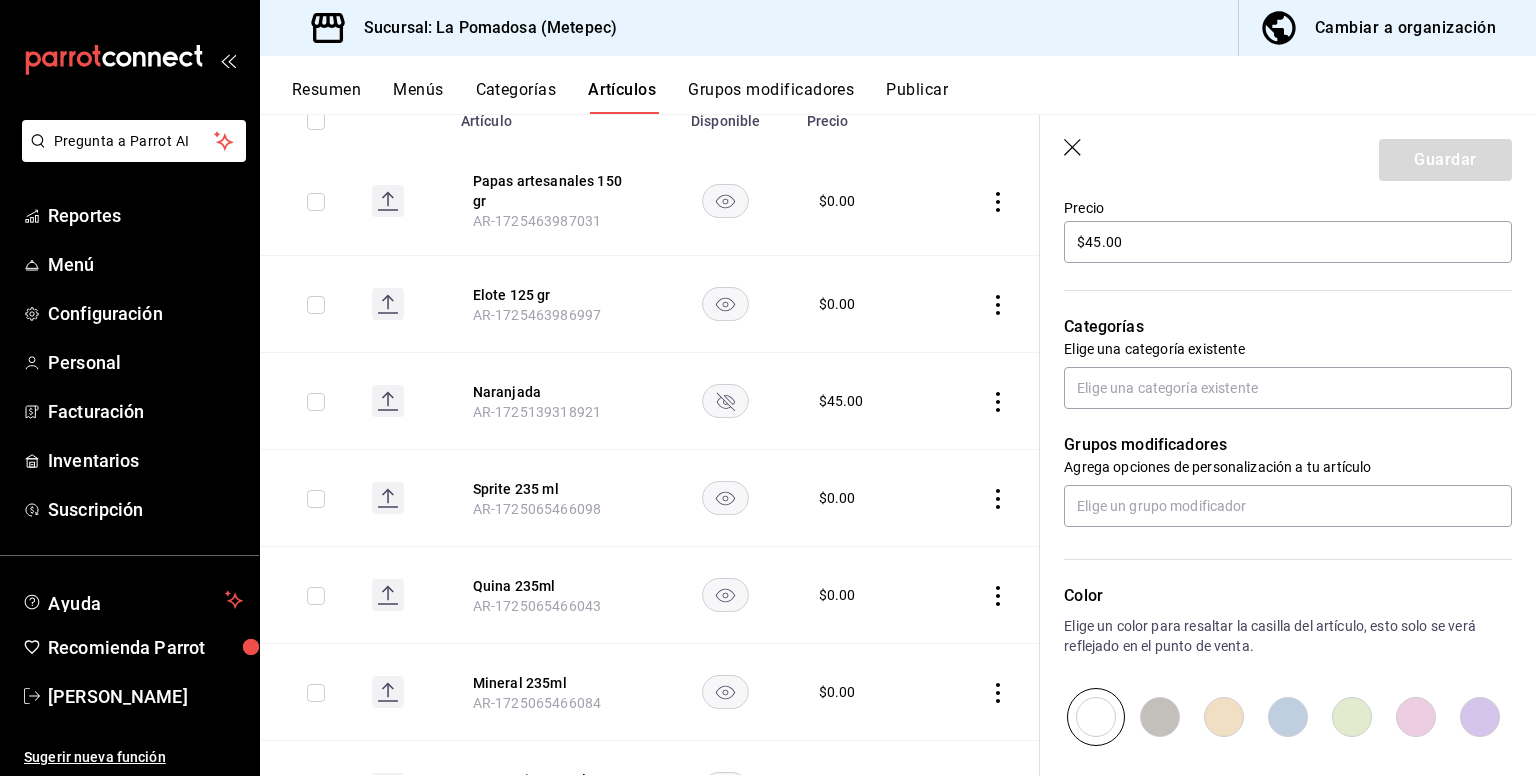 scroll, scrollTop: 610, scrollLeft: 0, axis: vertical 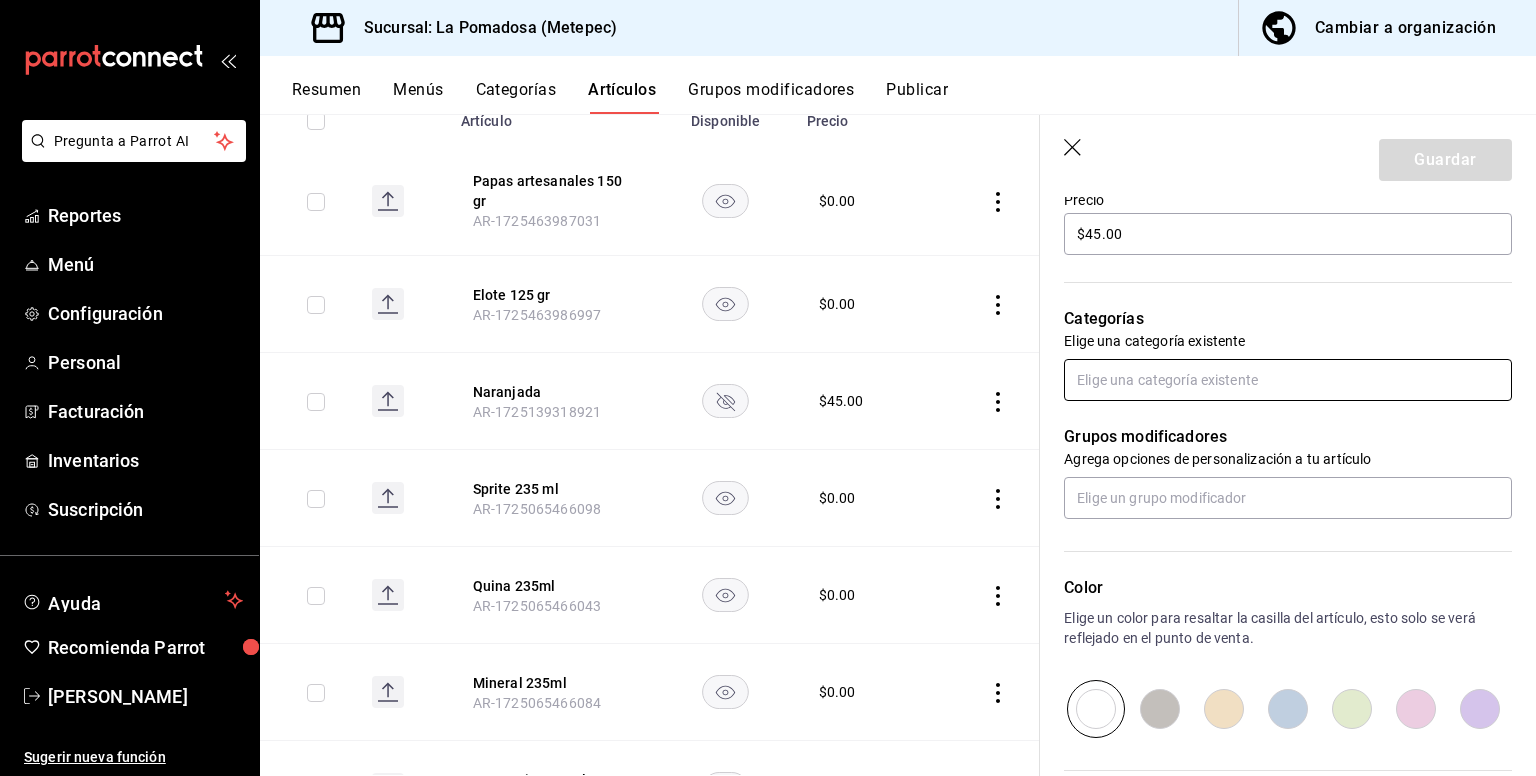 click at bounding box center (1288, 380) 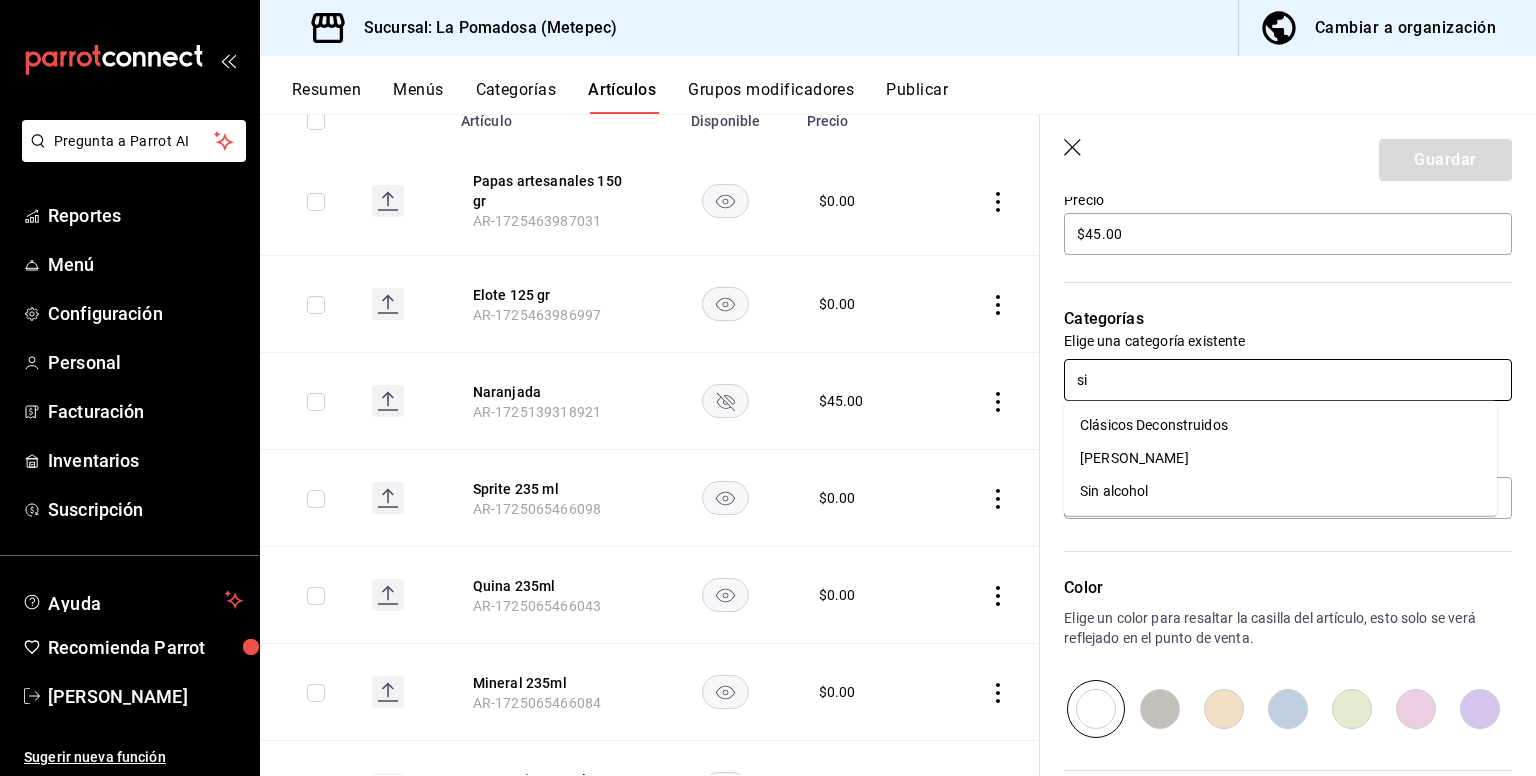 type on "sin" 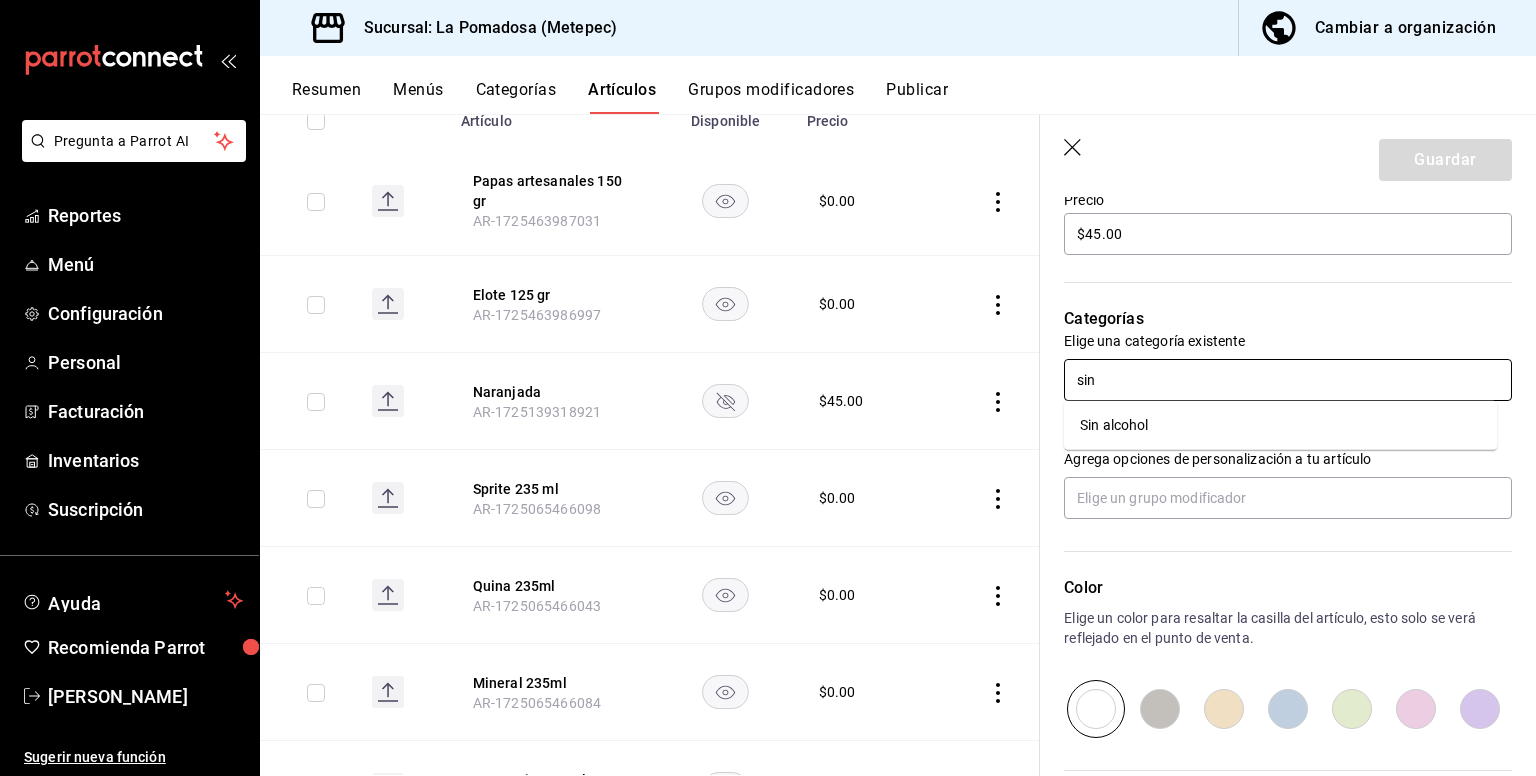 click on "Sin alcohol" at bounding box center (1280, 425) 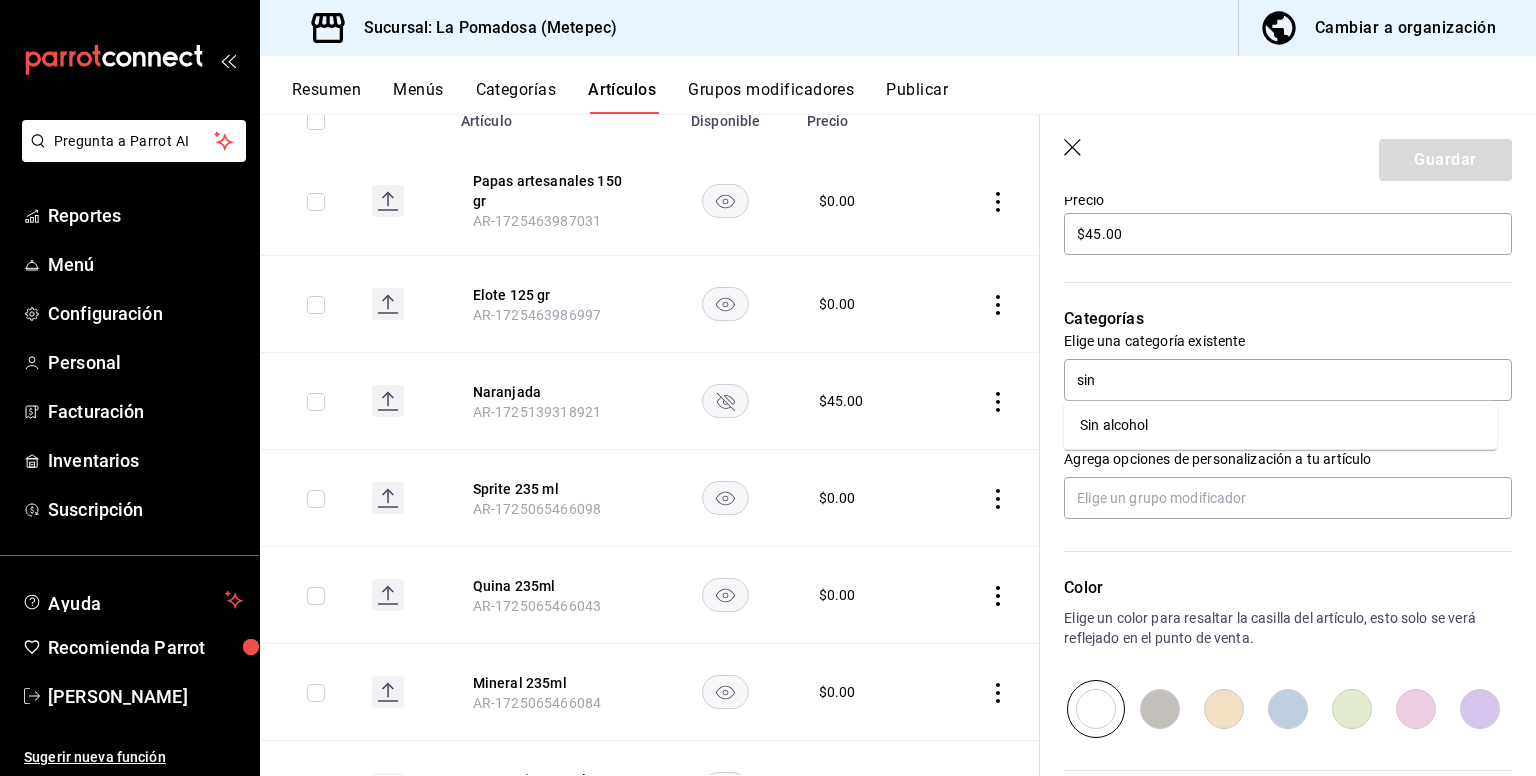 type 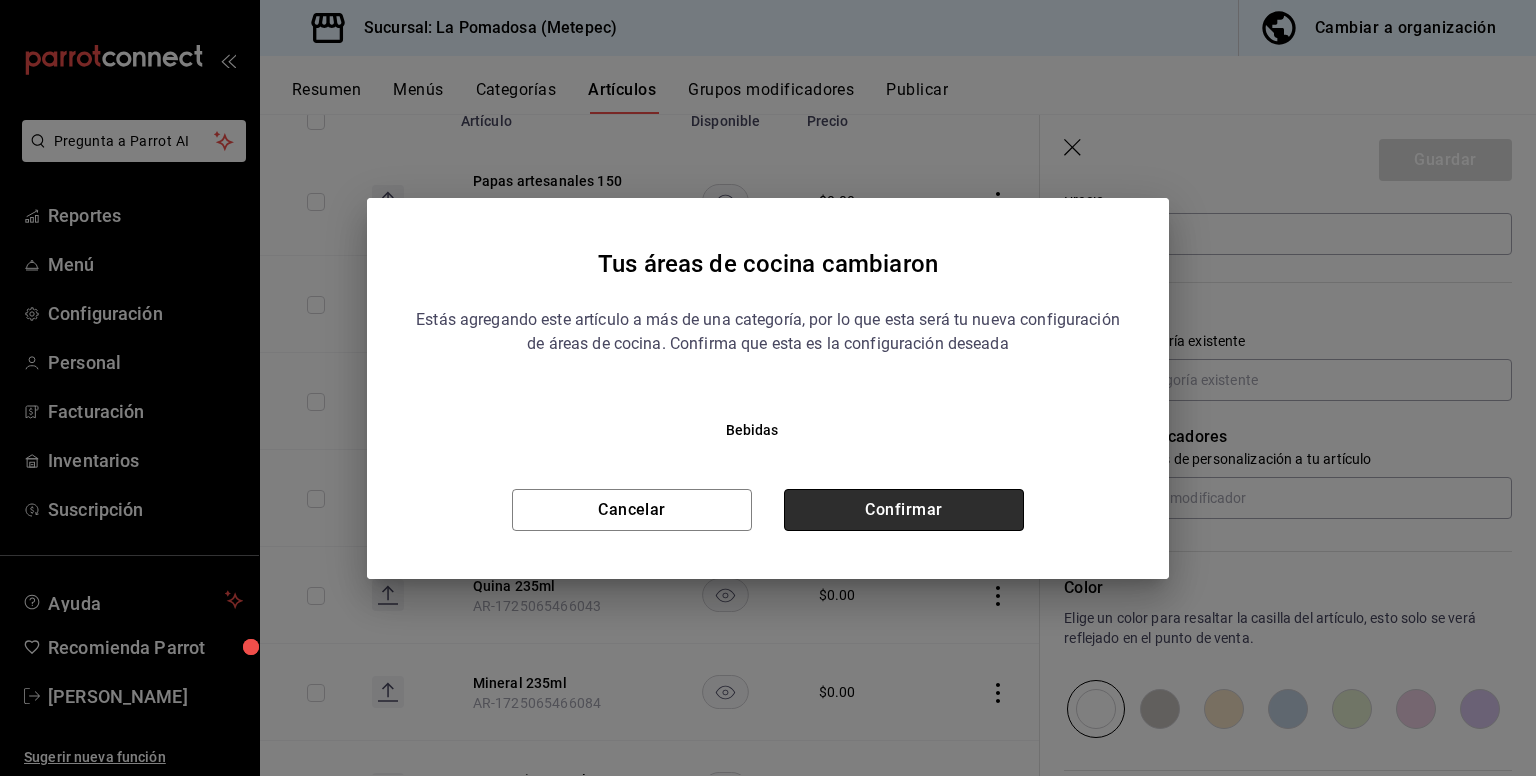 click on "Confirmar" at bounding box center (904, 510) 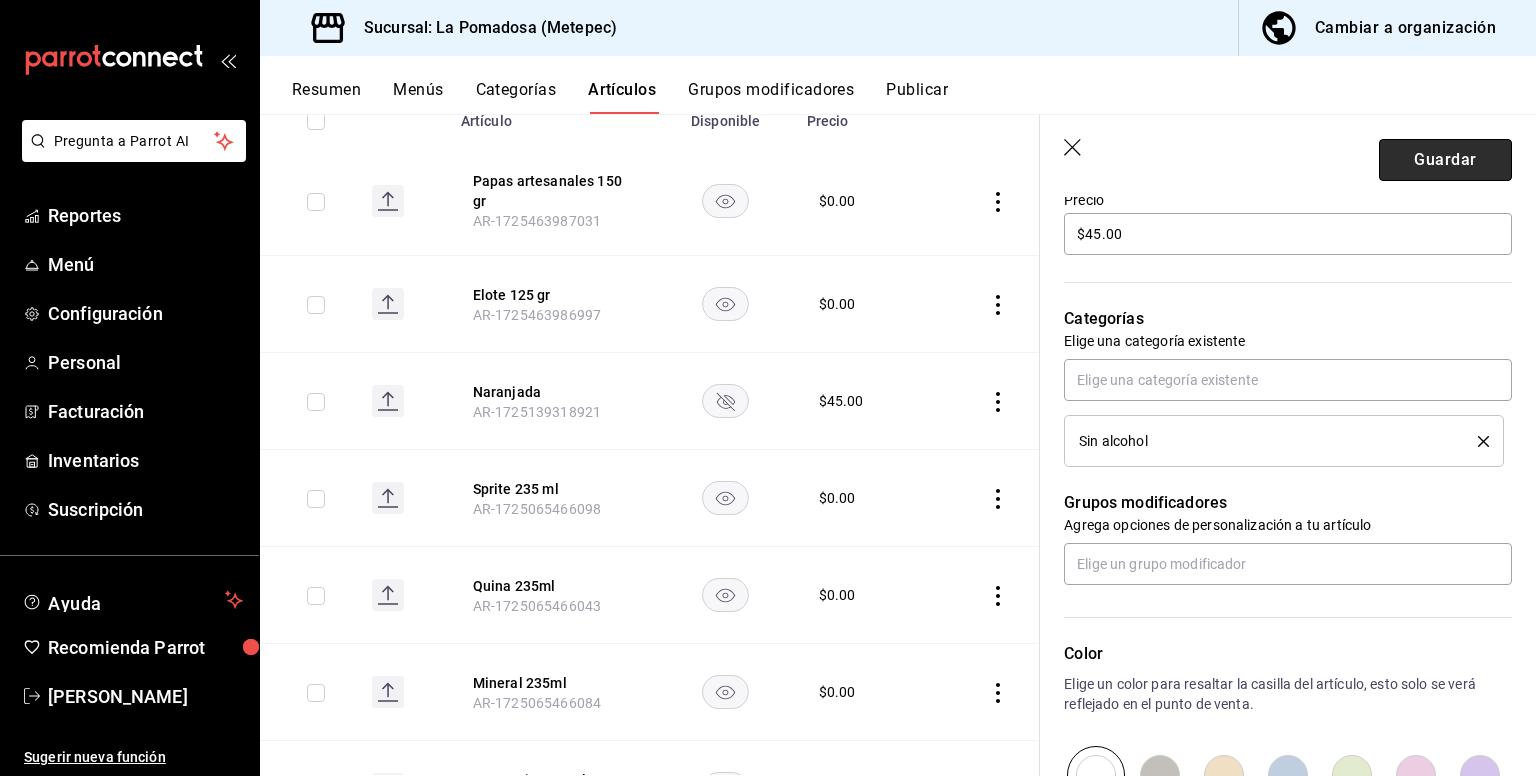 click on "Guardar" at bounding box center (1445, 160) 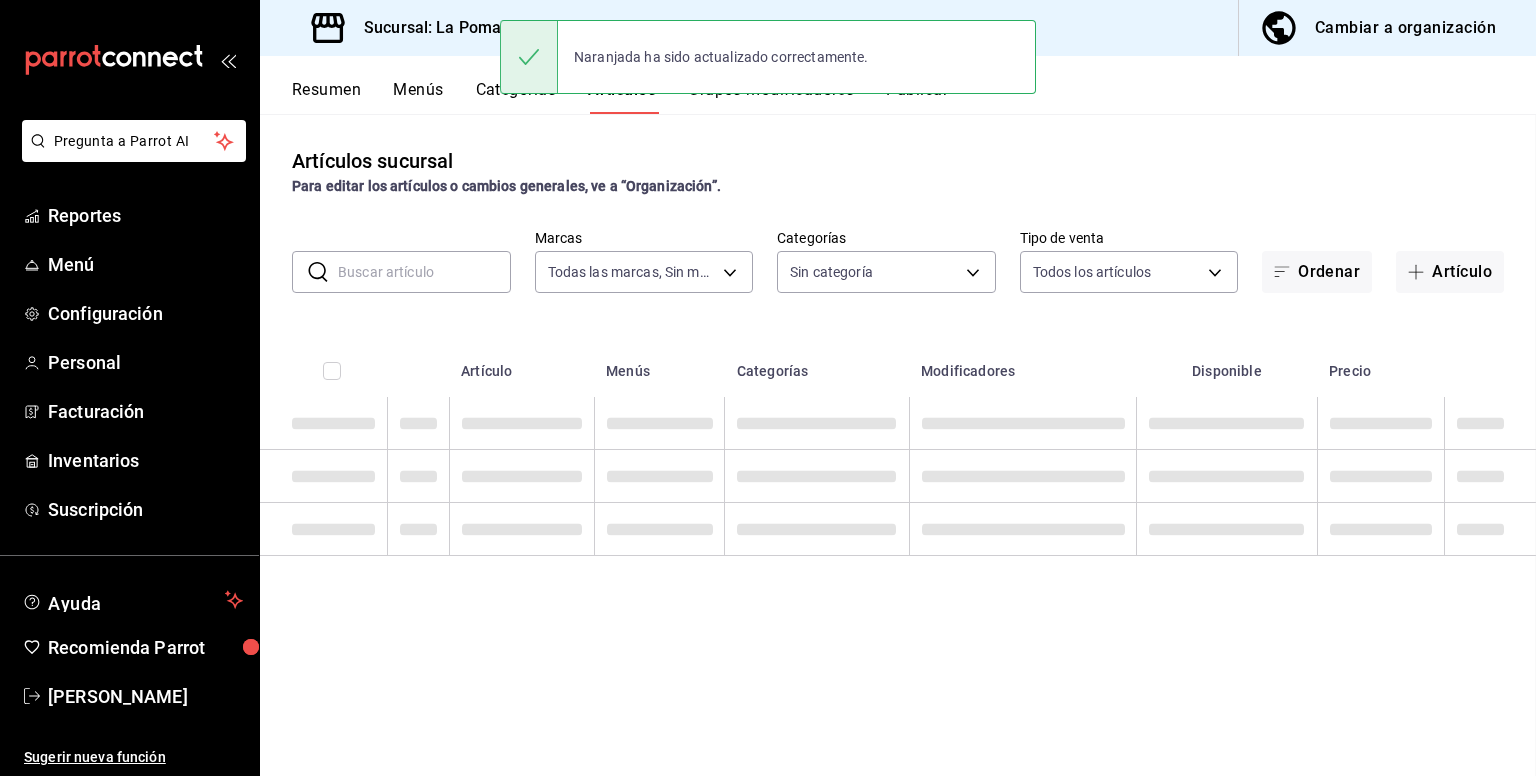 scroll, scrollTop: 0, scrollLeft: 0, axis: both 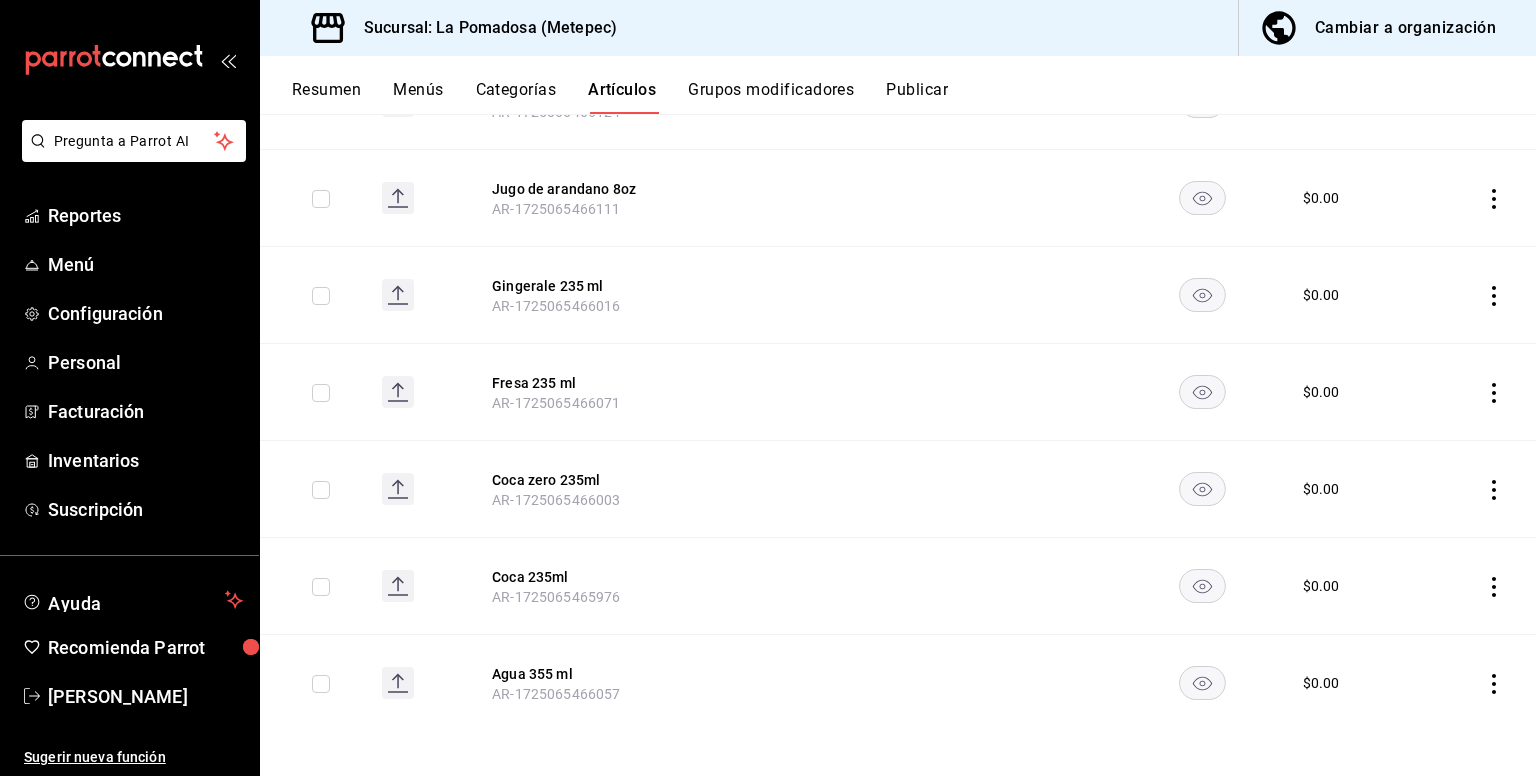 click 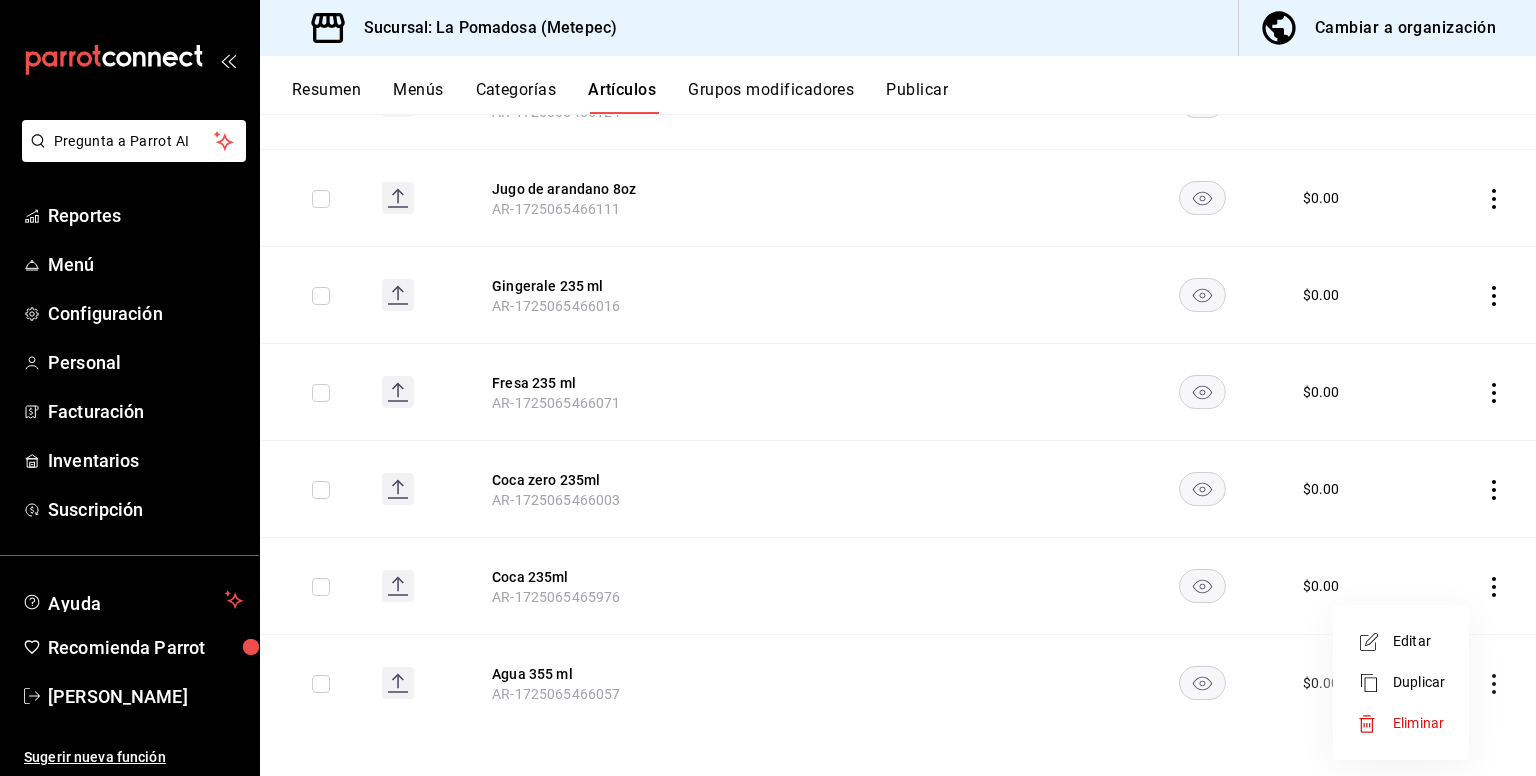 click on "Eliminar" at bounding box center [1418, 723] 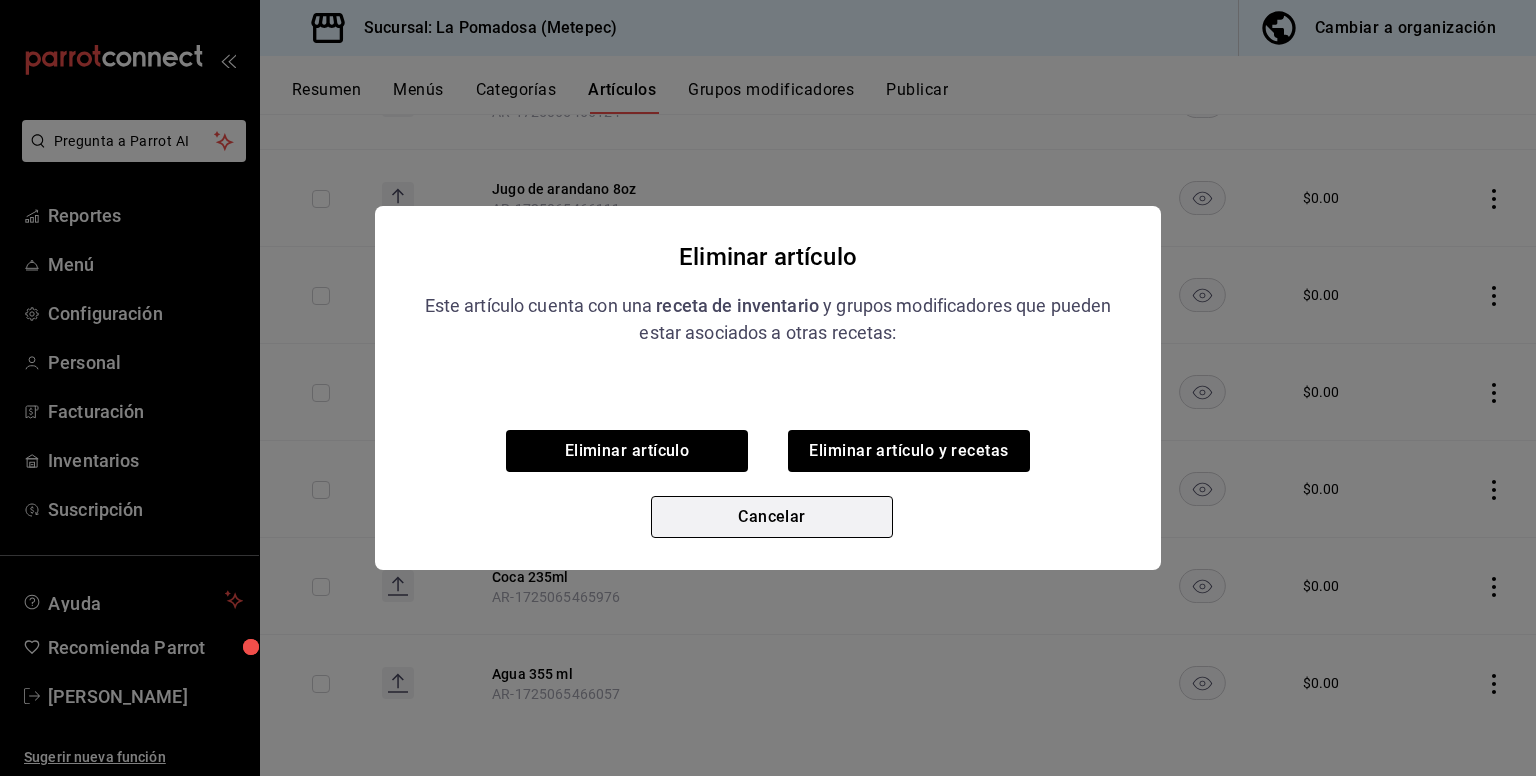 click on "Cancelar" at bounding box center (772, 517) 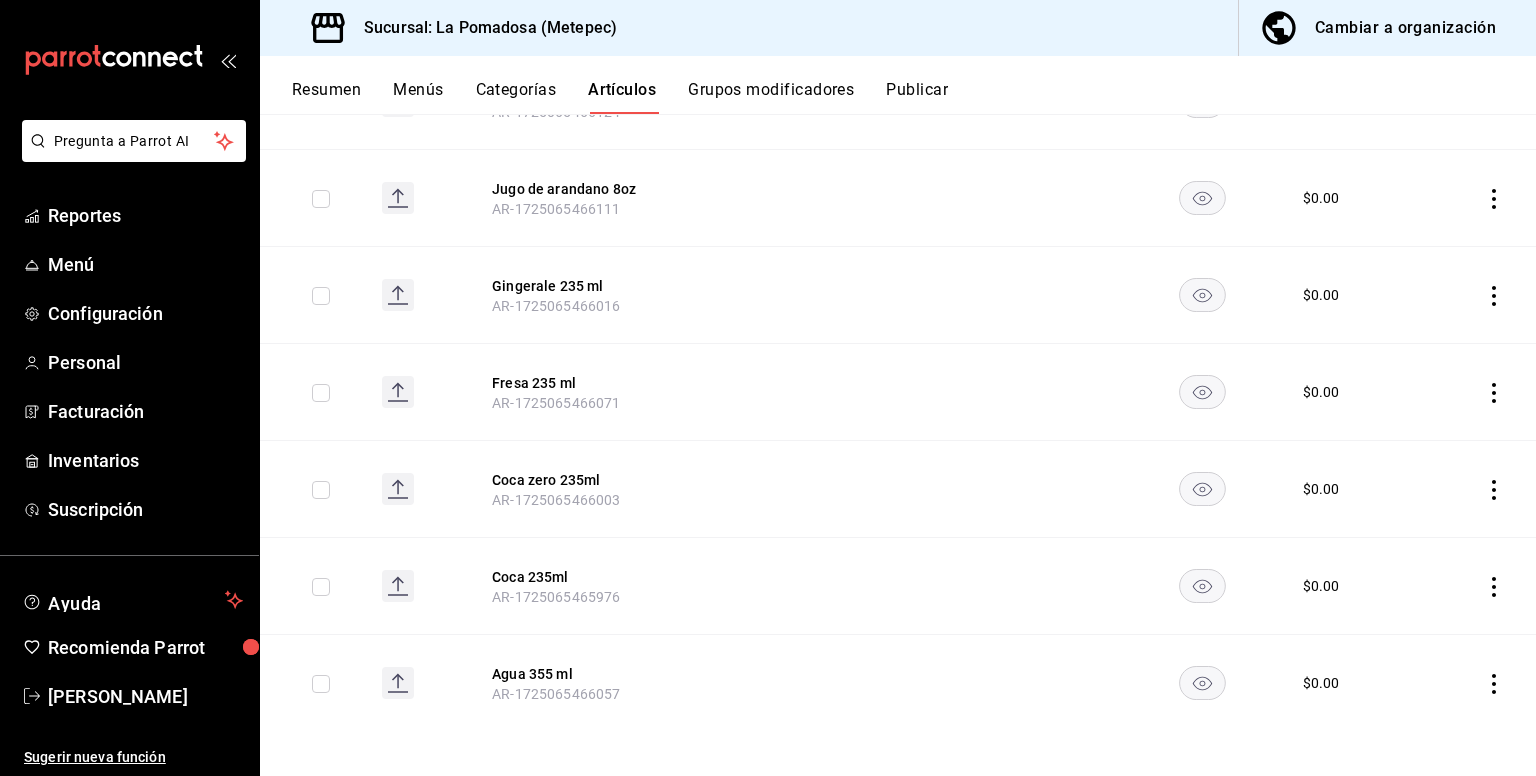 scroll, scrollTop: 0, scrollLeft: 0, axis: both 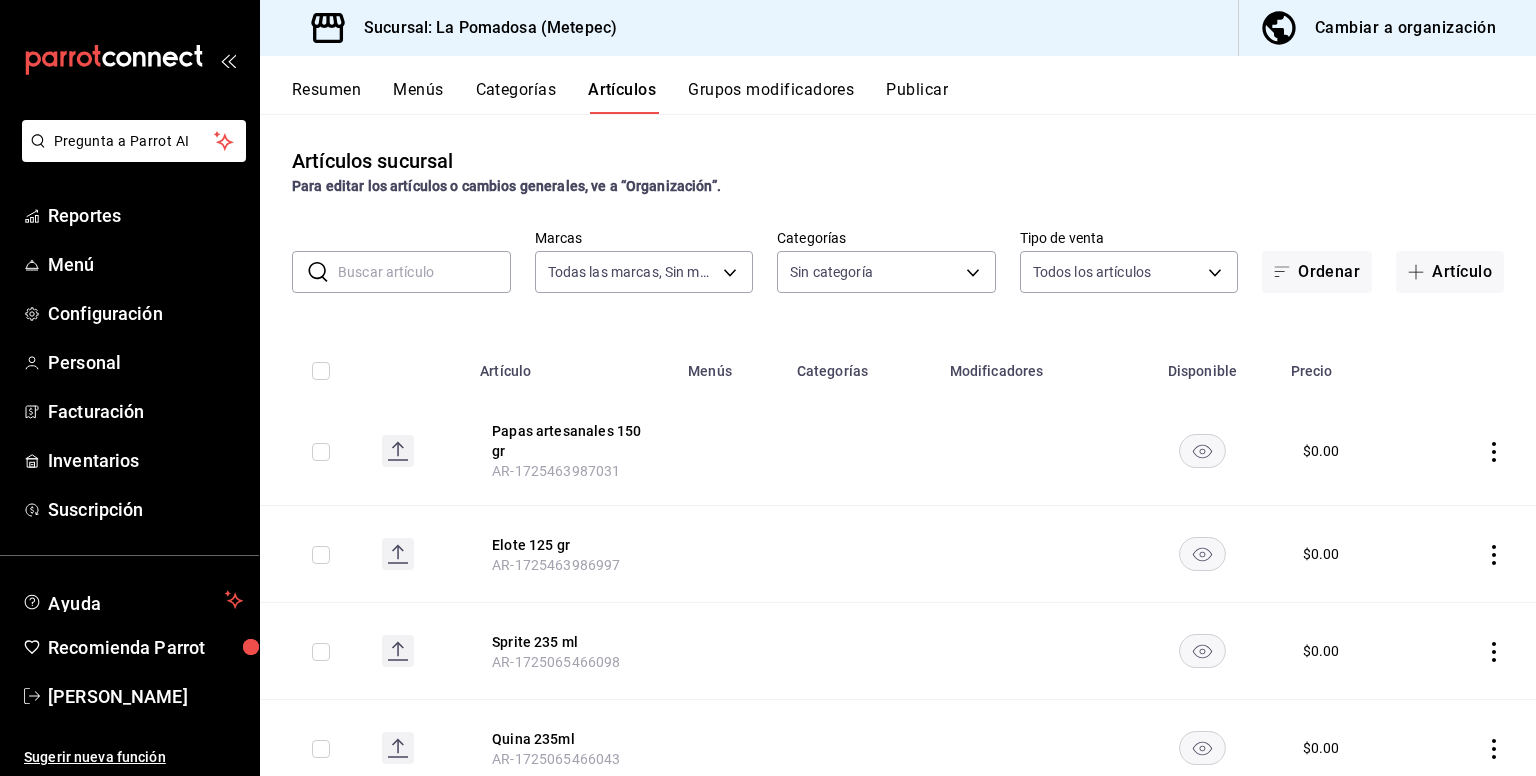 click on "​ ​ Marcas Todas las marcas, Sin marca 26770a04-f713-4e61-b01c-a965f3f43d2a Categorías Sin categoría Tipo de venta Todos los artículos ALL Ordenar Artículo" at bounding box center (898, 261) 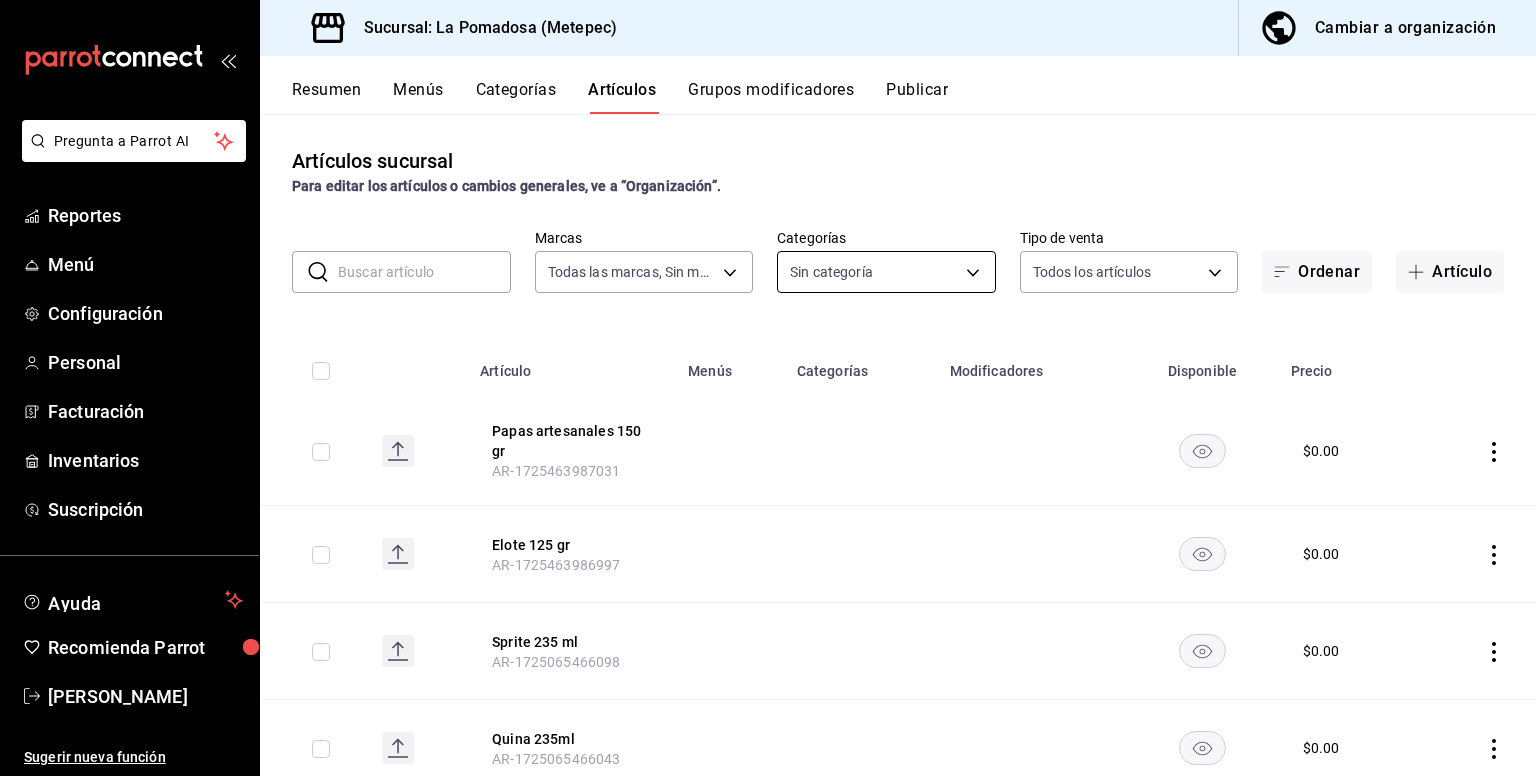click on "Pregunta a Parrot AI Reportes   Menú   Configuración   Personal   Facturación   Inventarios   Suscripción   Ayuda Recomienda Parrot   [PERSON_NAME]   Sugerir nueva función   Sucursal: La Pomadosa (Metepec) Cambiar a organización Resumen Menús Categorías Artículos Grupos modificadores Publicar Artículos sucursal Para editar los artículos o cambios generales, ve a “Organización”. ​ ​ Marcas Todas las marcas, Sin marca 26770a04-f713-4e61-b01c-a965f3f43d2a Categorías Sin categoría Tipo de venta Todos los artículos ALL Ordenar Artículo Artículo Menús Categorías Modificadores Disponible Precio Papas artesanales 150 gr AR-1725463987031 $ 0.00 Elote 125 gr AR-1725463986997 $ 0.00 Sprite 235 ml AR-1725065466098 $ 0.00 Quina 235ml AR-1725065466043 $ 0.00 Mineral 235ml AR-1725065466084 $ 0.00 Manzanita 235ml AR-1725065466030 $ 0.00 Jugo de toronja 8oz AR-1725065466164 $ 0.00 [PERSON_NAME] 8oz AR-1725065466137 $ 0.00 Jugo de naranja 8oz AR-1725065466150 $ 0.00 Jugo de mango 8oz" at bounding box center (768, 388) 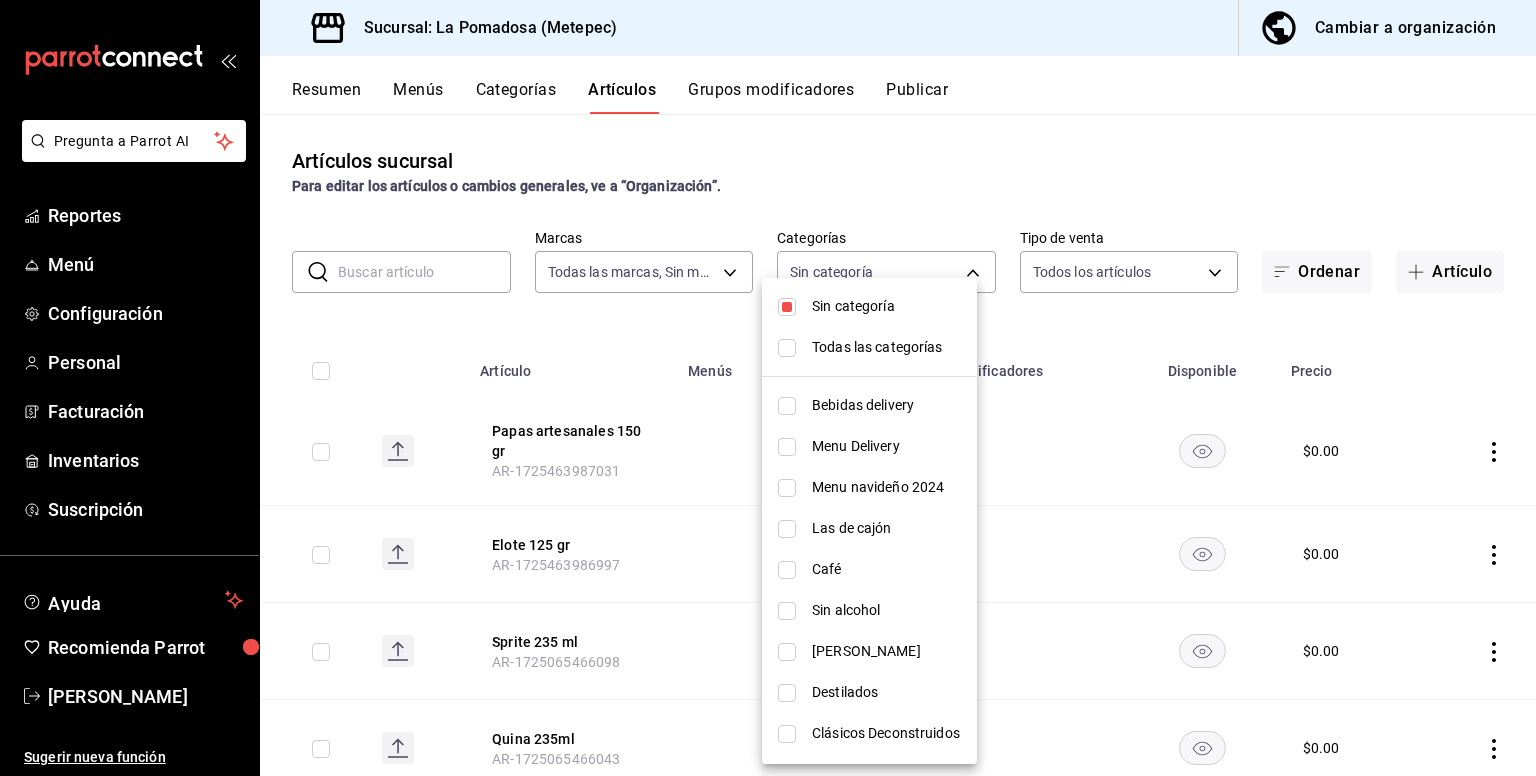 click at bounding box center [787, 307] 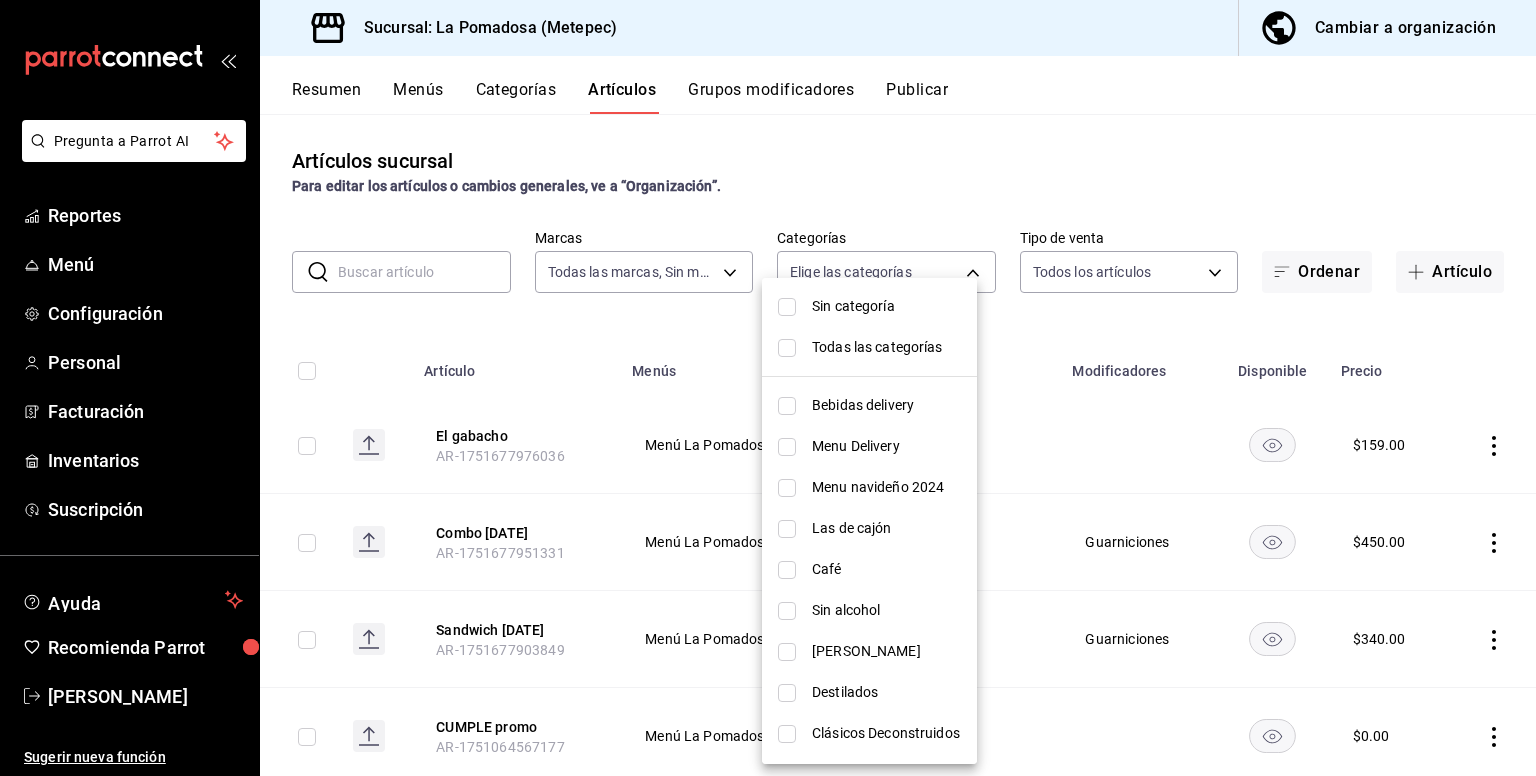 click at bounding box center (768, 388) 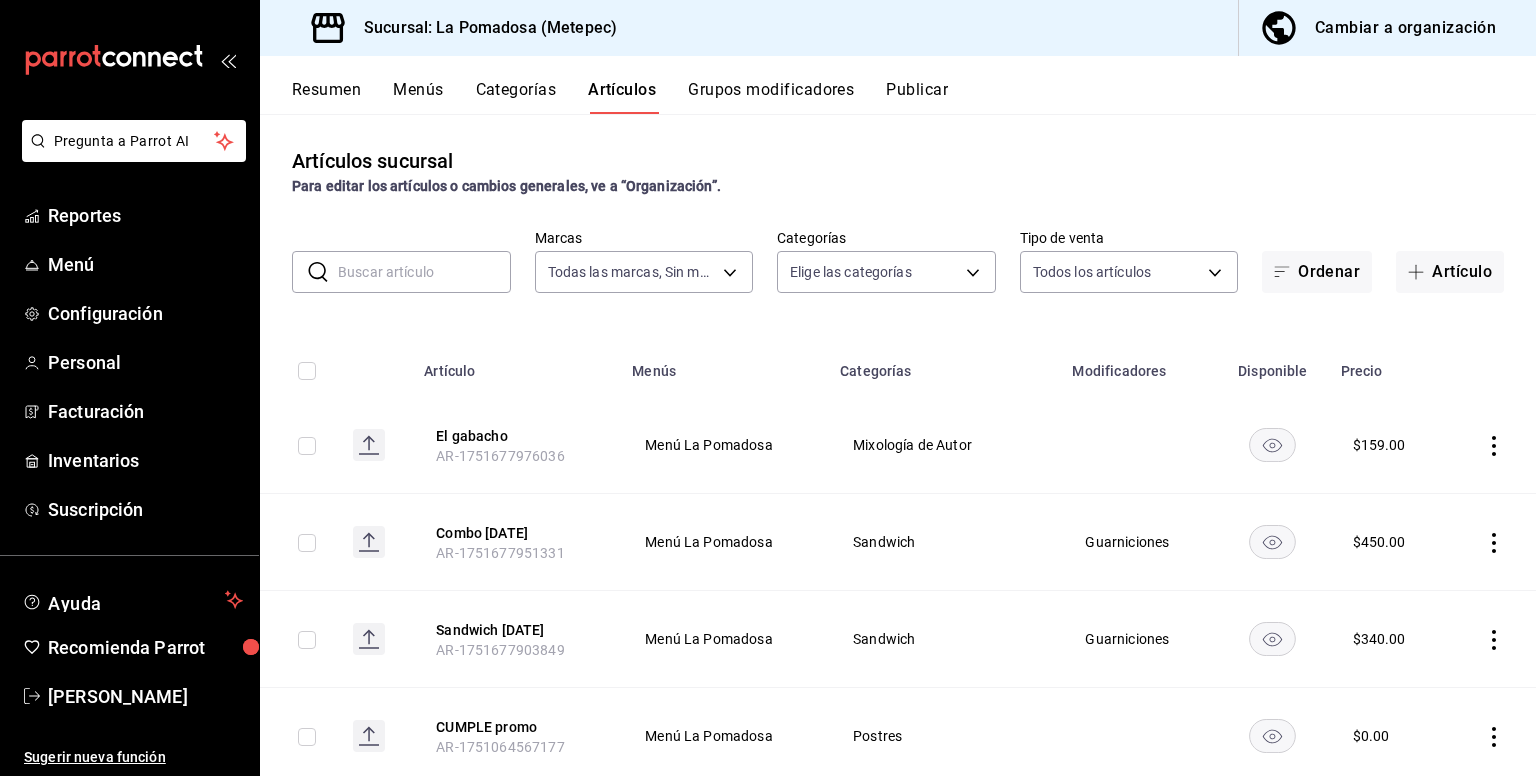 click at bounding box center [424, 272] 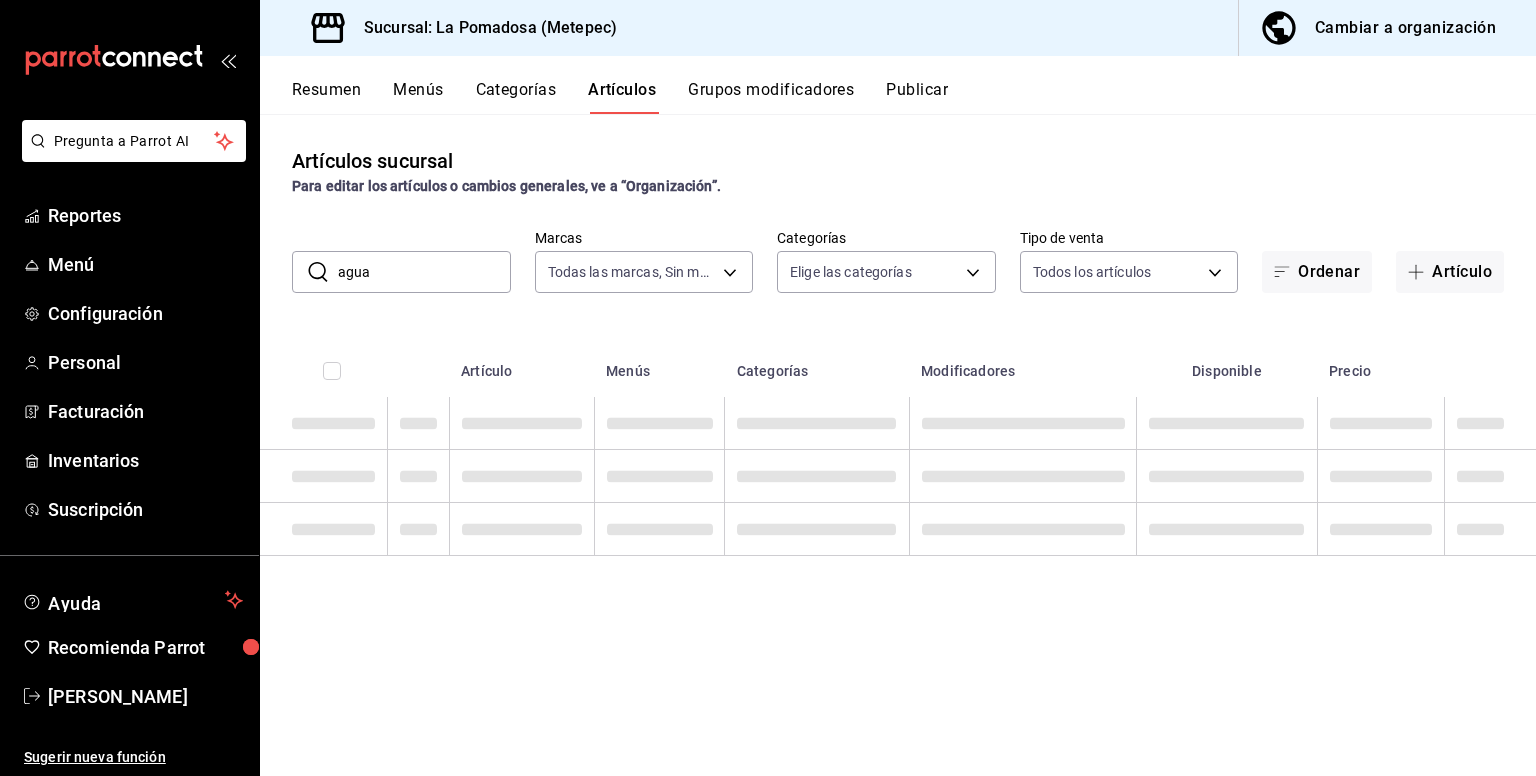 type on "agua" 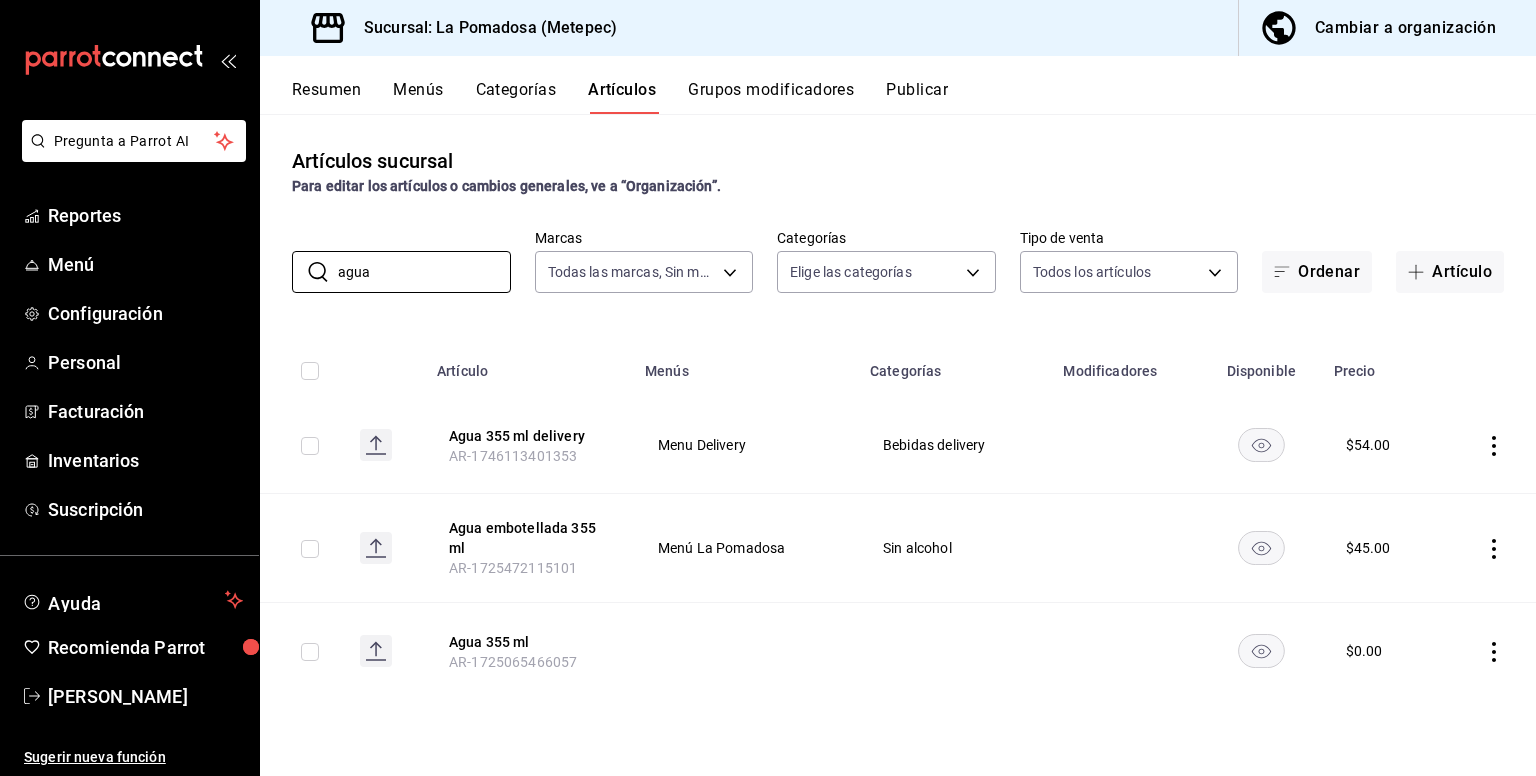 click 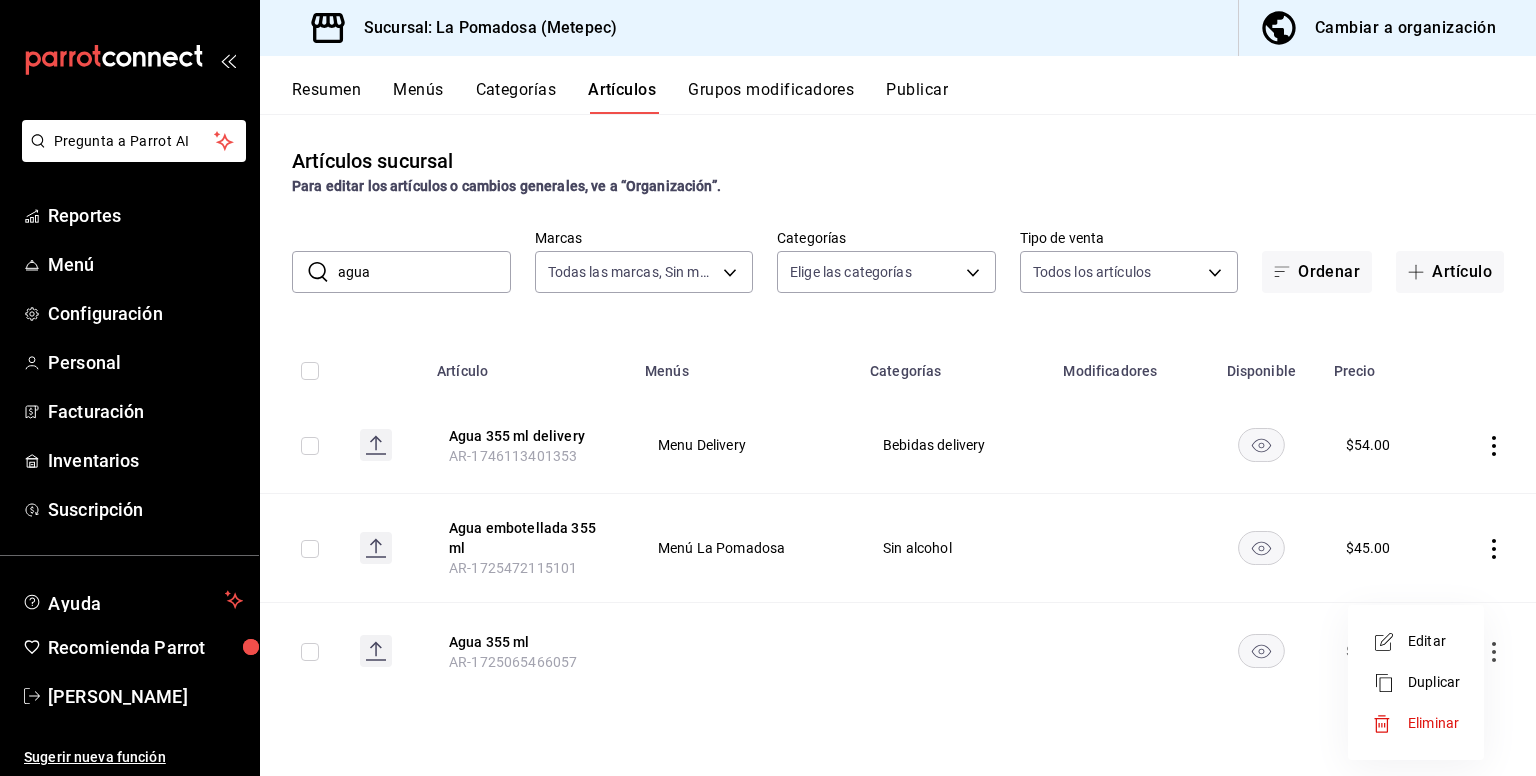 click at bounding box center (1390, 724) 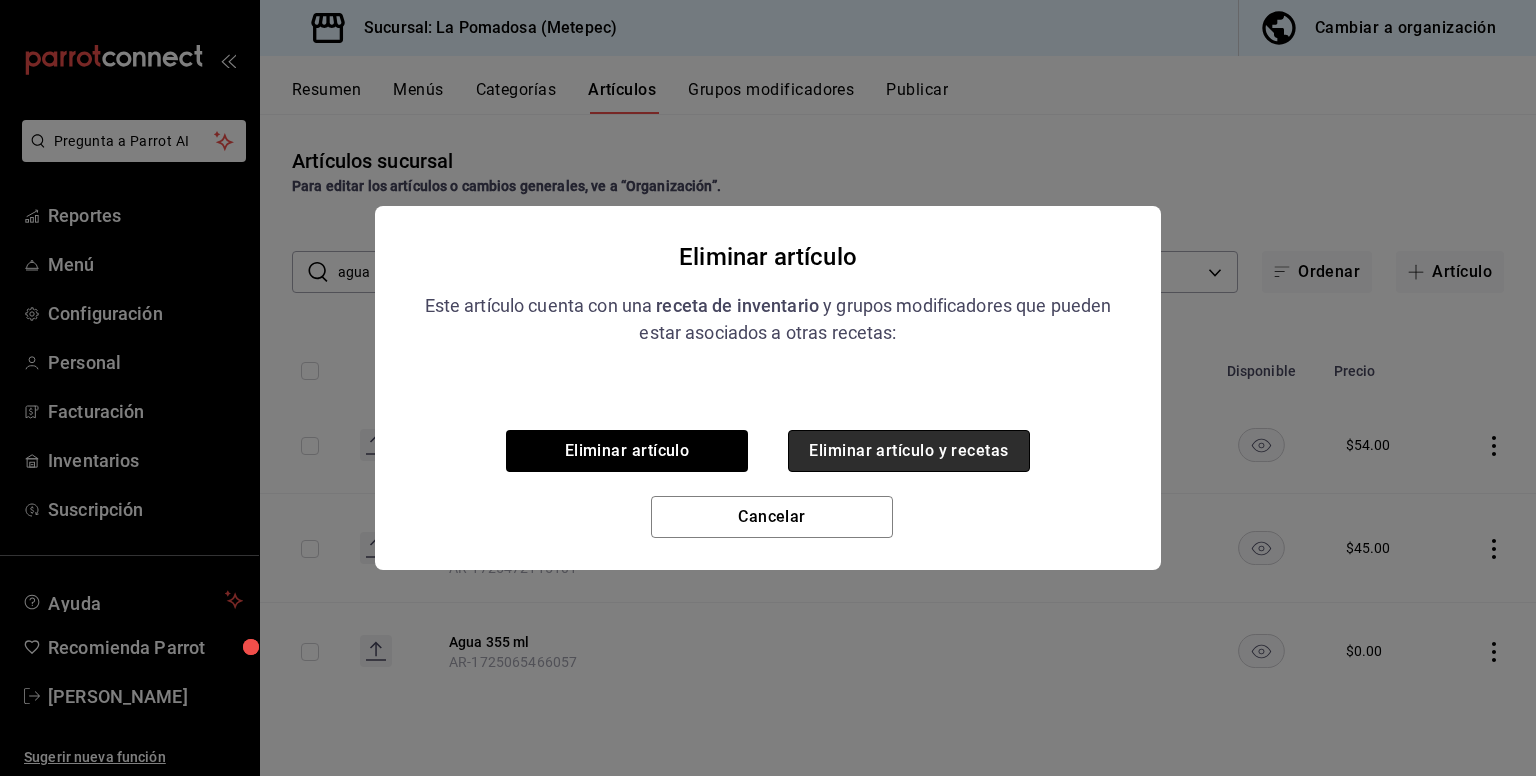 click on "Eliminar artículo y recetas" at bounding box center (909, 451) 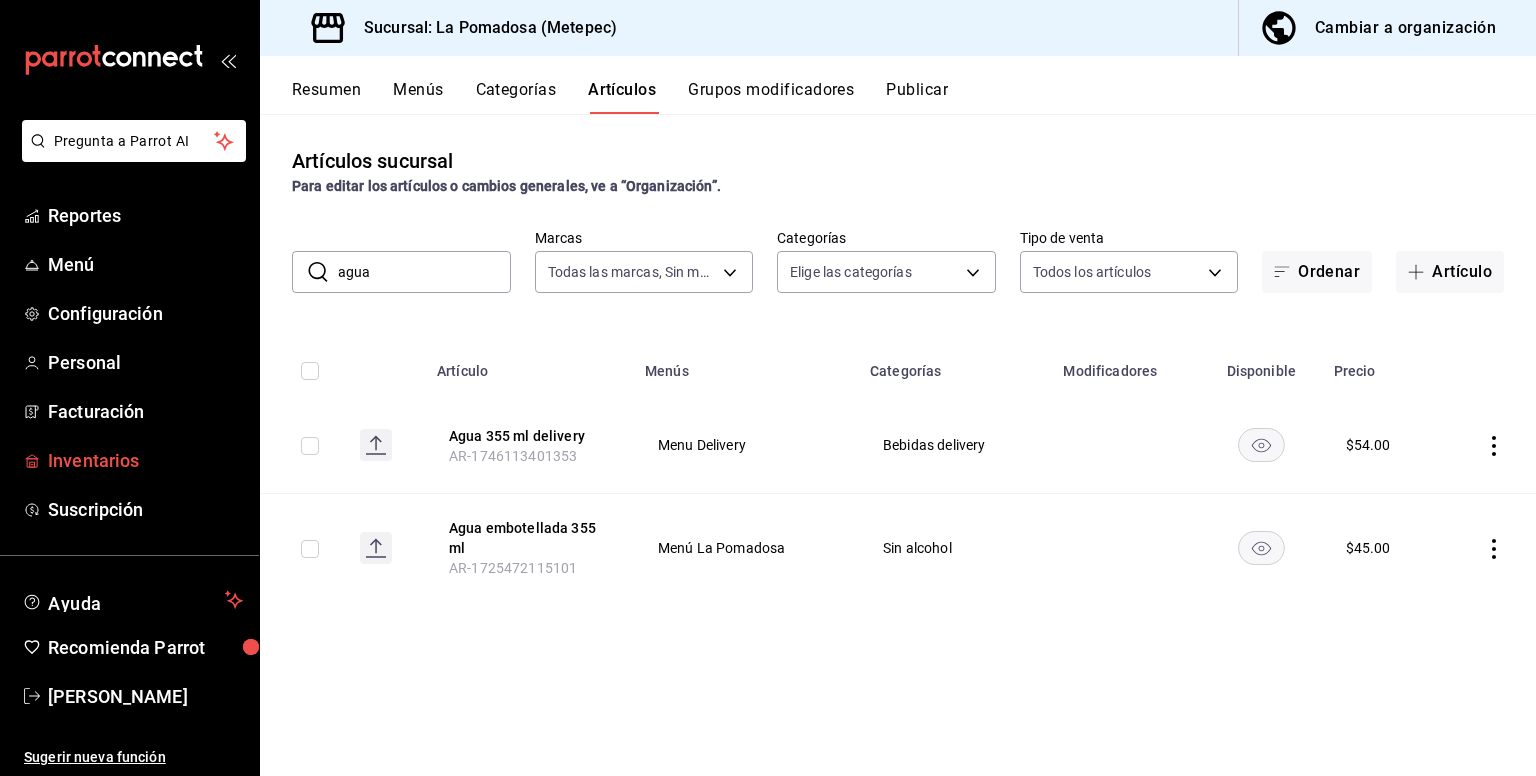 click on "Inventarios" at bounding box center (145, 460) 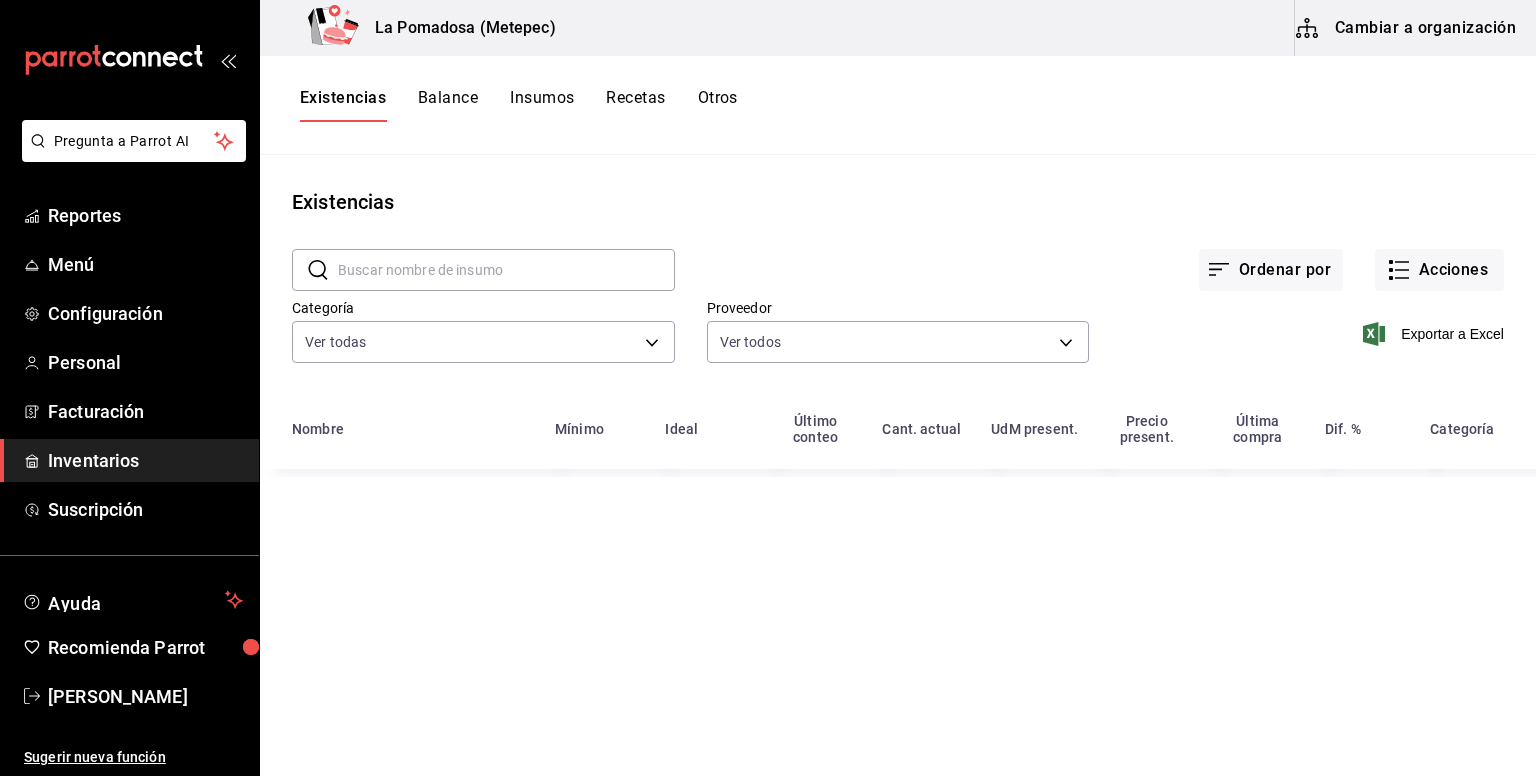 click on "Cambiar a organización" at bounding box center (1407, 28) 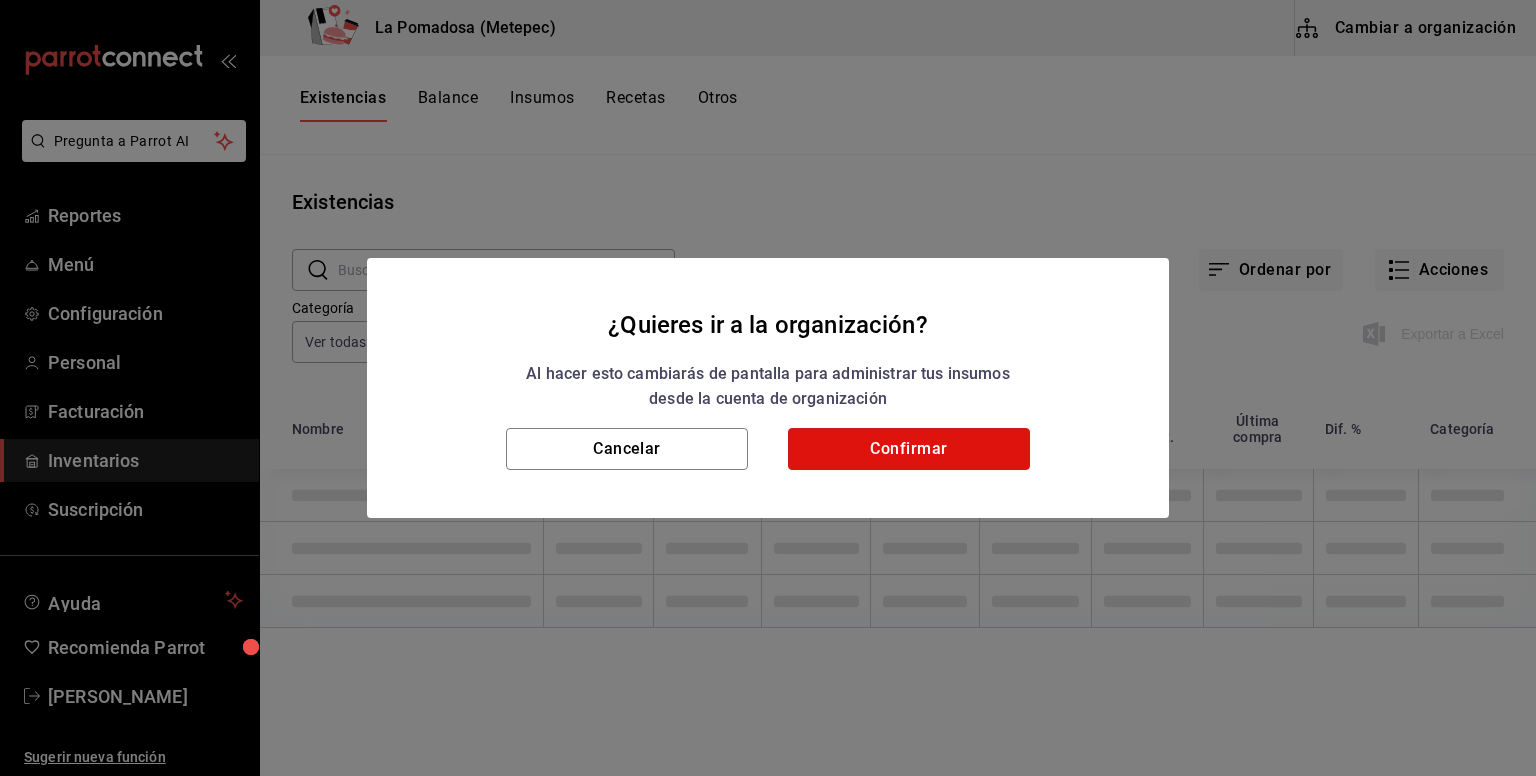click on "Confirmar" at bounding box center (909, 449) 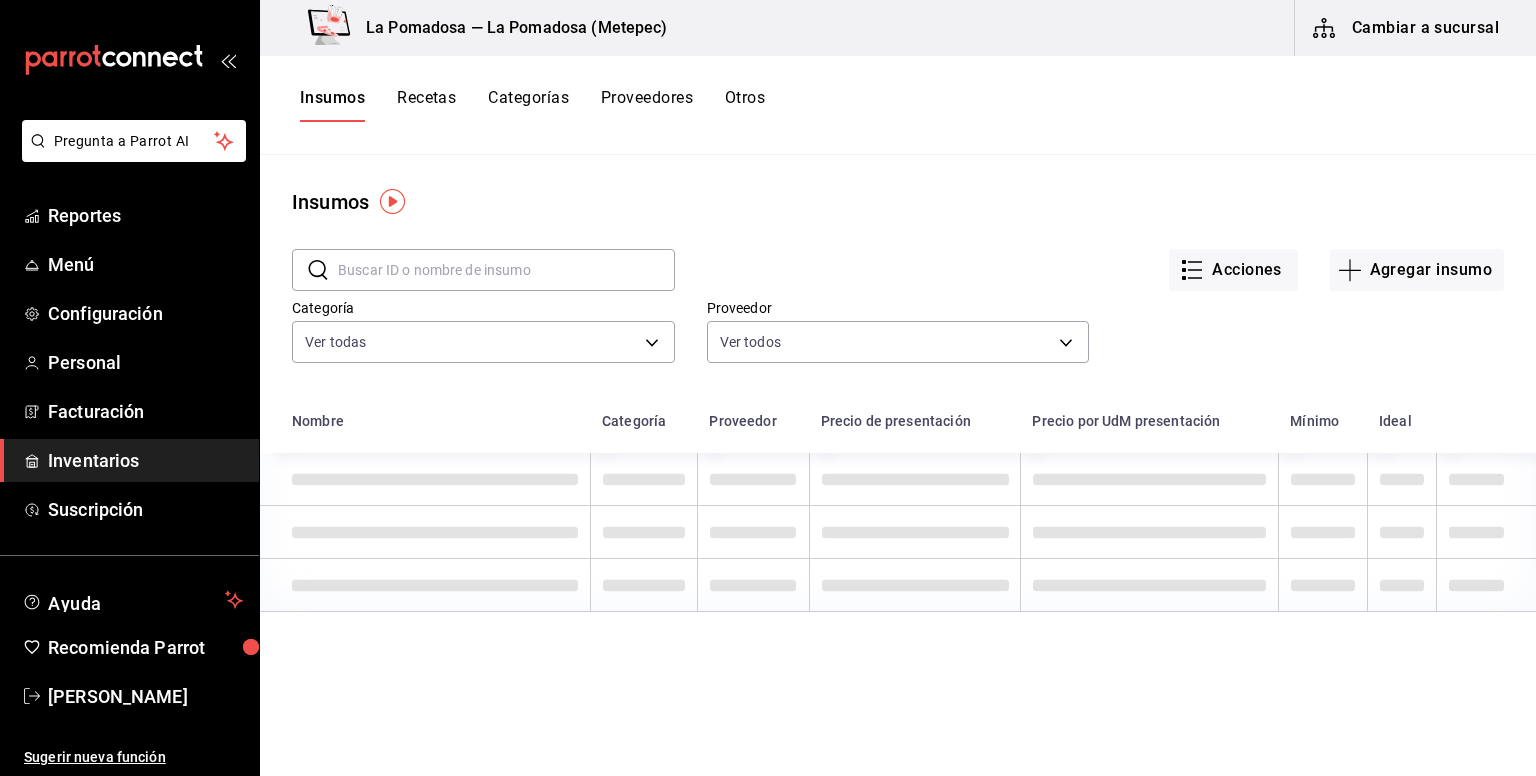 click at bounding box center [506, 270] 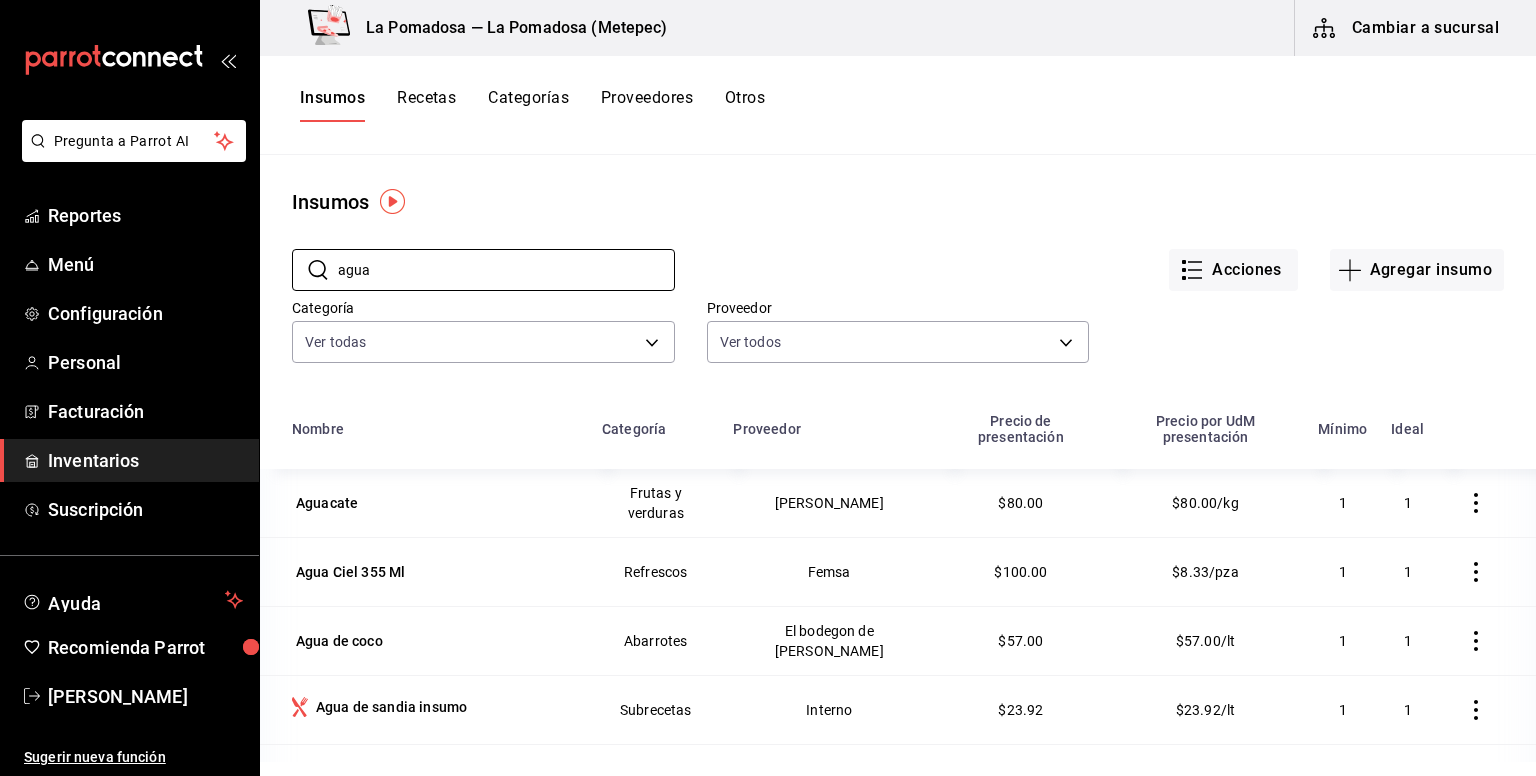 type on "agua" 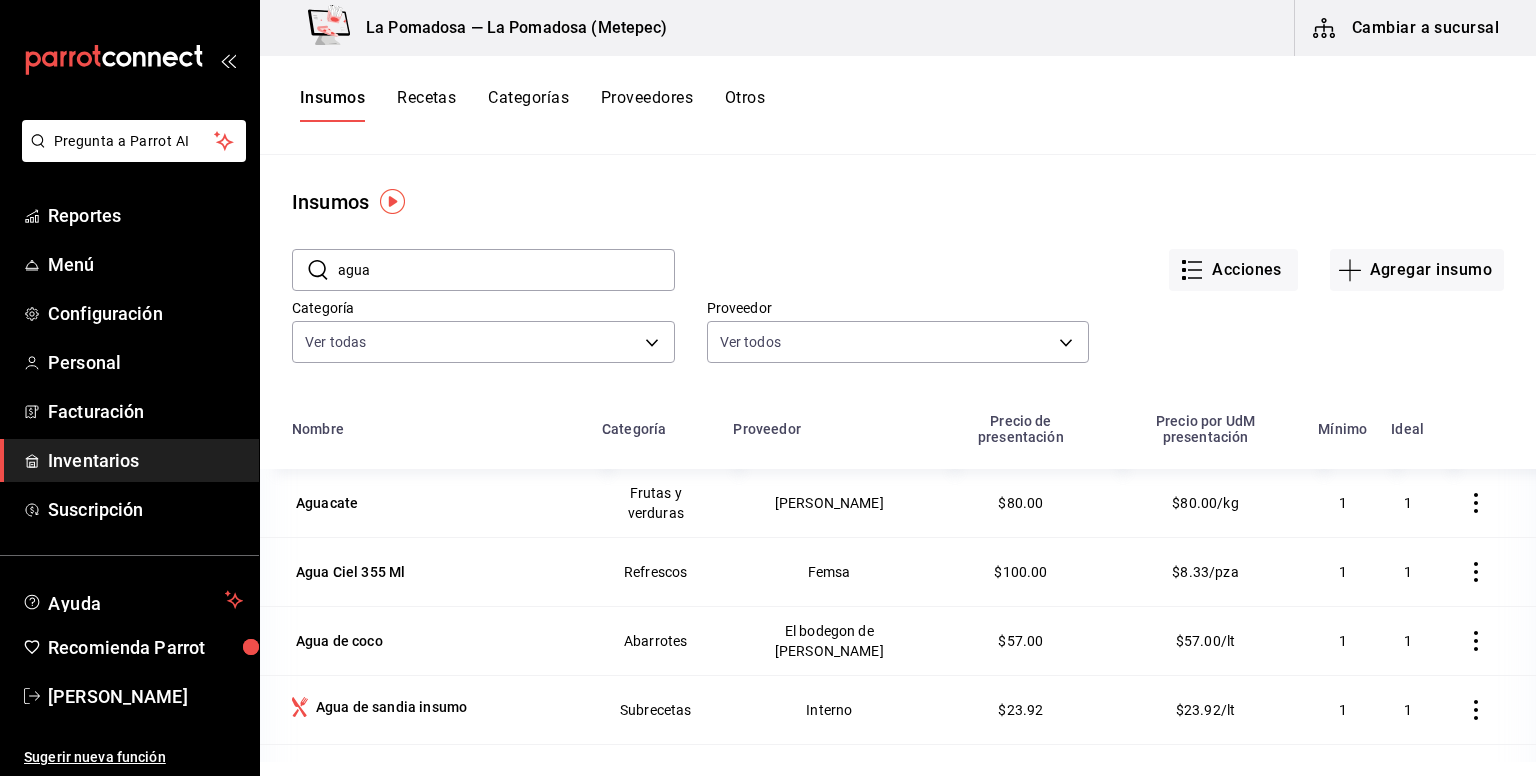 click on "Recetas" at bounding box center [426, 105] 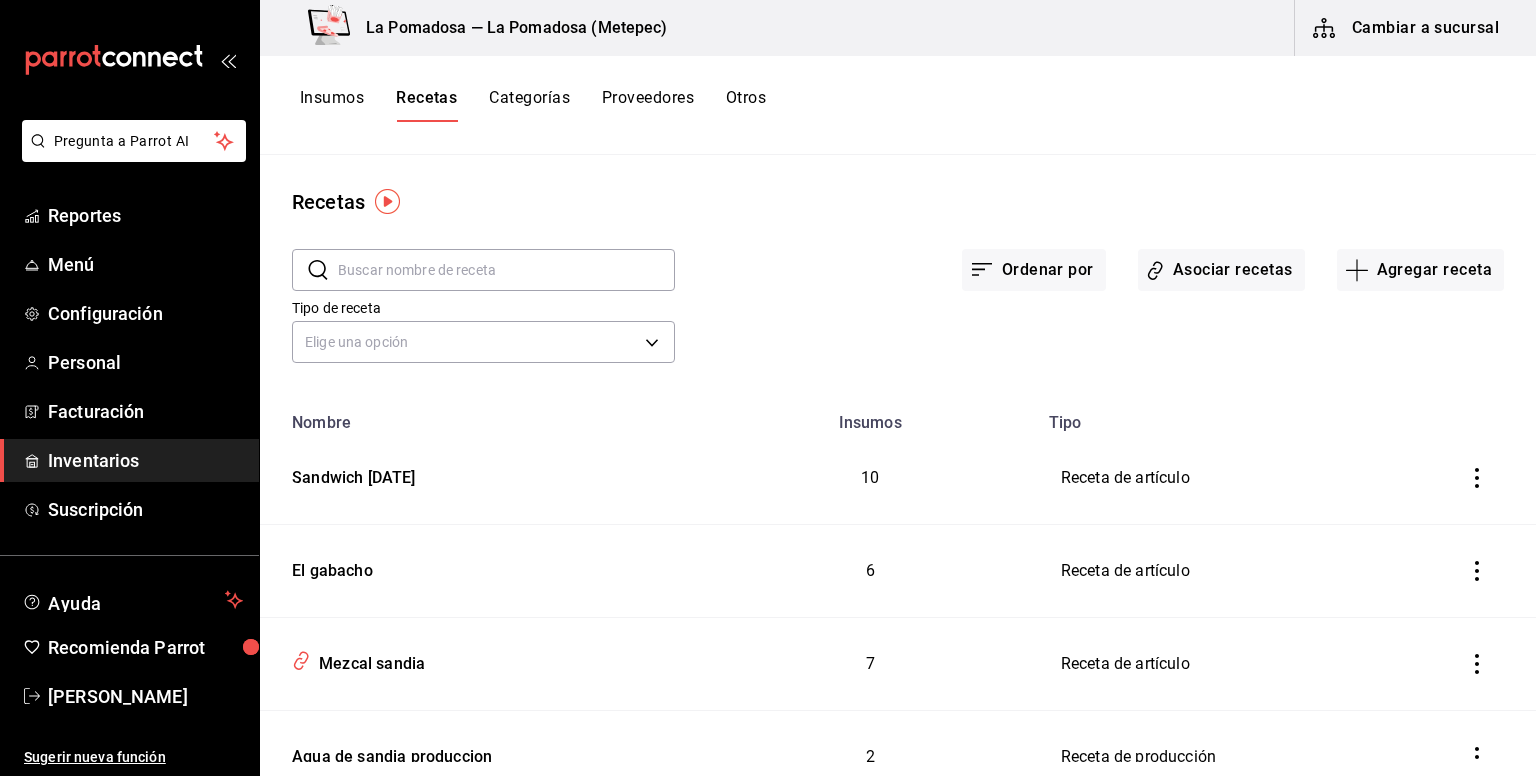 click at bounding box center (506, 270) 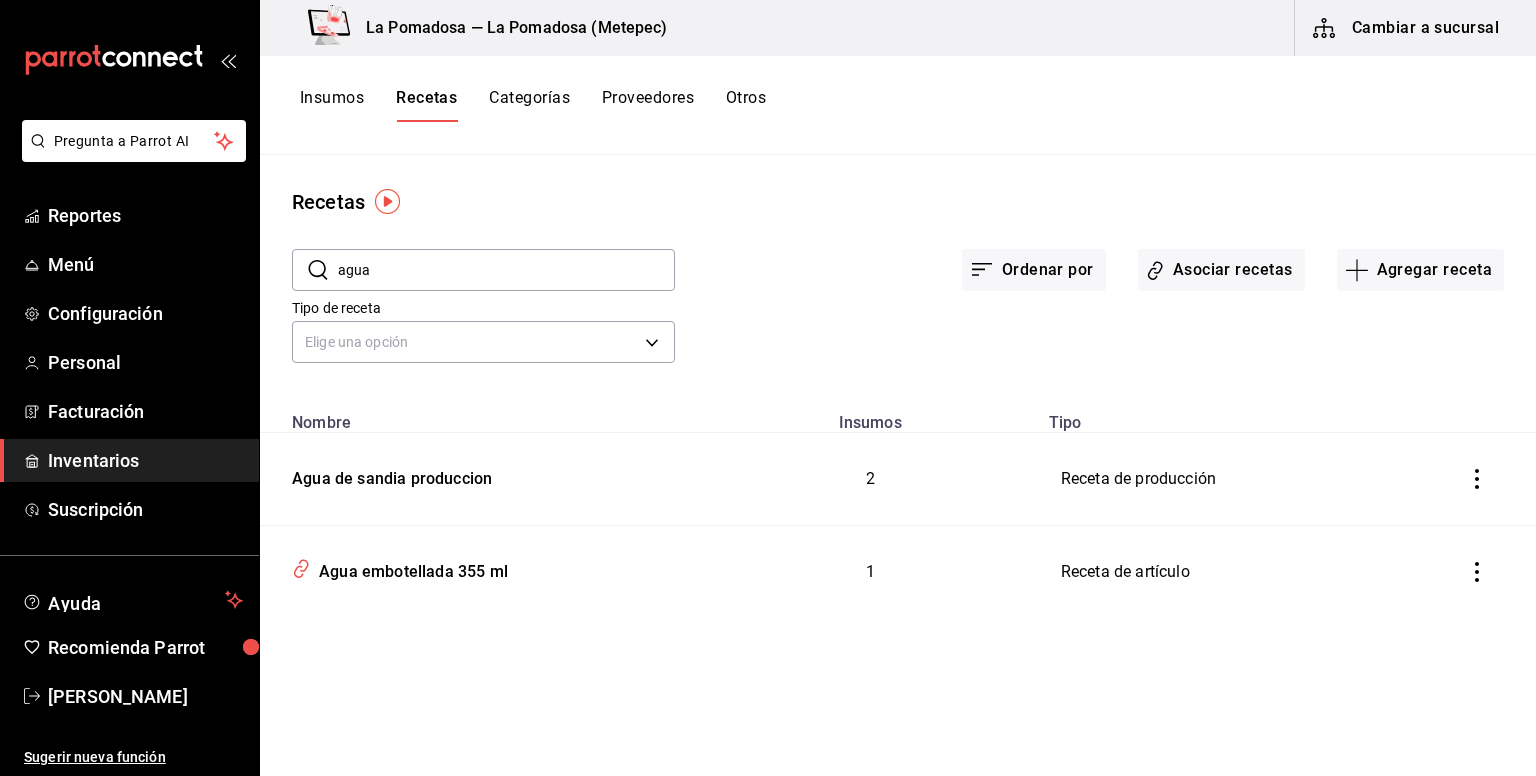 type on "agua" 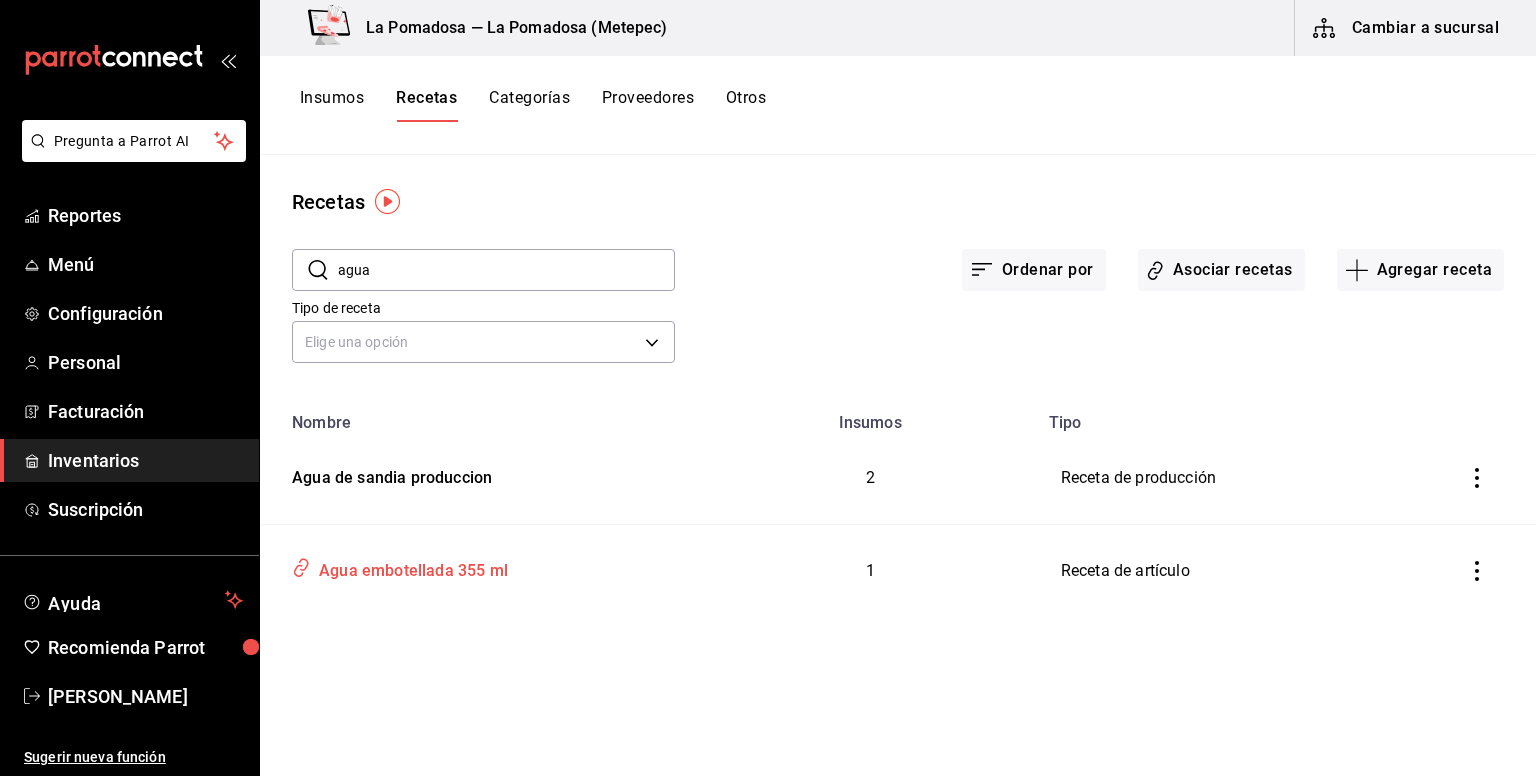 click on "Agua embotellada 355 ml" at bounding box center (409, 567) 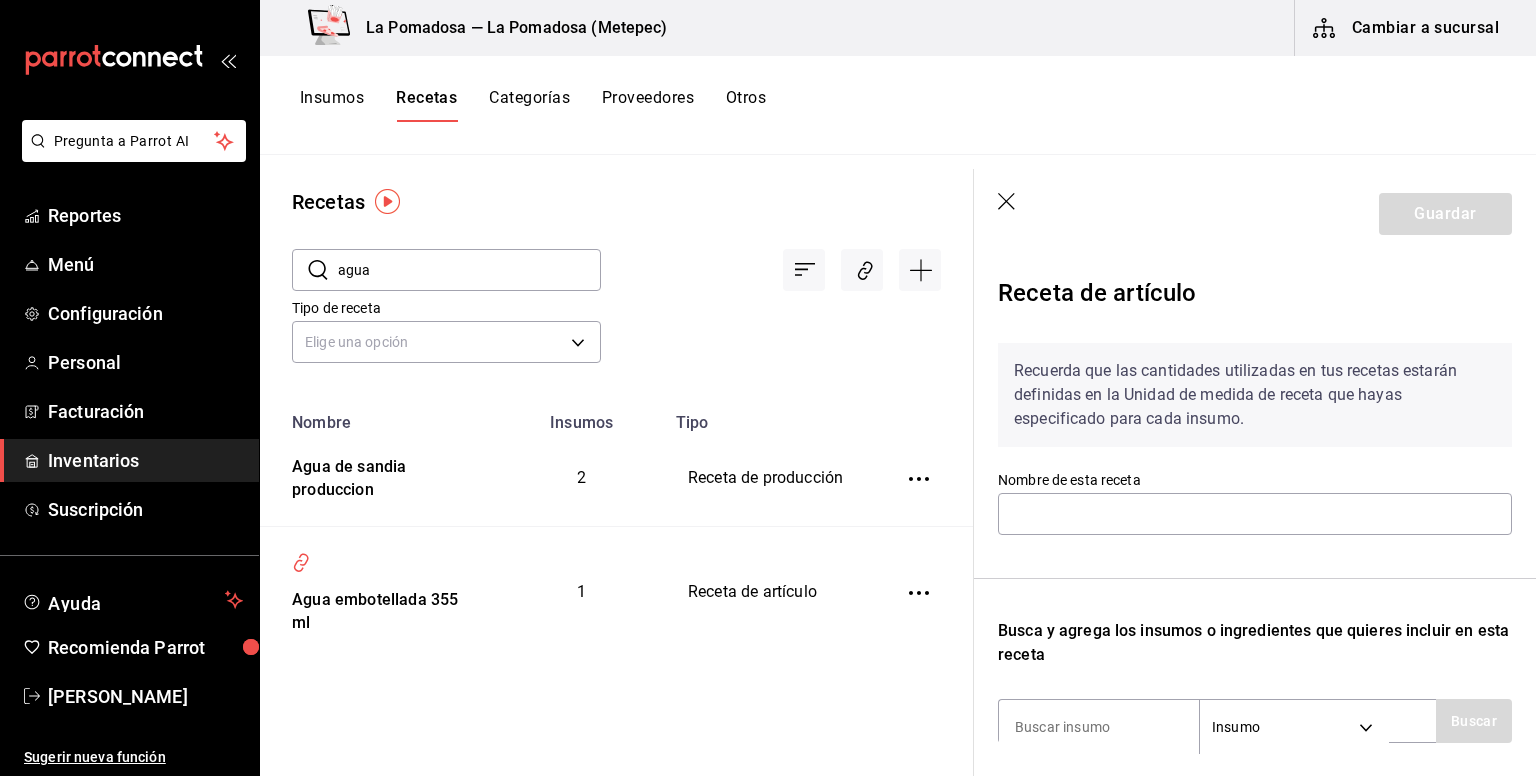 type on "Agua embotellada 355 ml" 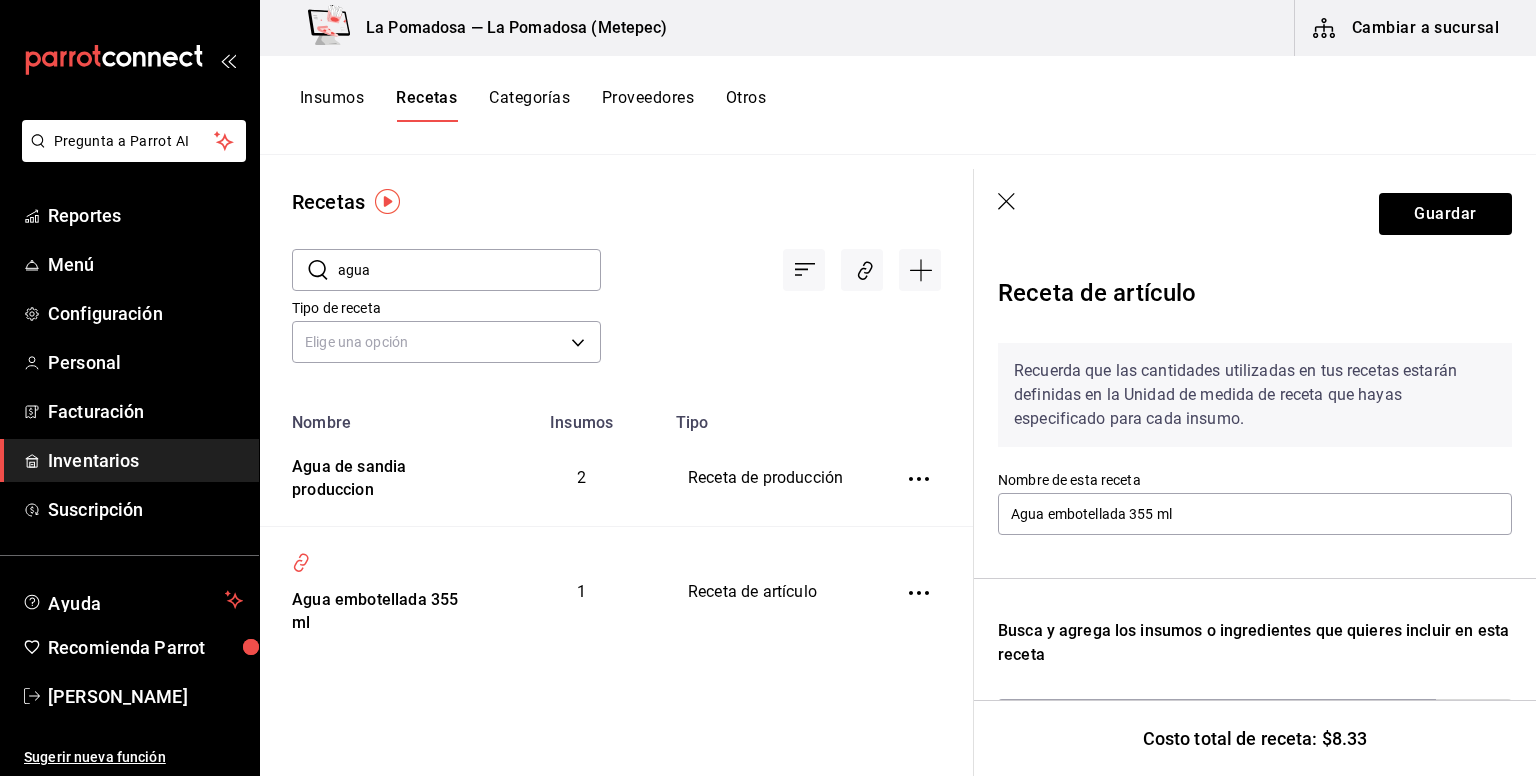 scroll, scrollTop: 263, scrollLeft: 0, axis: vertical 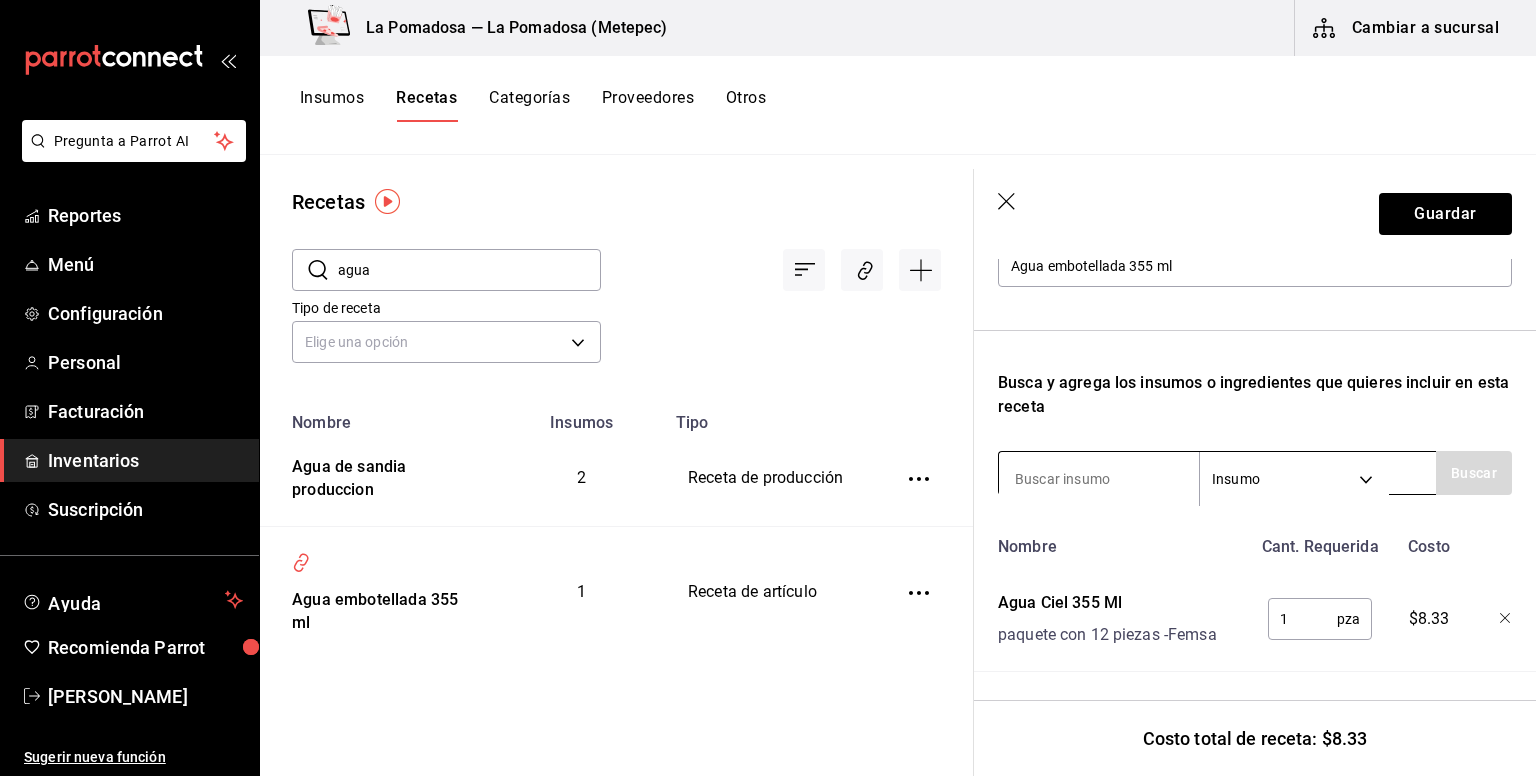 click at bounding box center (1099, 479) 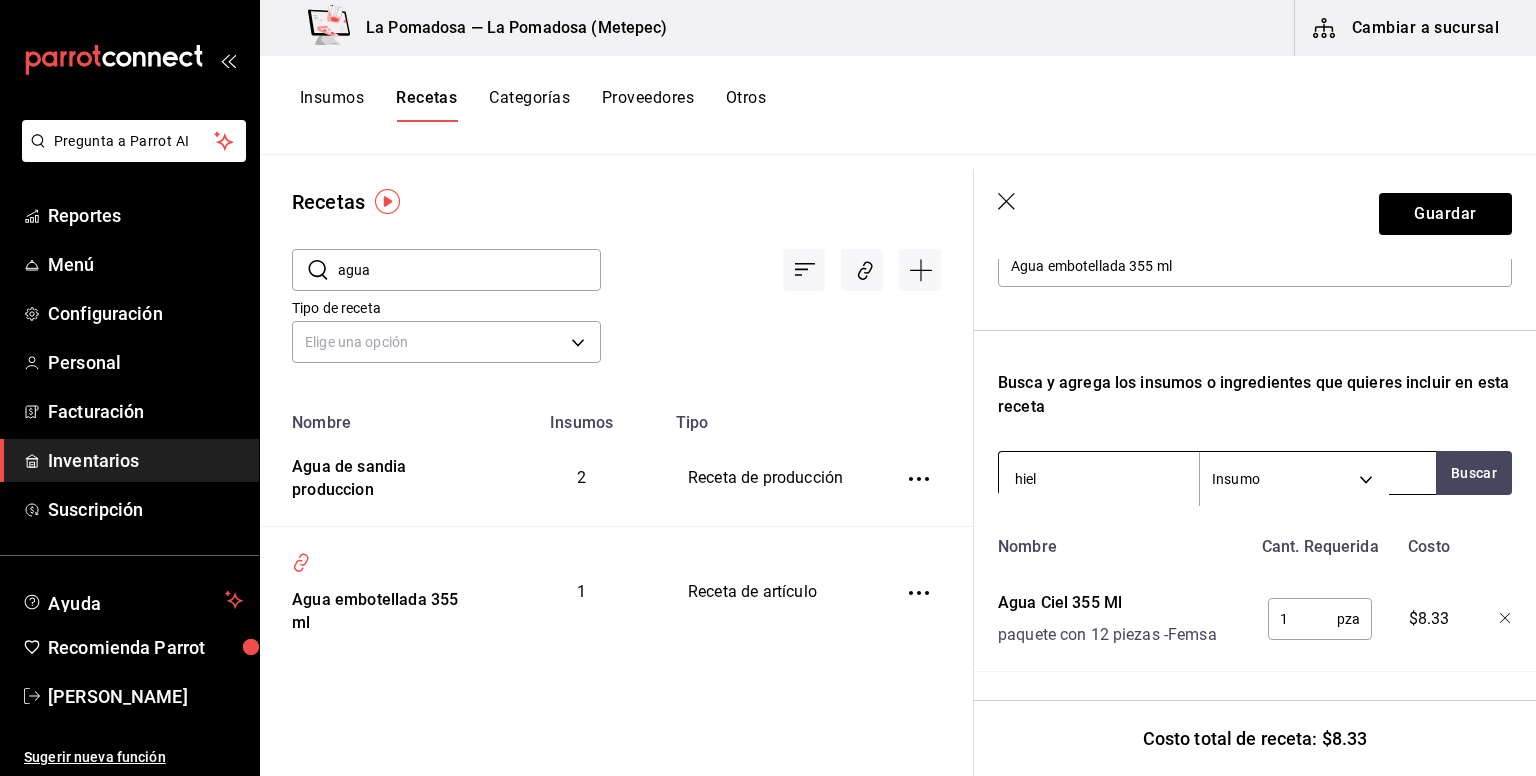 type on "hielo" 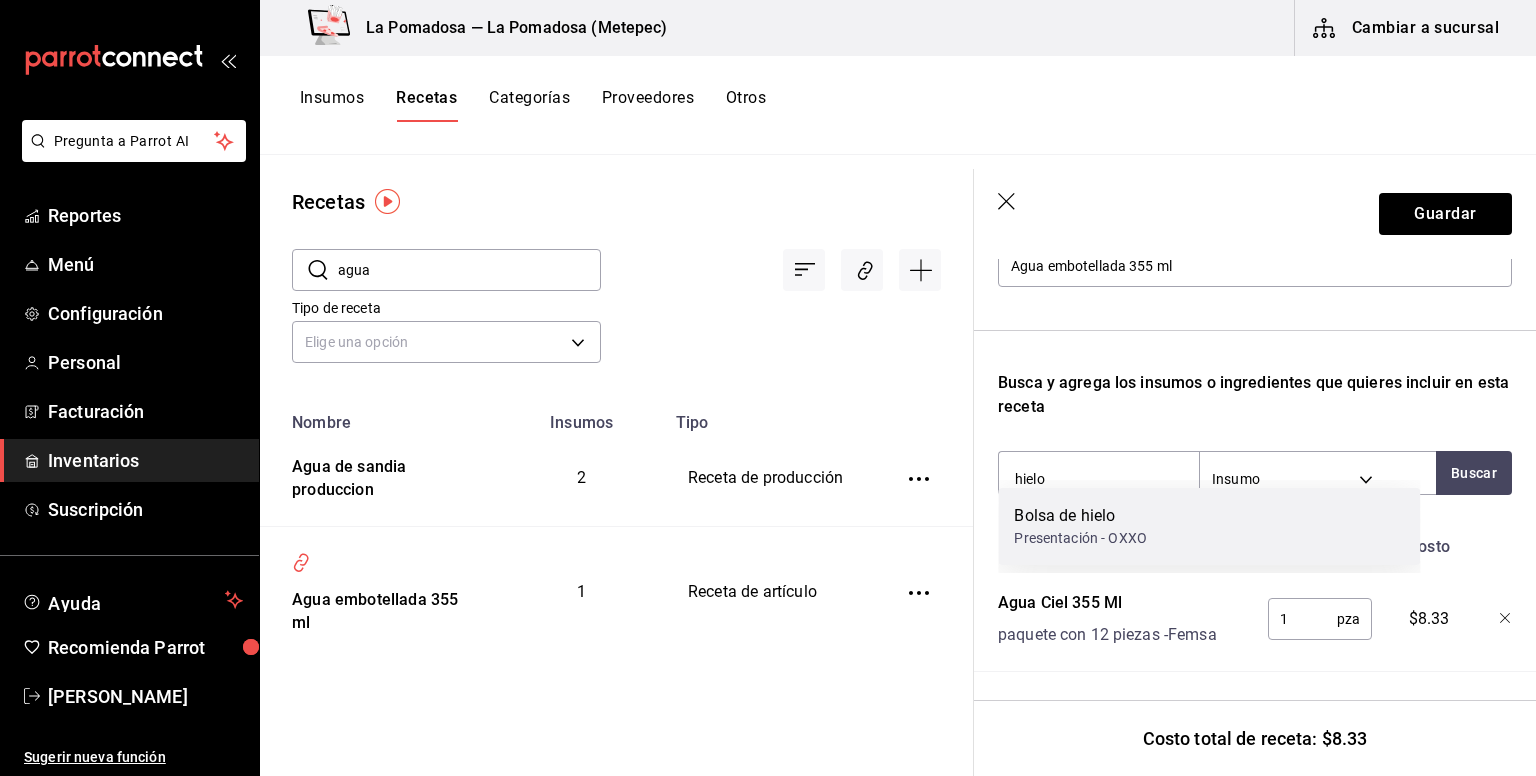 click on "Bolsa de hielo" at bounding box center [1080, 516] 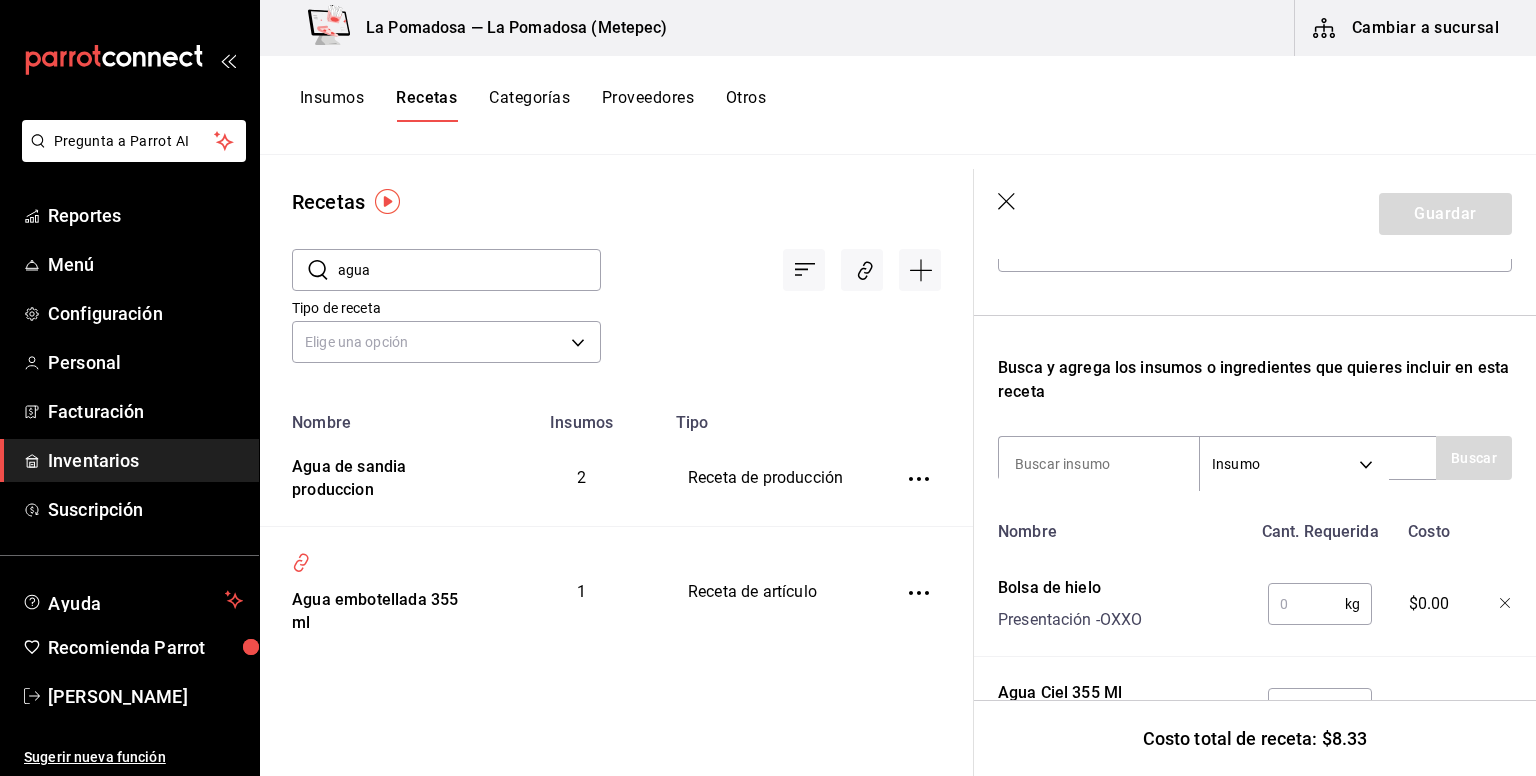 click at bounding box center (1306, 604) 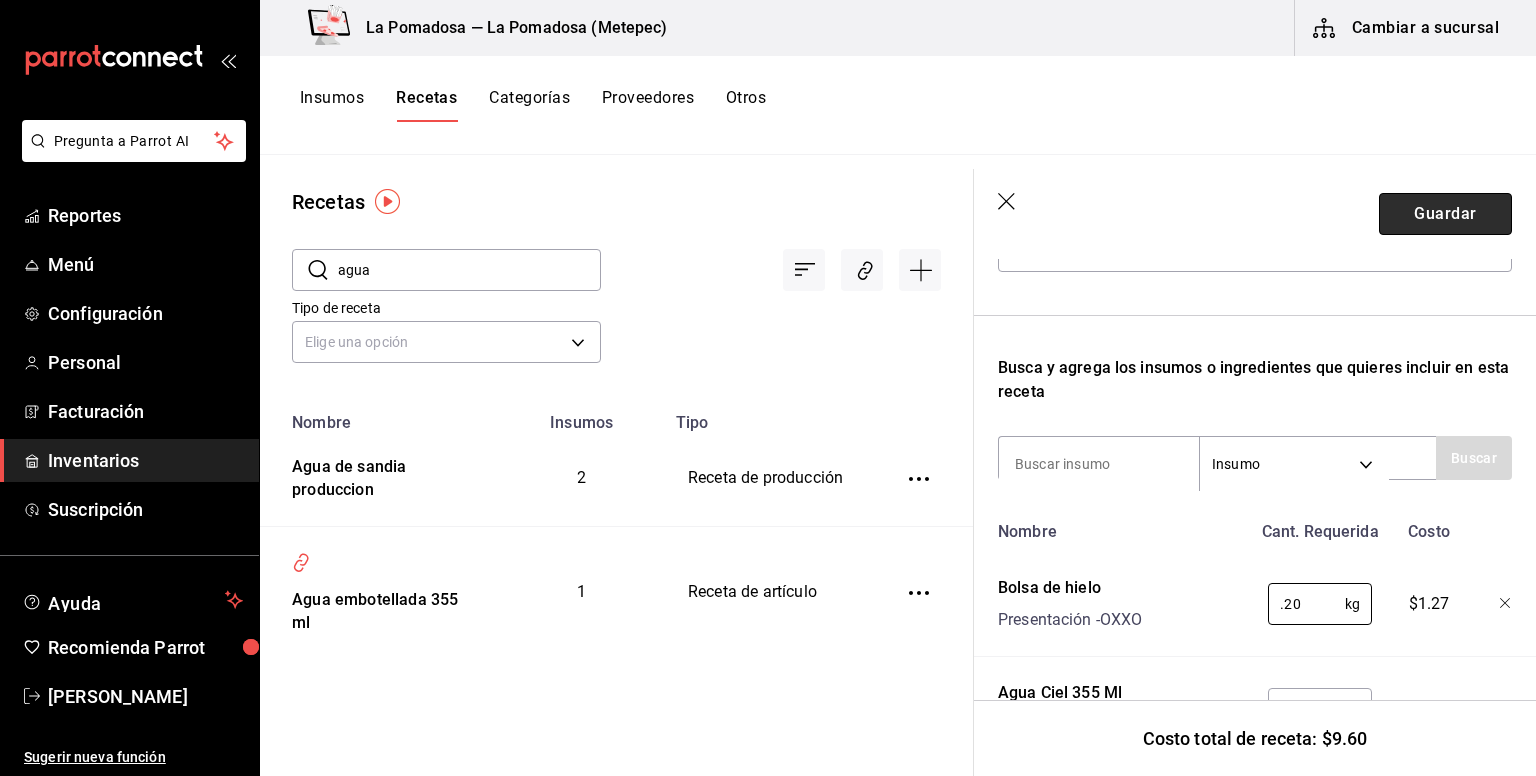 type on "0.20" 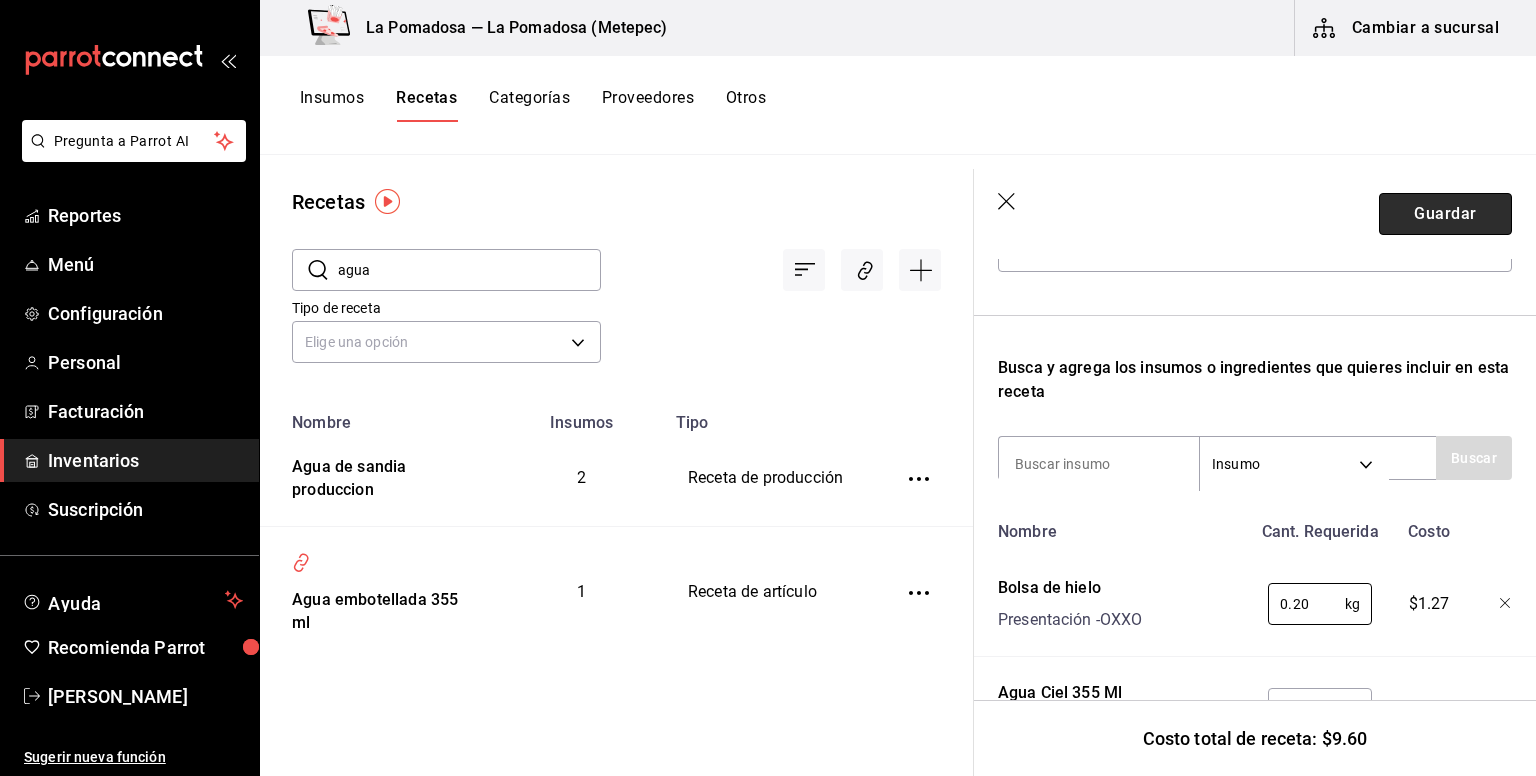 click on "Guardar" at bounding box center (1445, 214) 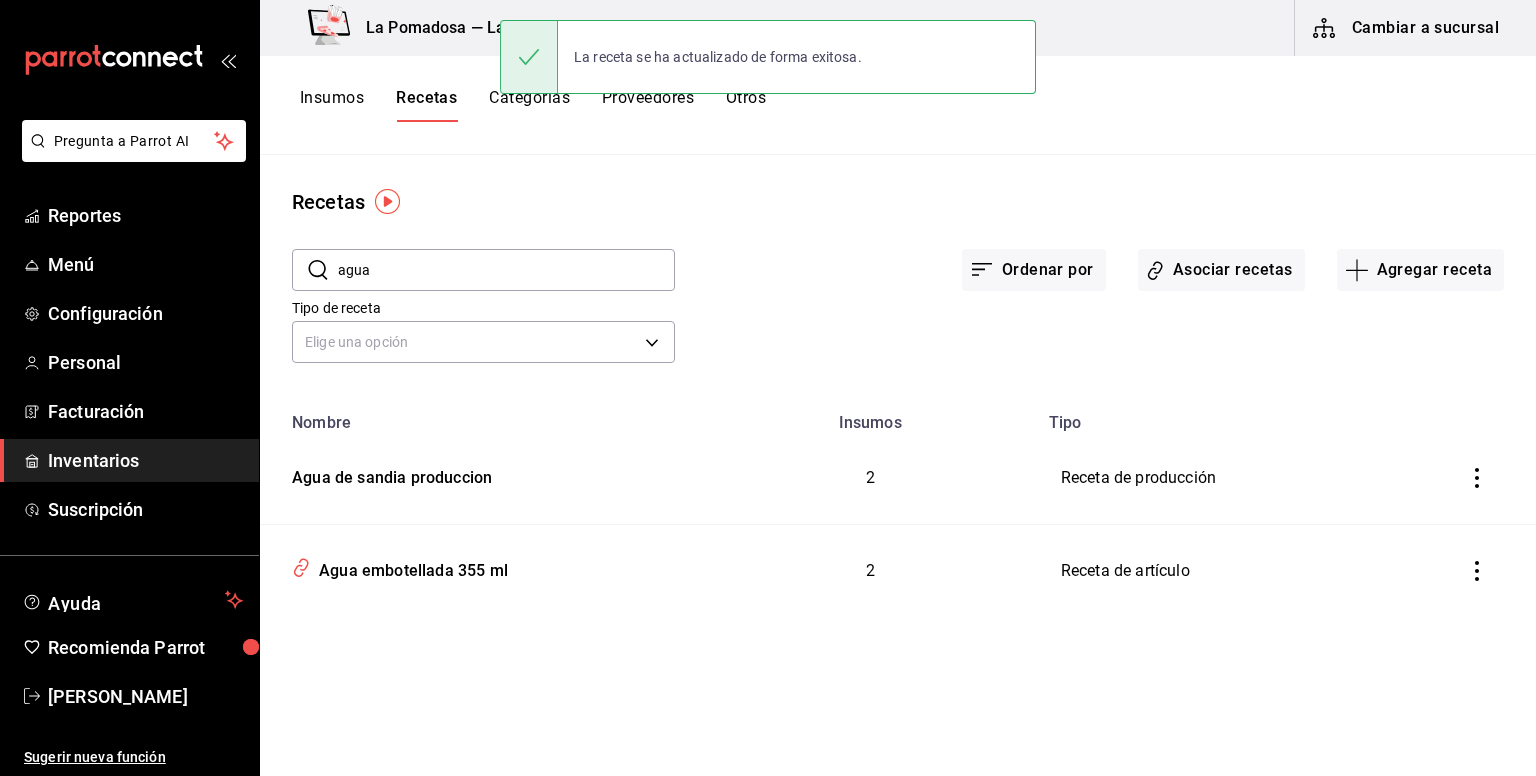 scroll, scrollTop: 0, scrollLeft: 0, axis: both 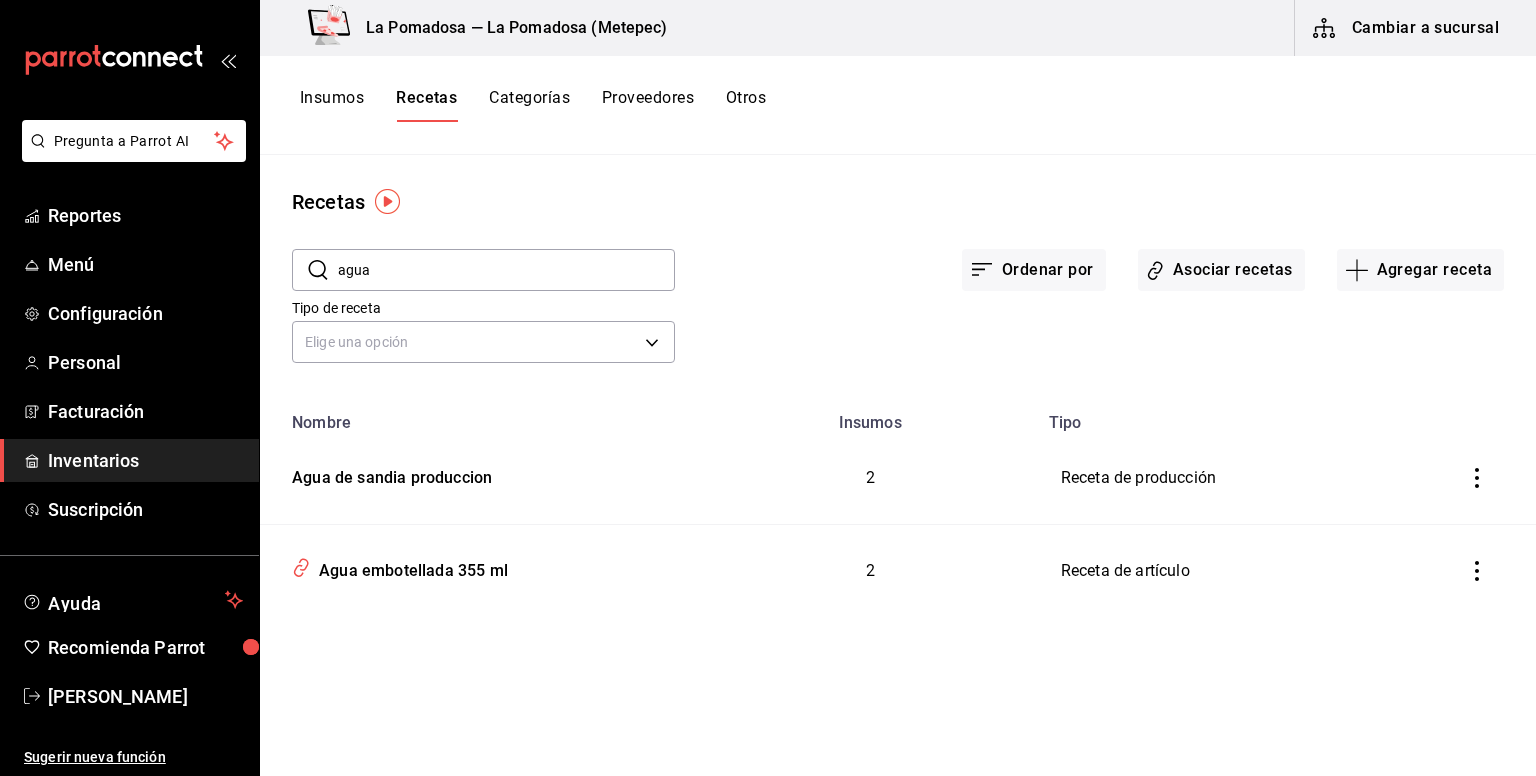 click on "Inventarios" at bounding box center (145, 460) 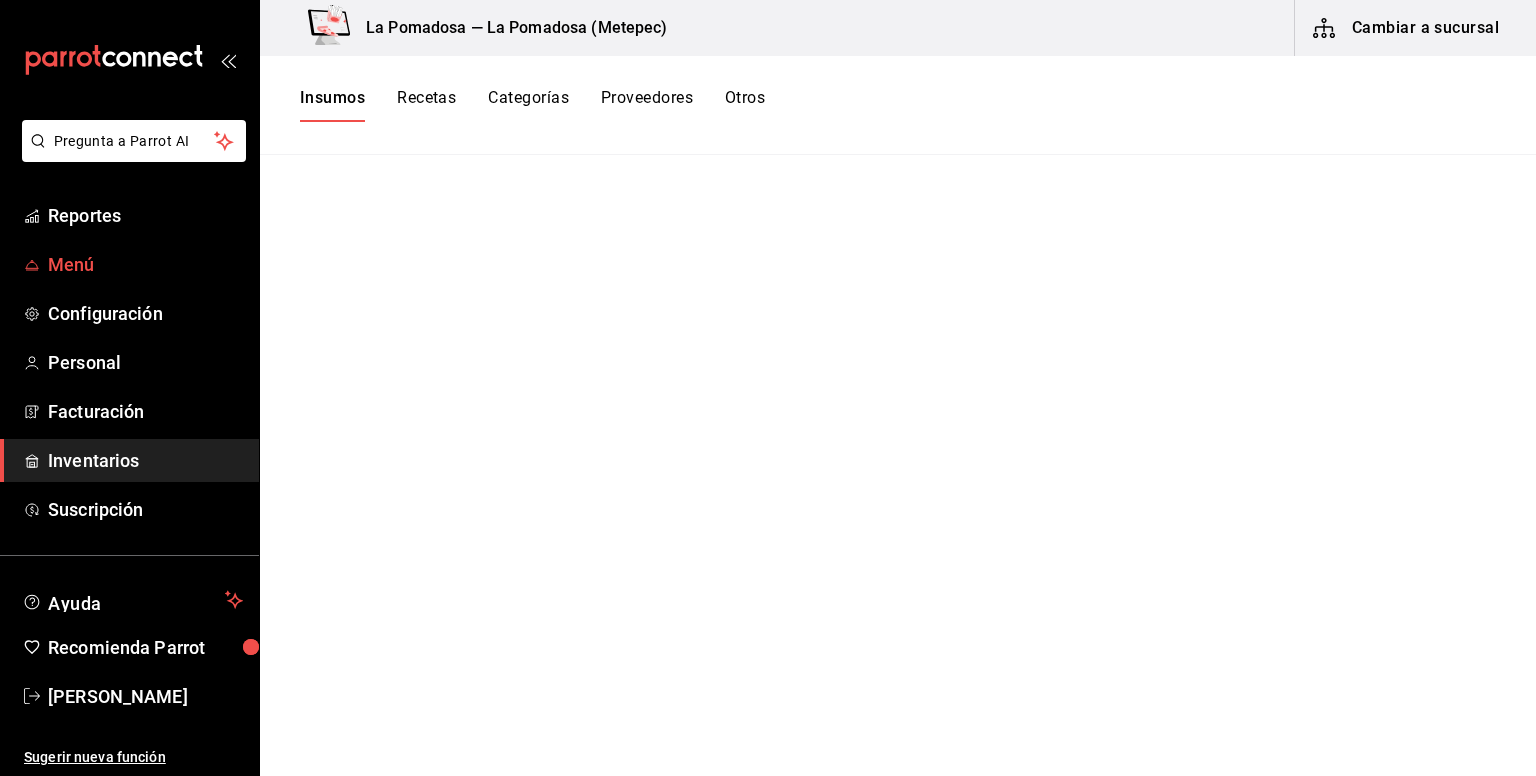 click on "Menú" at bounding box center [145, 264] 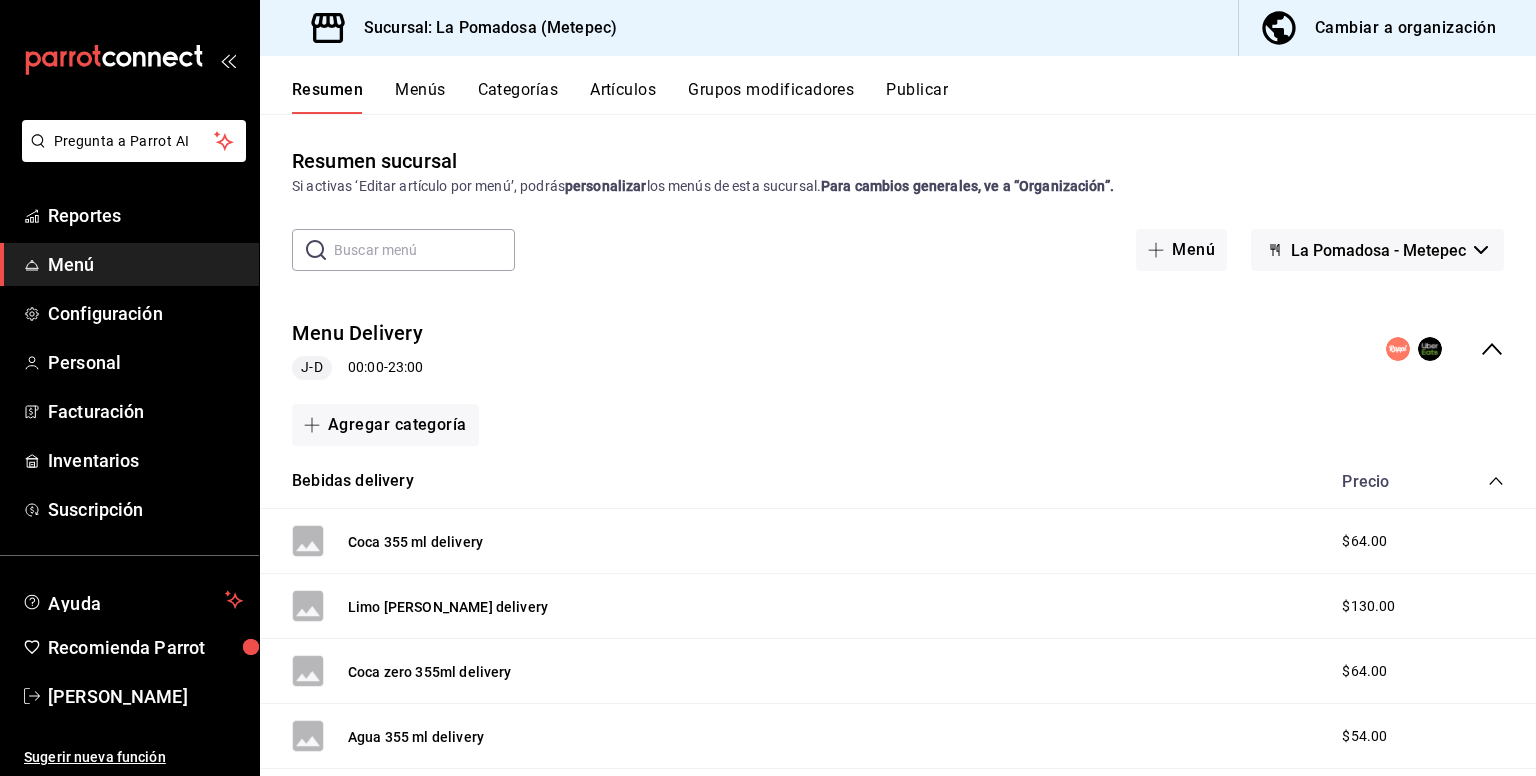 click on "Artículos" at bounding box center (623, 97) 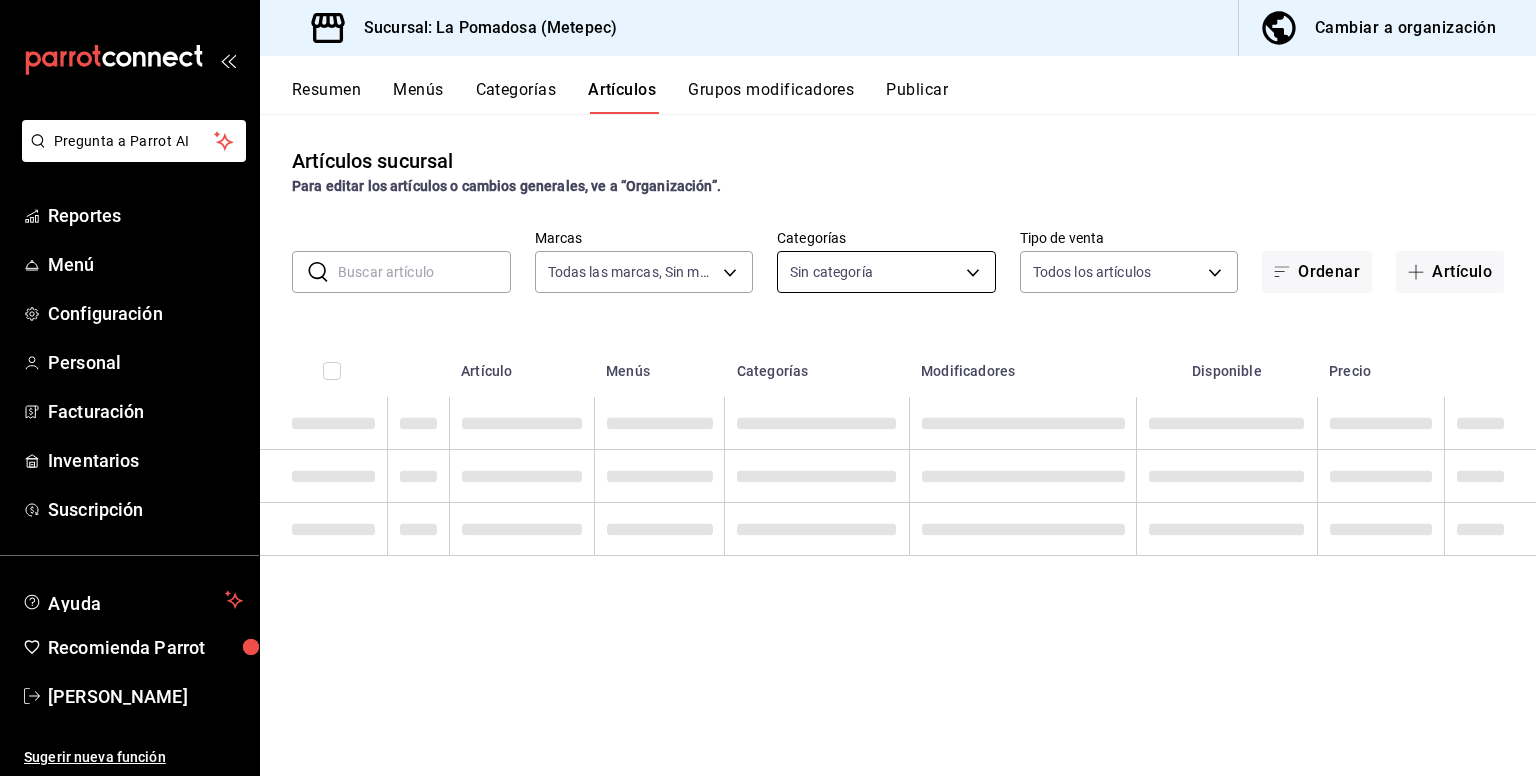 type on "26770a04-f713-4e61-b01c-a965f3f43d2a" 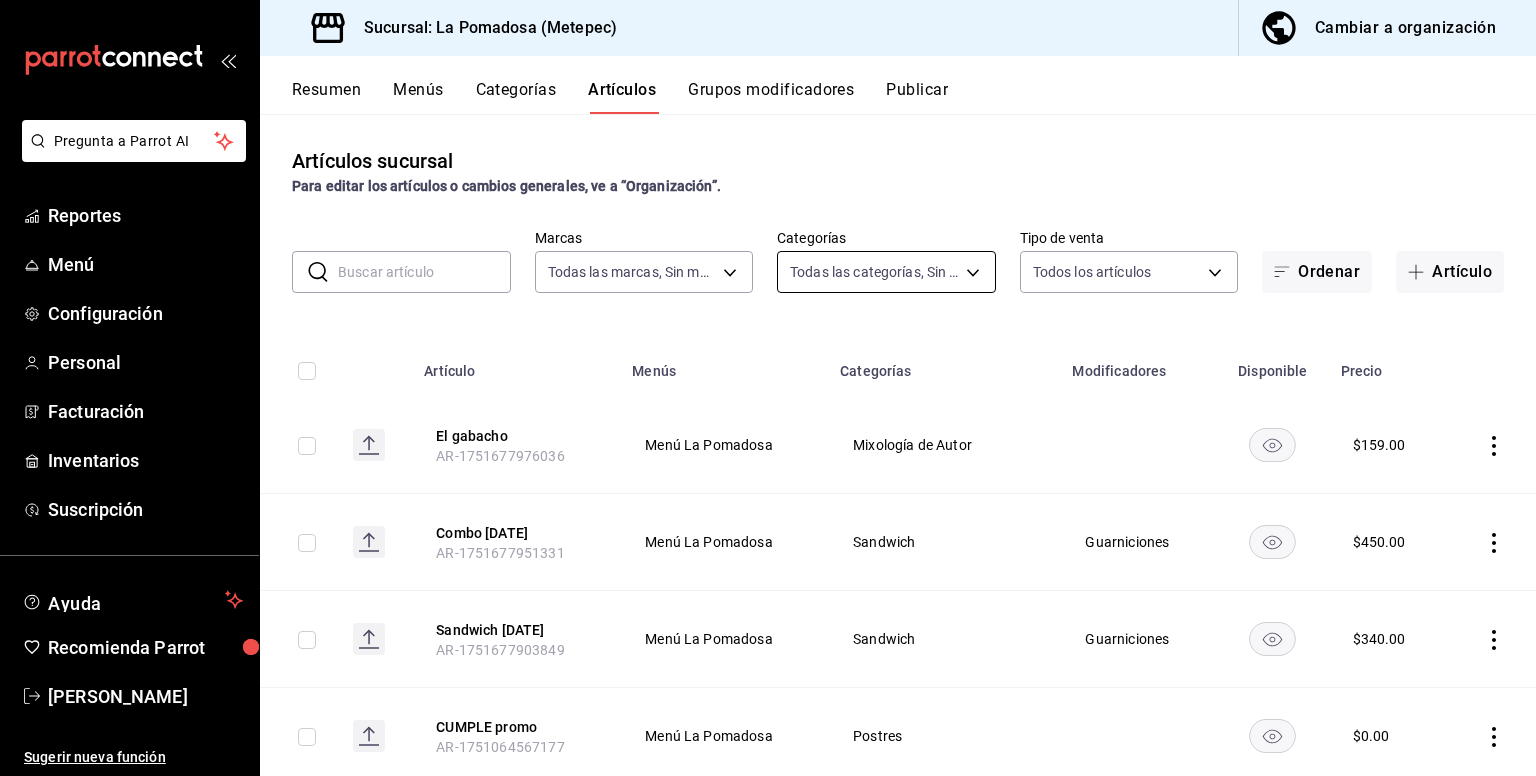 click on "Pregunta a Parrot AI Reportes   Menú   Configuración   Personal   Facturación   Inventarios   Suscripción   Ayuda Recomienda Parrot   [PERSON_NAME]   Sugerir nueva función   Sucursal: La Pomadosa (Metepec) Cambiar a organización Resumen Menús Categorías Artículos Grupos modificadores Publicar Artículos sucursal Para editar los artículos o cambios generales, ve a “Organización”. ​ ​ Marcas Todas las marcas, Sin marca 26770a04-f713-4e61-b01c-a965f3f43d2a Categorías Todas las categorías, Sin categoría Tipo de venta Todos los artículos ALL Ordenar Artículo Artículo Menús Categorías Modificadores Disponible Precio El gabacho AR-1751677976036 Menú La Pomadosa Mixología de Autor $ 159.00 Combo [DATE] AR-1751677951331 Menú La Pomadosa Sandwich Guarniciones $ 450.00 Sandwich [DATE] AR-1751677903849 [GEOGRAPHIC_DATA] Sandwich Guarniciones $ 340.00 CUMPLE promo AR-1751064567177 Menú La Pomadosa Postres $ 0.00 Tarro PAPÁ AR-1749756479138 Menú La Pomadosa Cerveza $ 0.00" at bounding box center (768, 388) 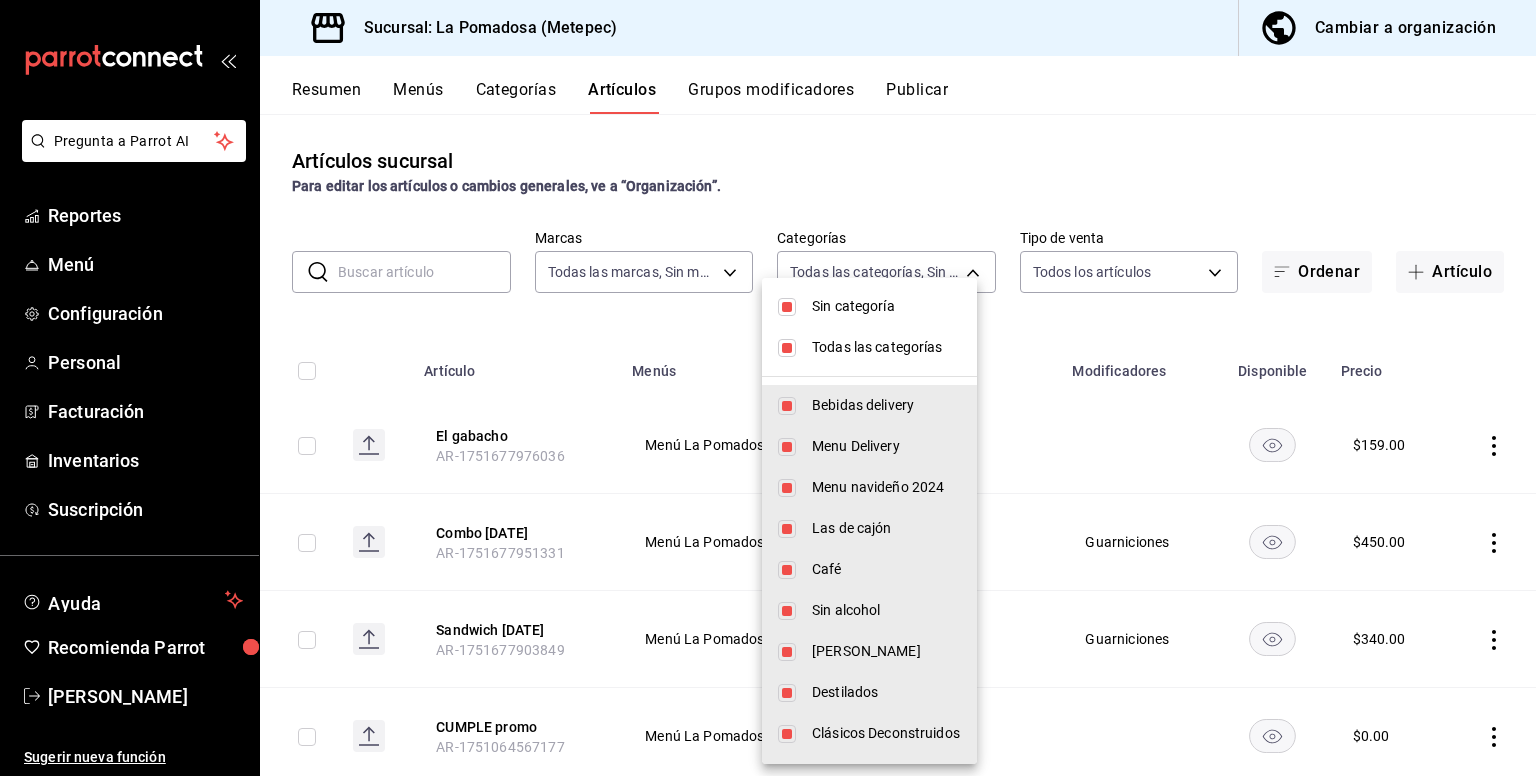 click at bounding box center [787, 307] 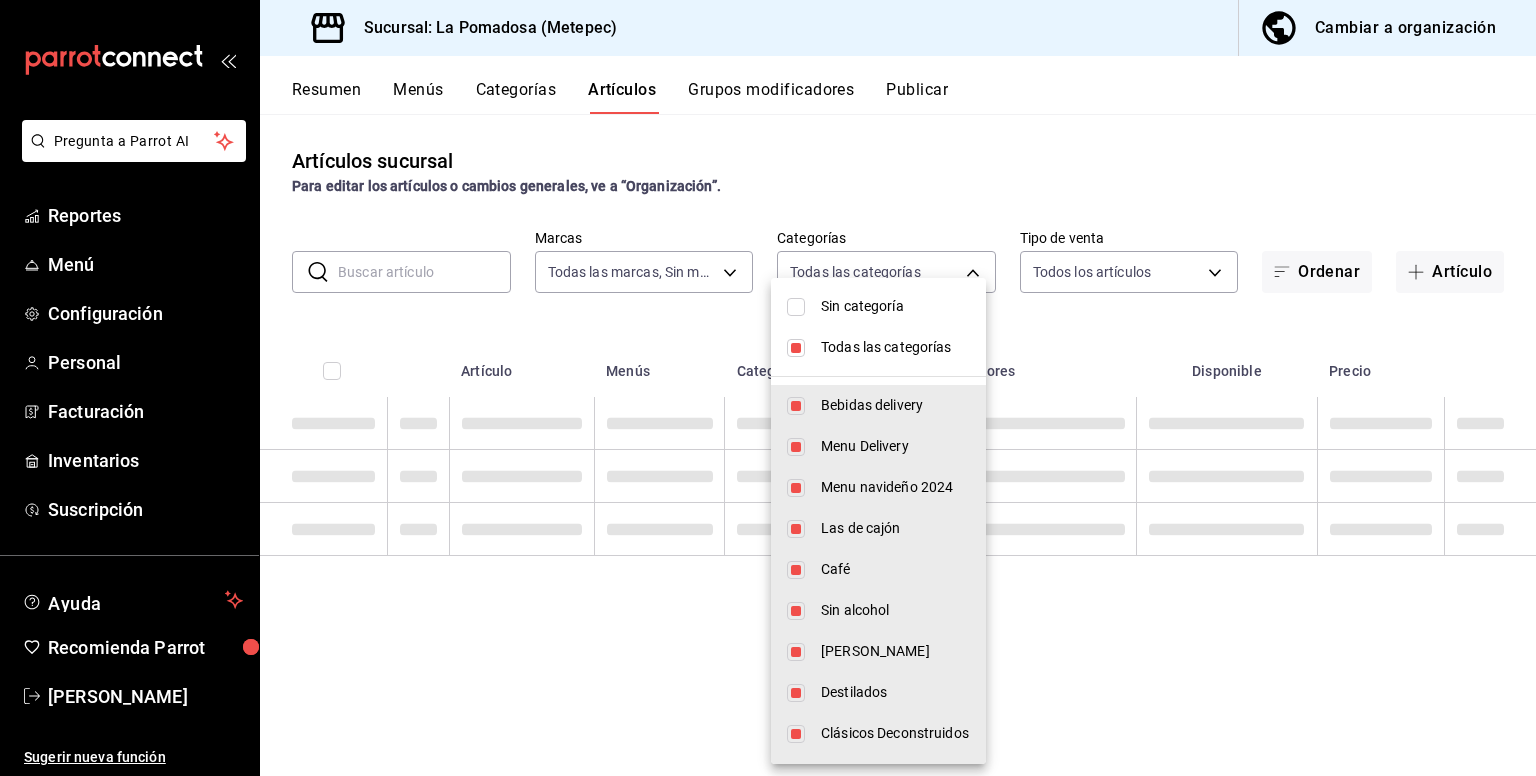 click at bounding box center (796, 348) 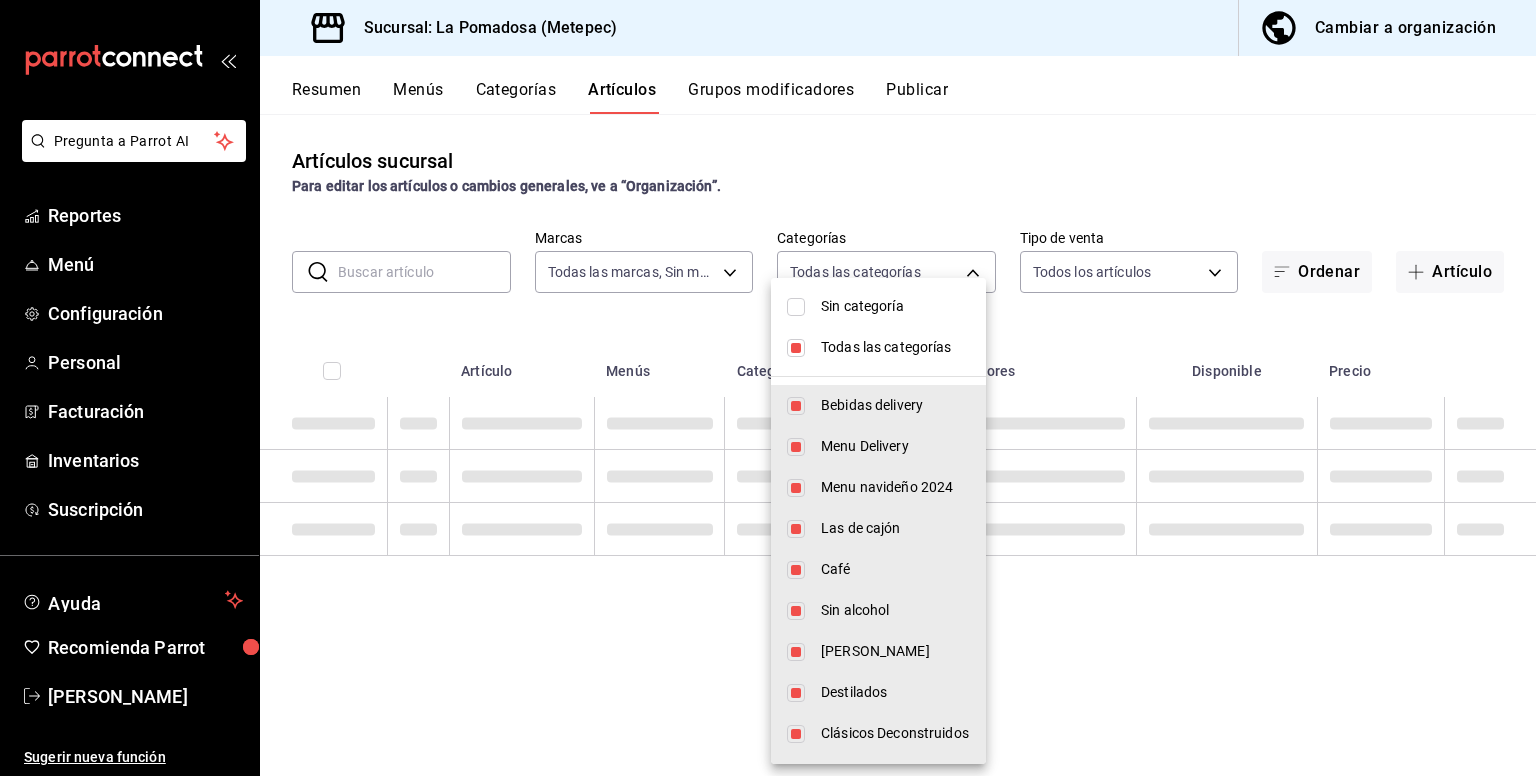 type 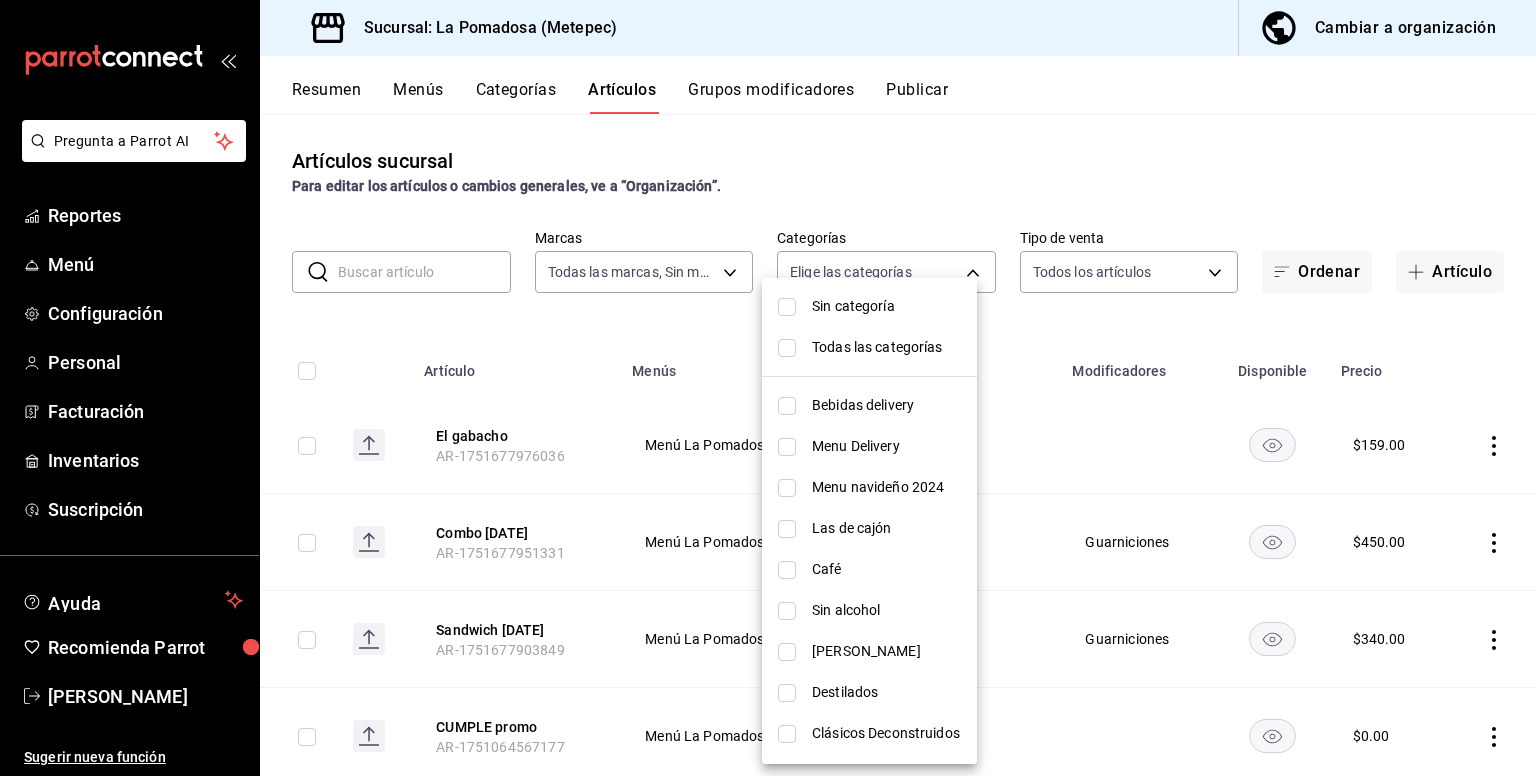 click on "Sin categoría" at bounding box center [869, 306] 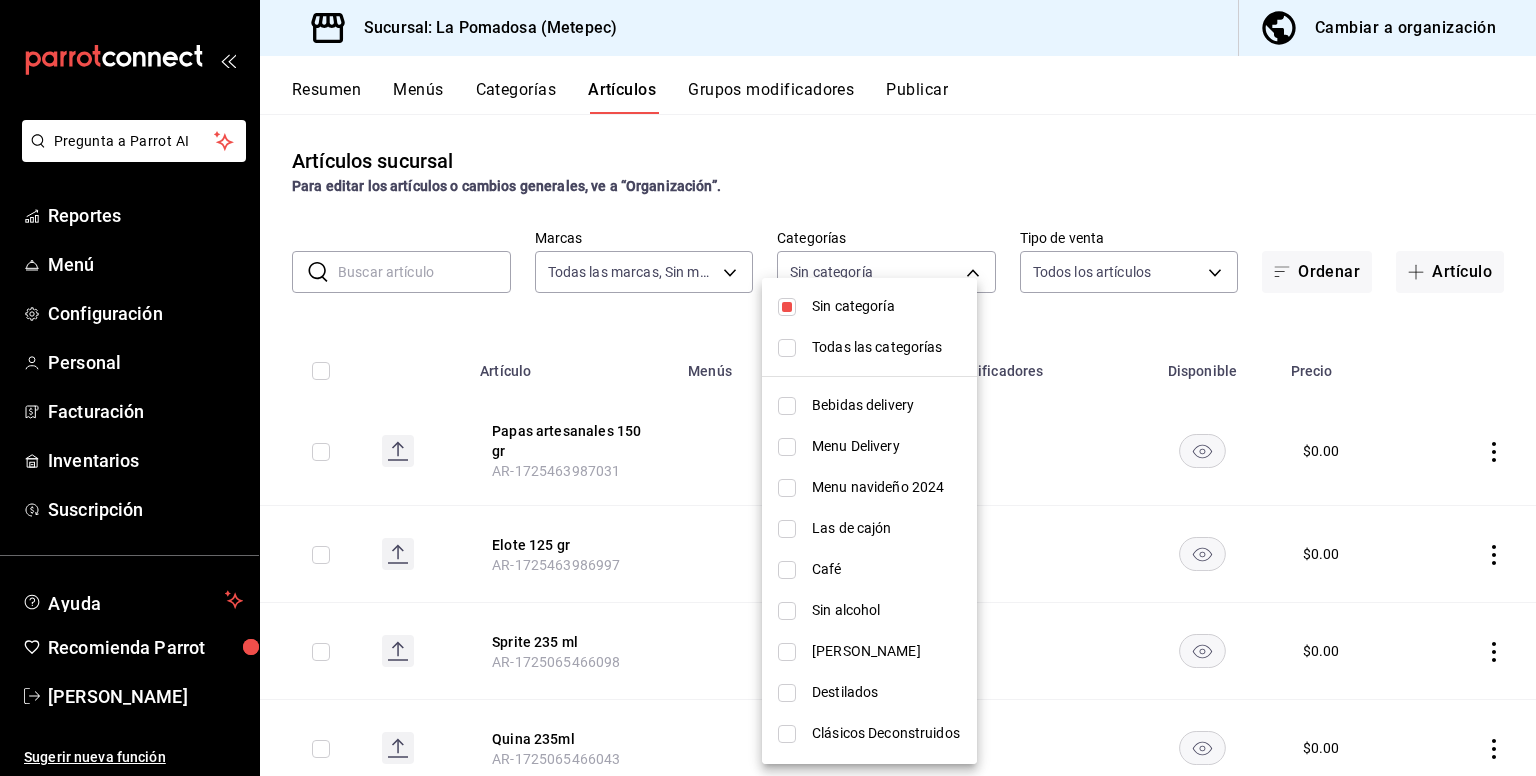 click at bounding box center [768, 388] 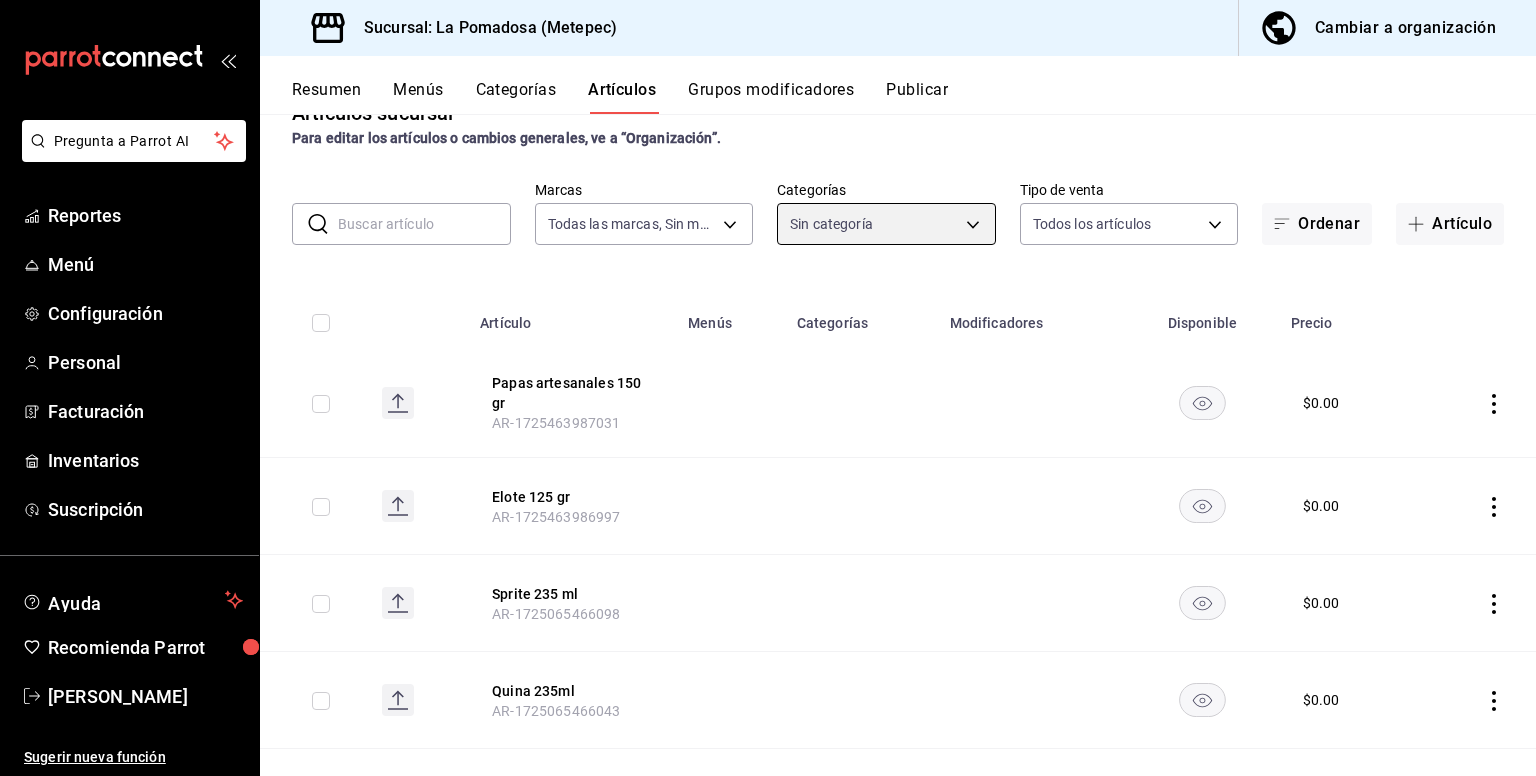 scroll, scrollTop: 0, scrollLeft: 0, axis: both 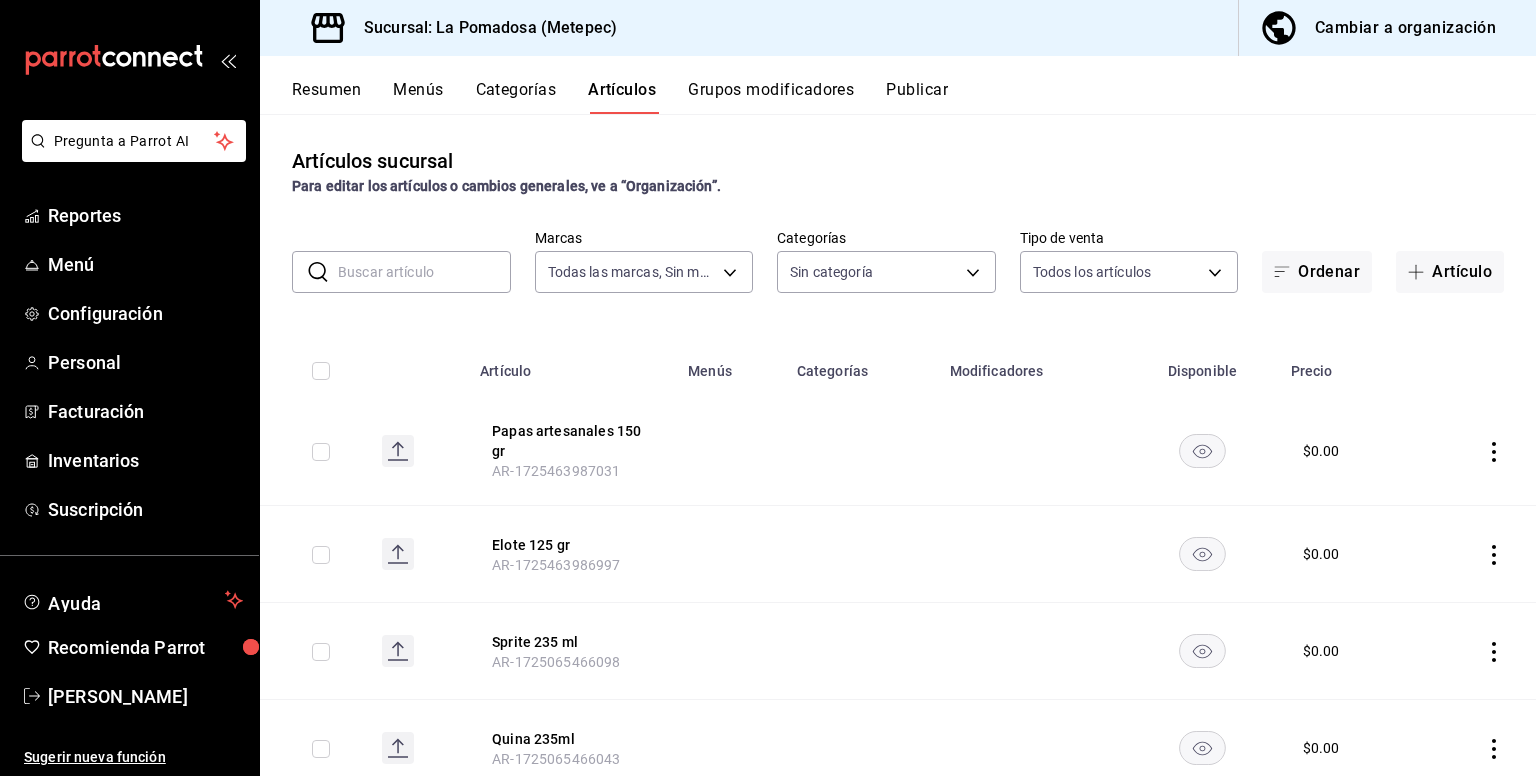 click at bounding box center (424, 272) 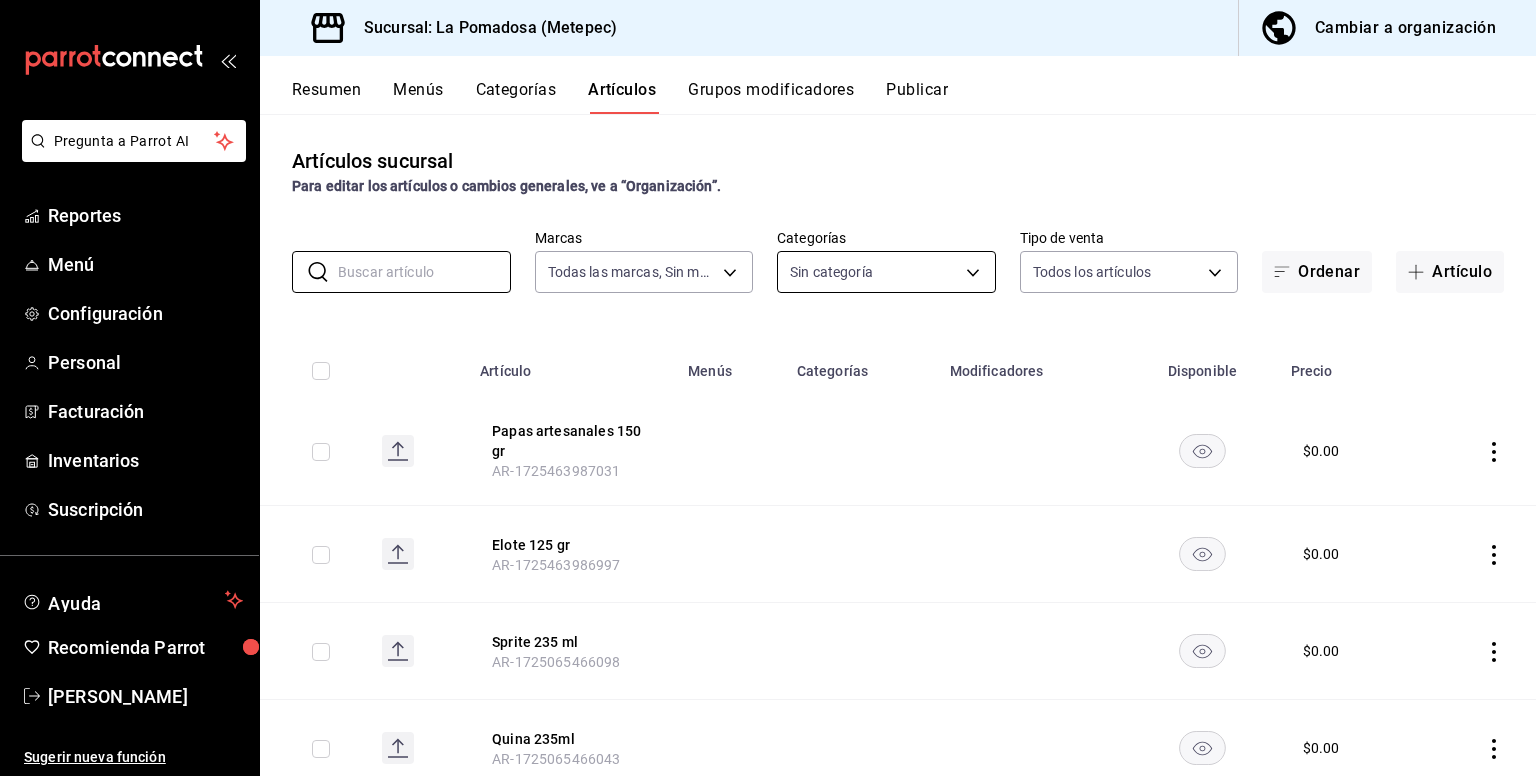 click on "Pregunta a Parrot AI Reportes   Menú   Configuración   Personal   Facturación   Inventarios   Suscripción   Ayuda Recomienda Parrot   [PERSON_NAME]   Sugerir nueva función   Sucursal: La Pomadosa (Metepec) Cambiar a organización Resumen Menús Categorías Artículos Grupos modificadores Publicar Artículos sucursal Para editar los artículos o cambios generales, ve a “Organización”. ​ ​ Marcas Todas las marcas, Sin marca 26770a04-f713-4e61-b01c-a965f3f43d2a Categorías Sin categoría Tipo de venta Todos los artículos ALL Ordenar Artículo Artículo Menús Categorías Modificadores Disponible Precio Papas artesanales 150 gr AR-1725463987031 $ 0.00 Elote 125 gr AR-1725463986997 $ 0.00 Sprite 235 ml AR-1725065466098 $ 0.00 Quina 235ml AR-1725065466043 $ 0.00 Mineral 235ml AR-1725065466084 $ 0.00 Manzanita 235ml AR-1725065466030 $ 0.00 Jugo de toronja 8oz AR-1725065466164 $ 0.00 [PERSON_NAME] 8oz AR-1725065466137 $ 0.00 Jugo de naranja 8oz AR-1725065466150 $ 0.00 Jugo de mango 8oz" at bounding box center [768, 388] 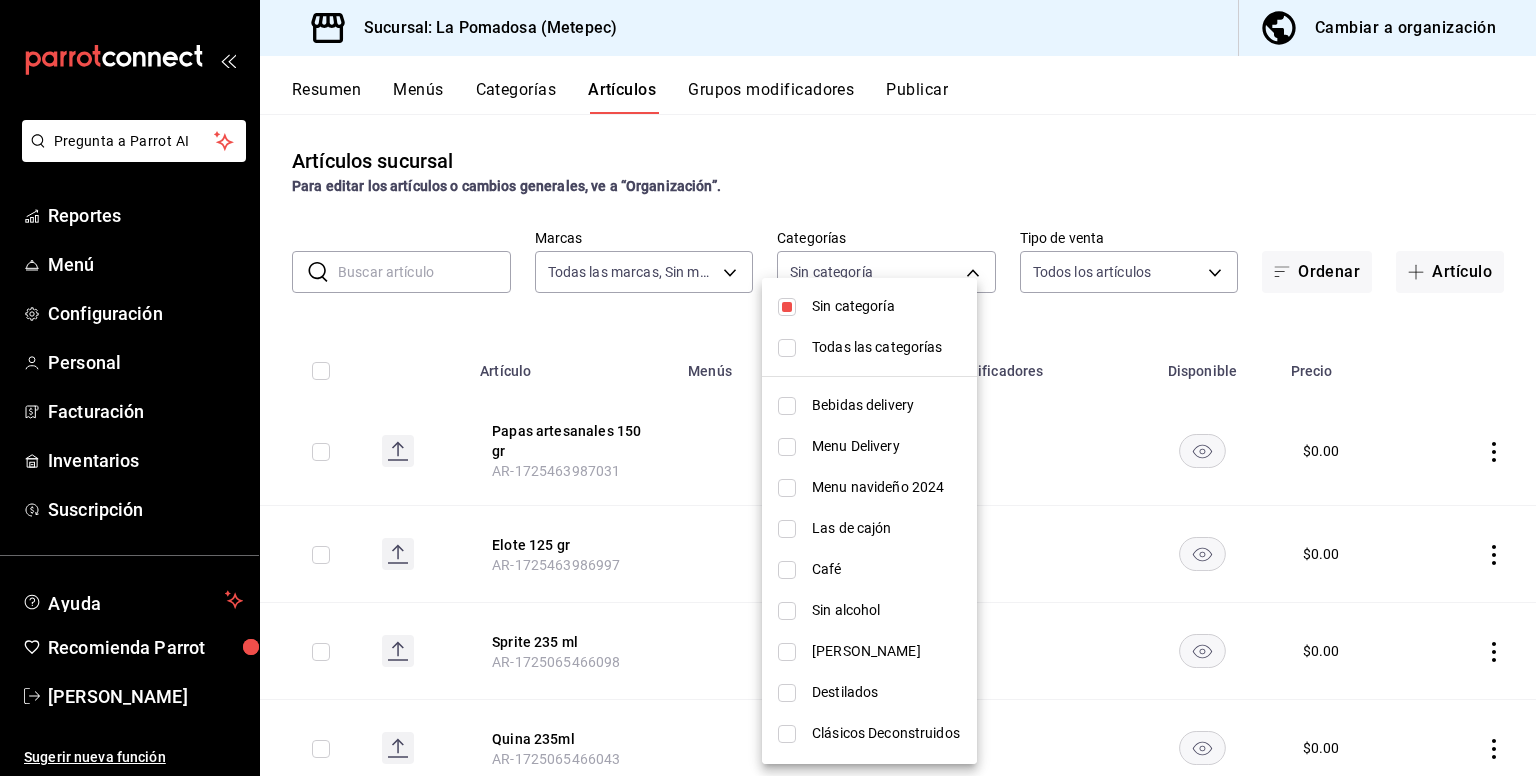 click at bounding box center (787, 348) 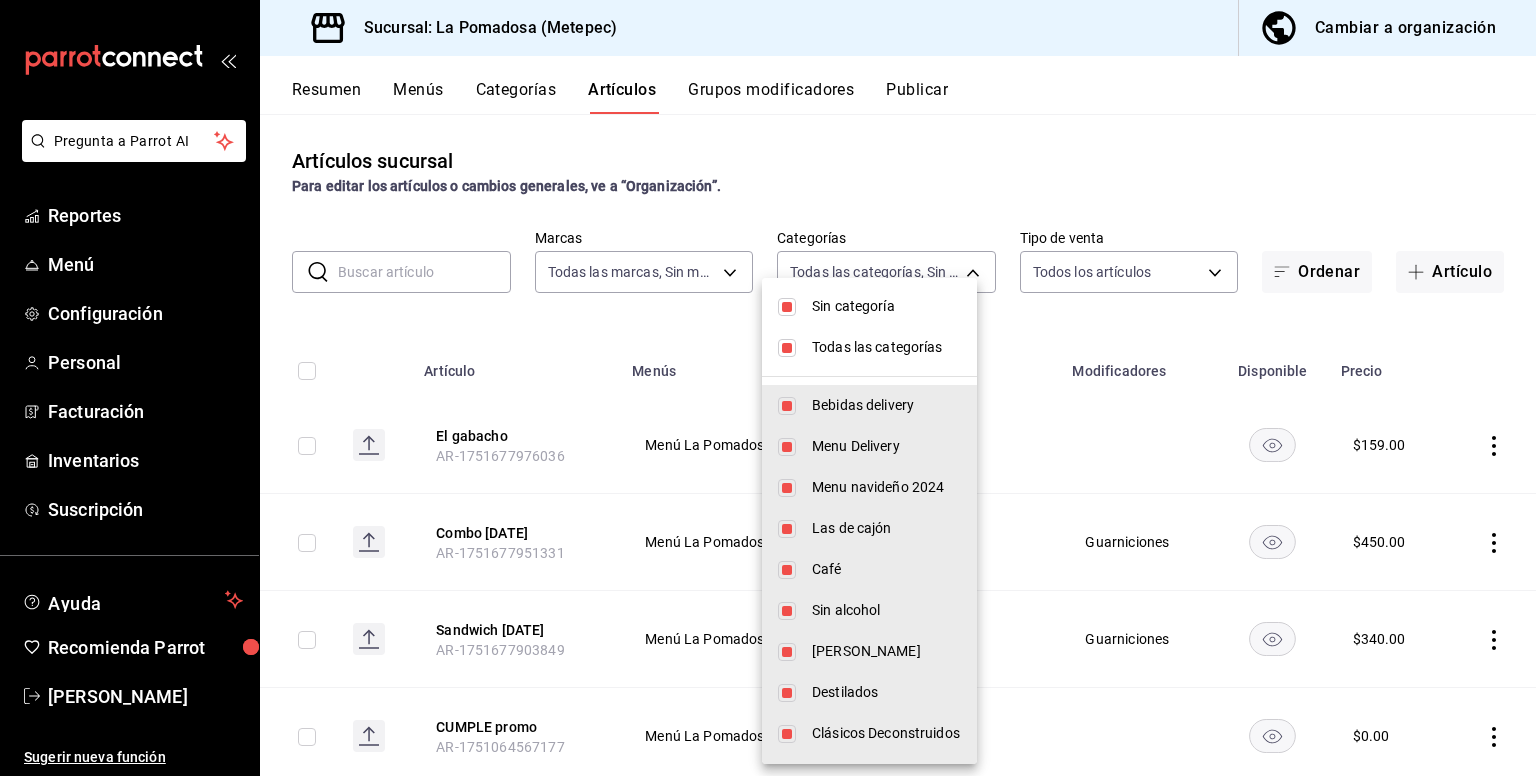 click at bounding box center (768, 388) 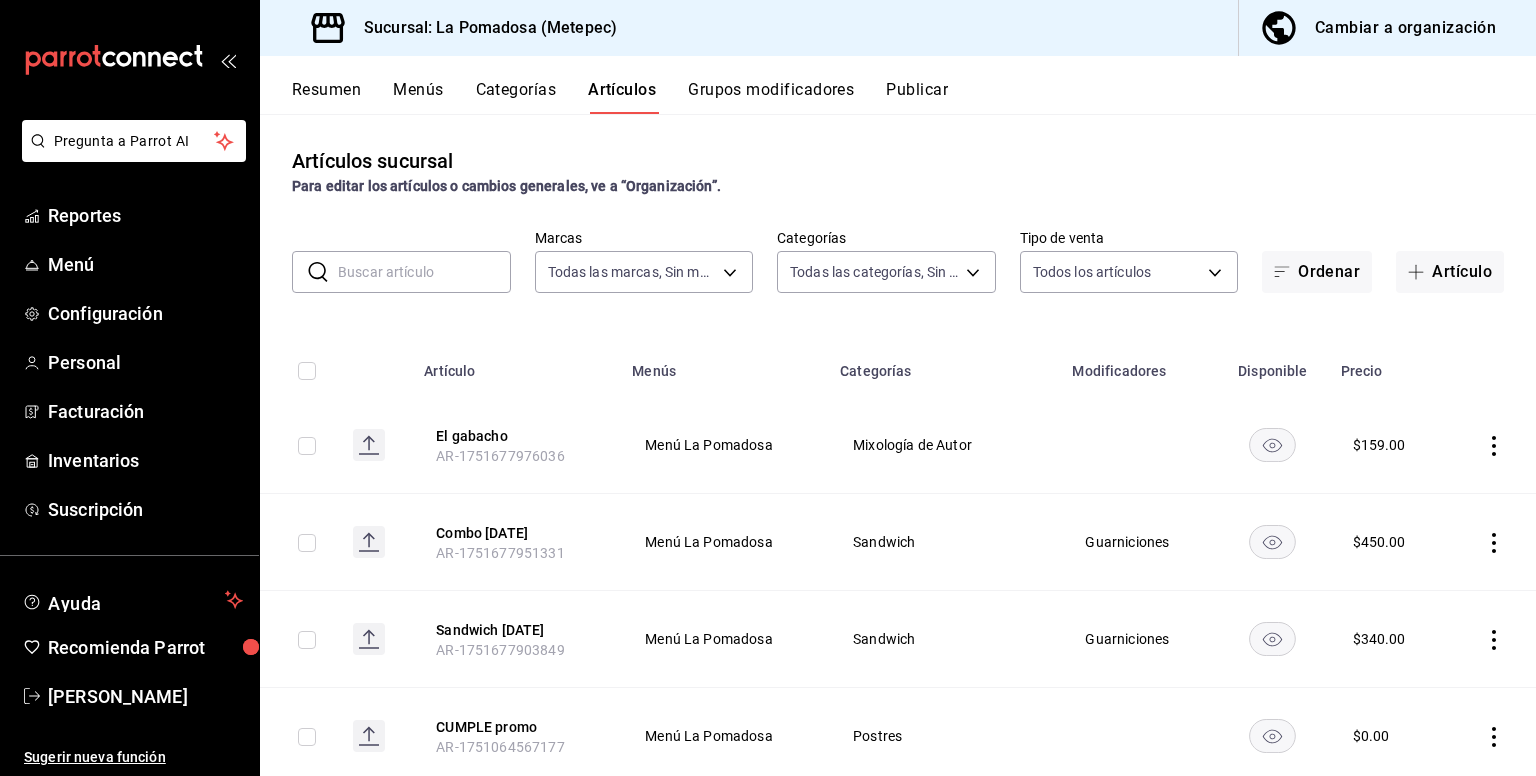 click at bounding box center [424, 272] 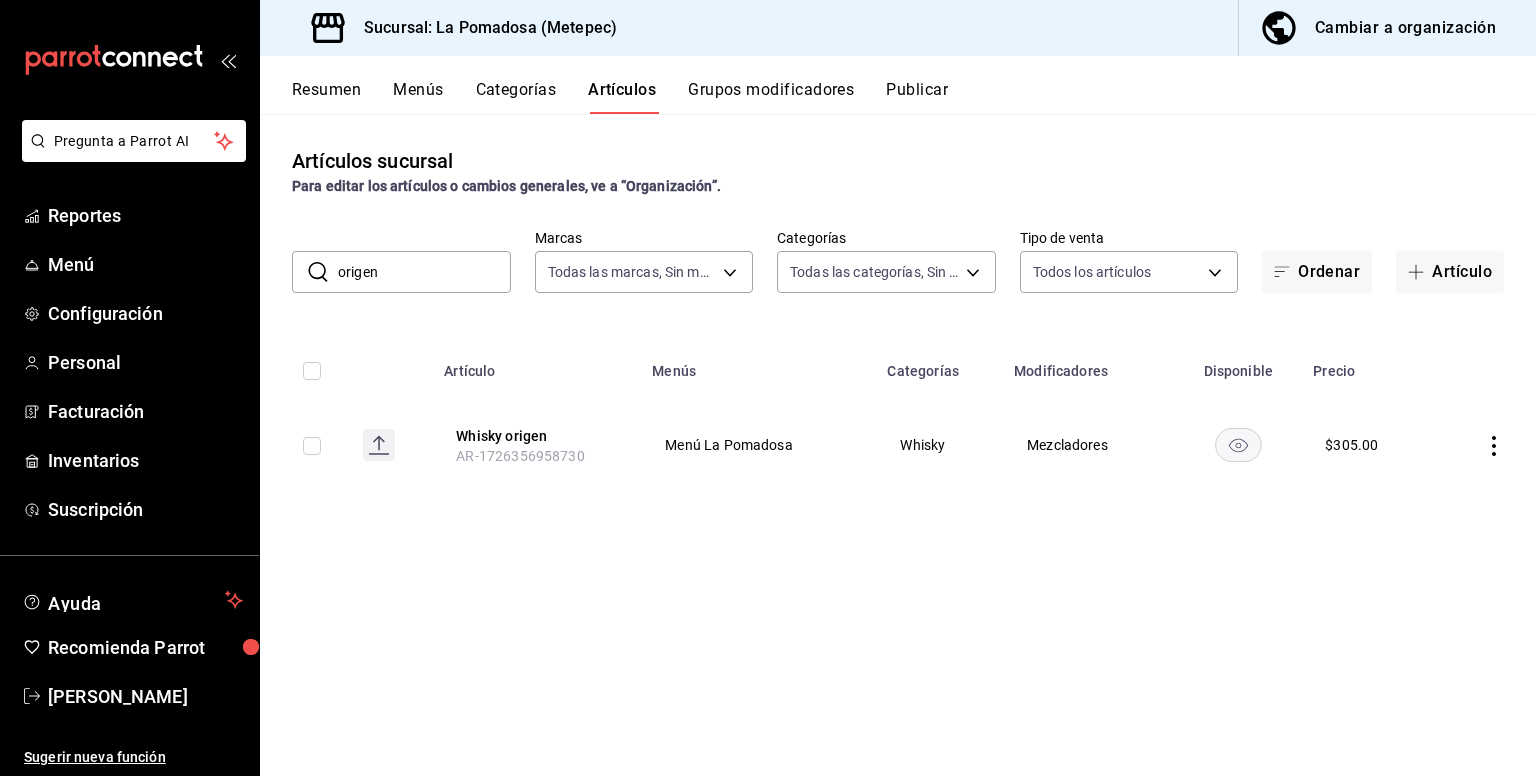 click on "origen" at bounding box center (424, 272) 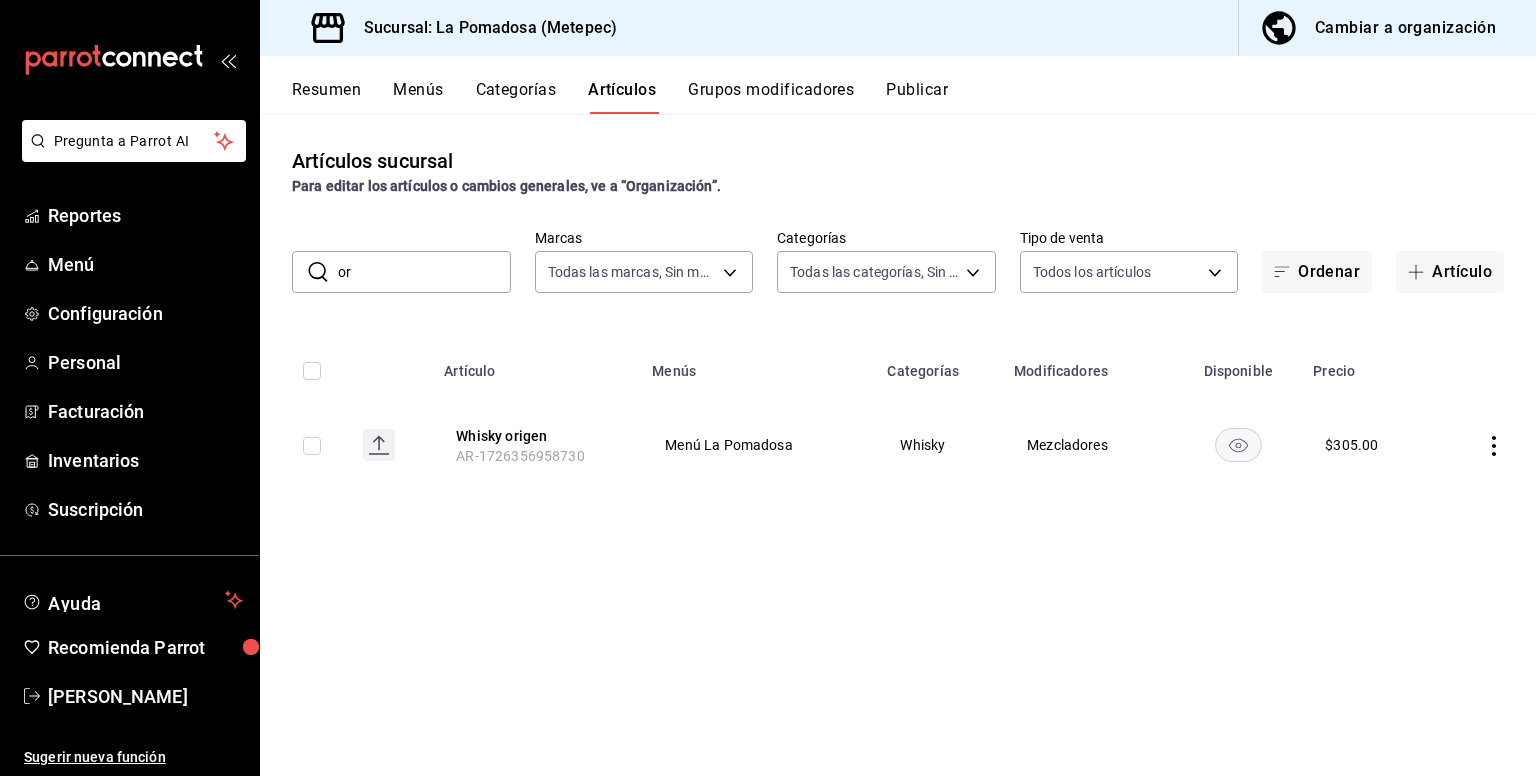 type on "o" 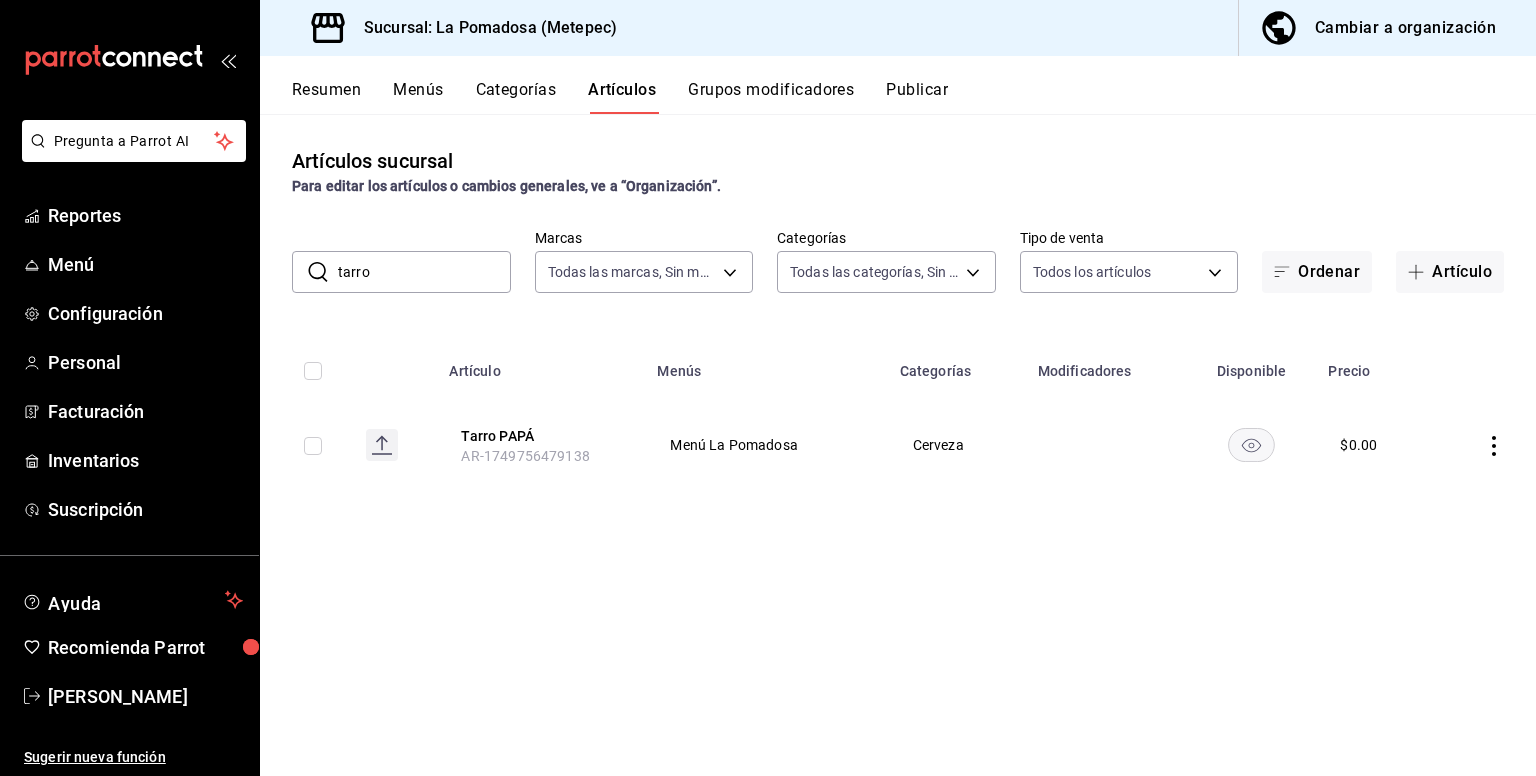 click on "tarro" at bounding box center (424, 272) 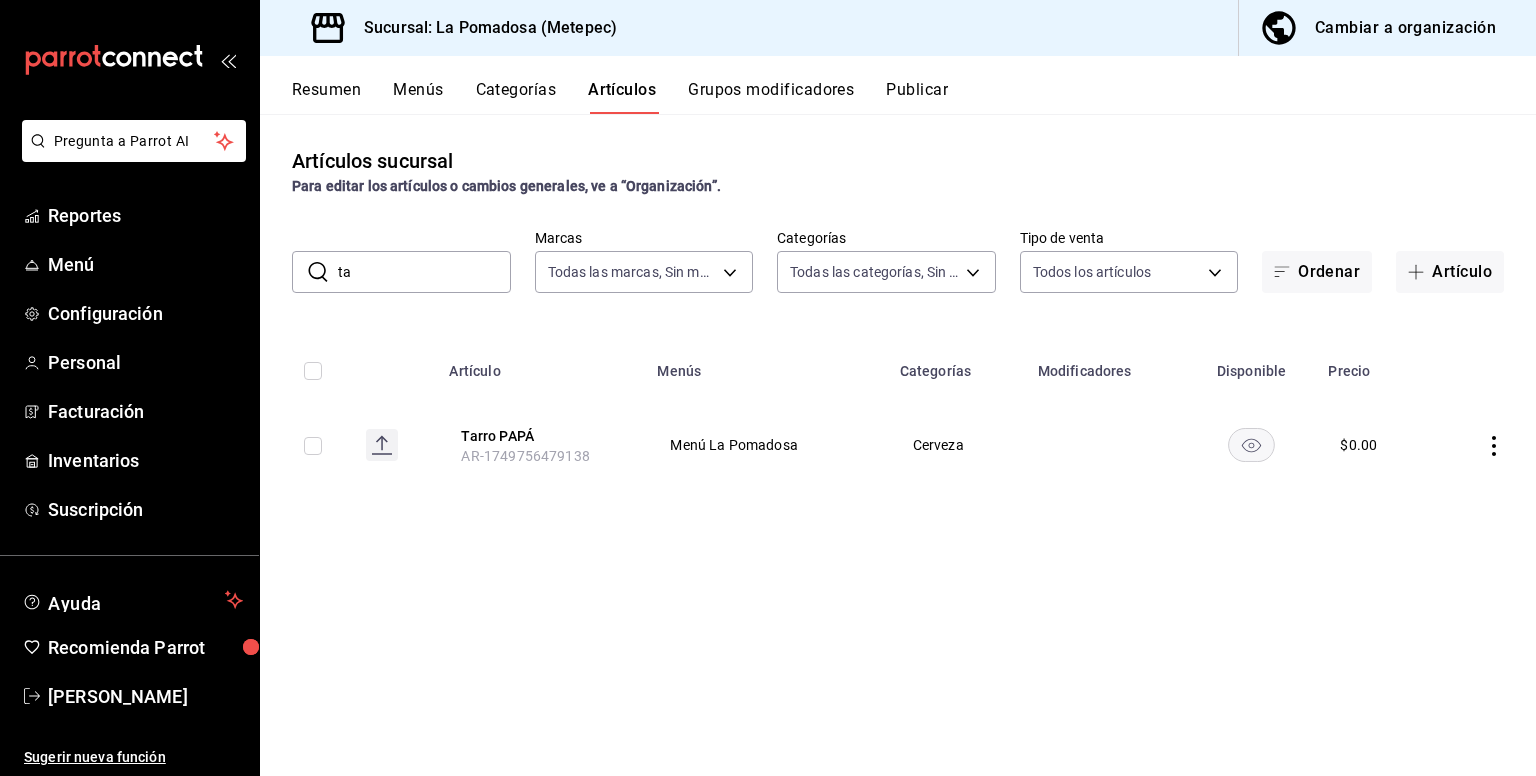 type on "t" 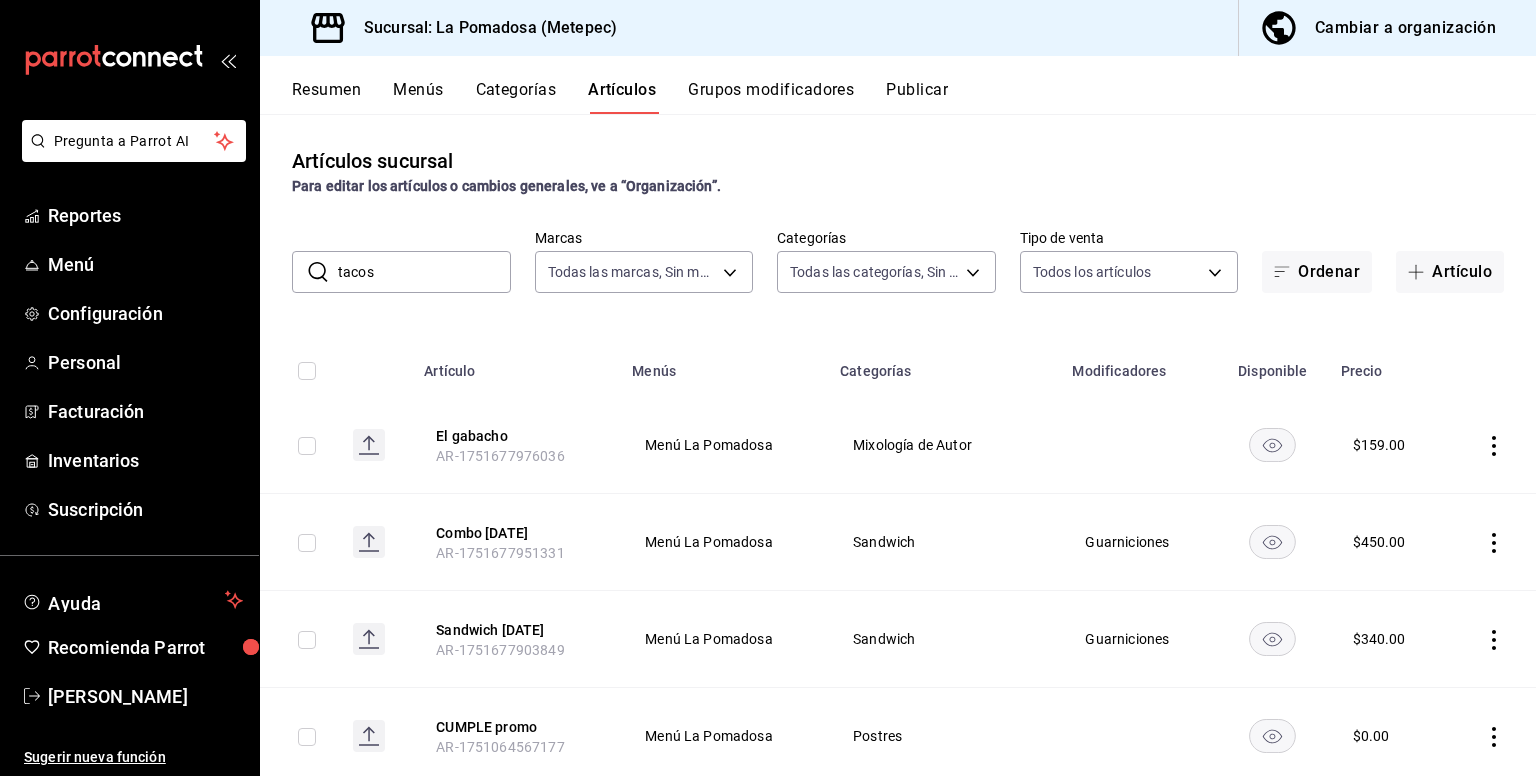 type on "tacos" 